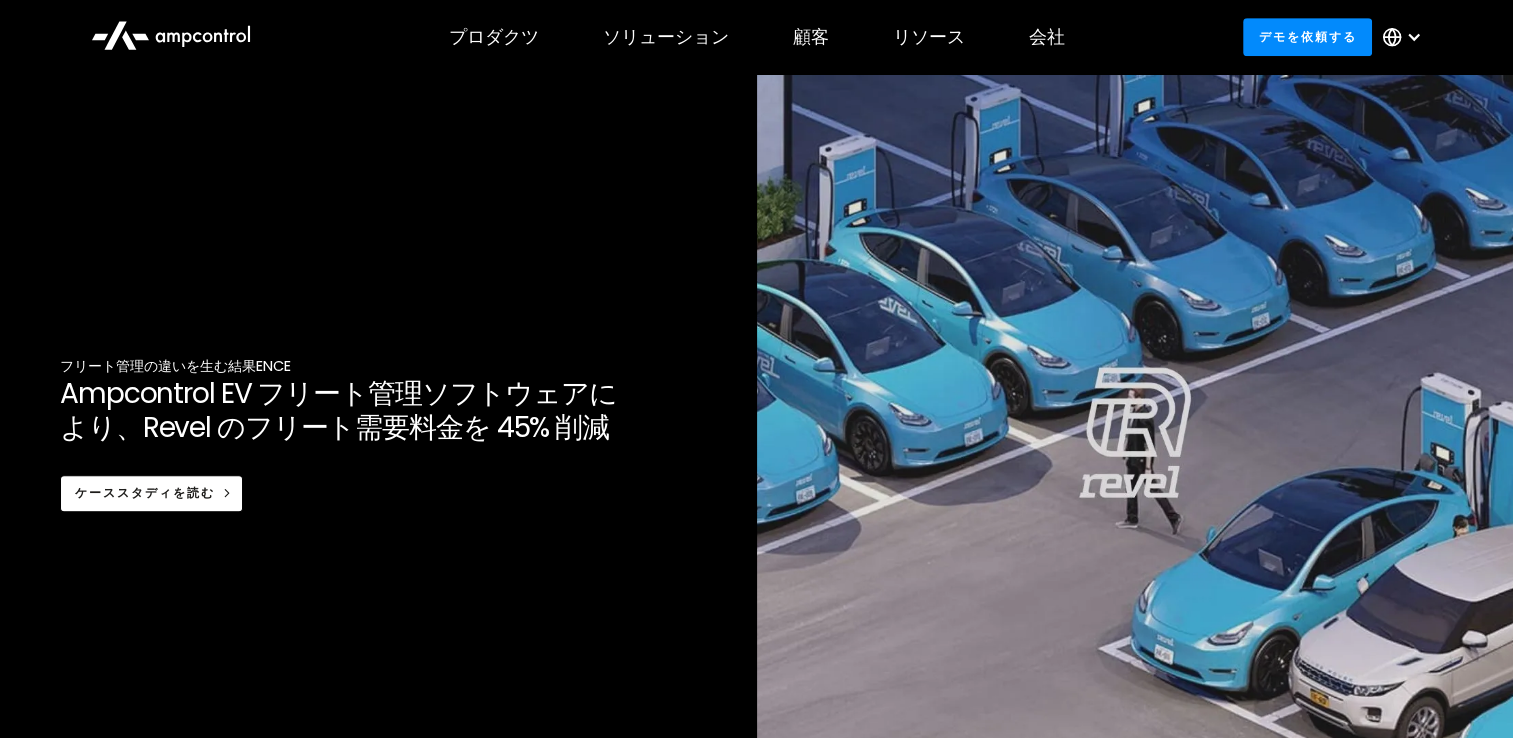 scroll, scrollTop: 1200, scrollLeft: 0, axis: vertical 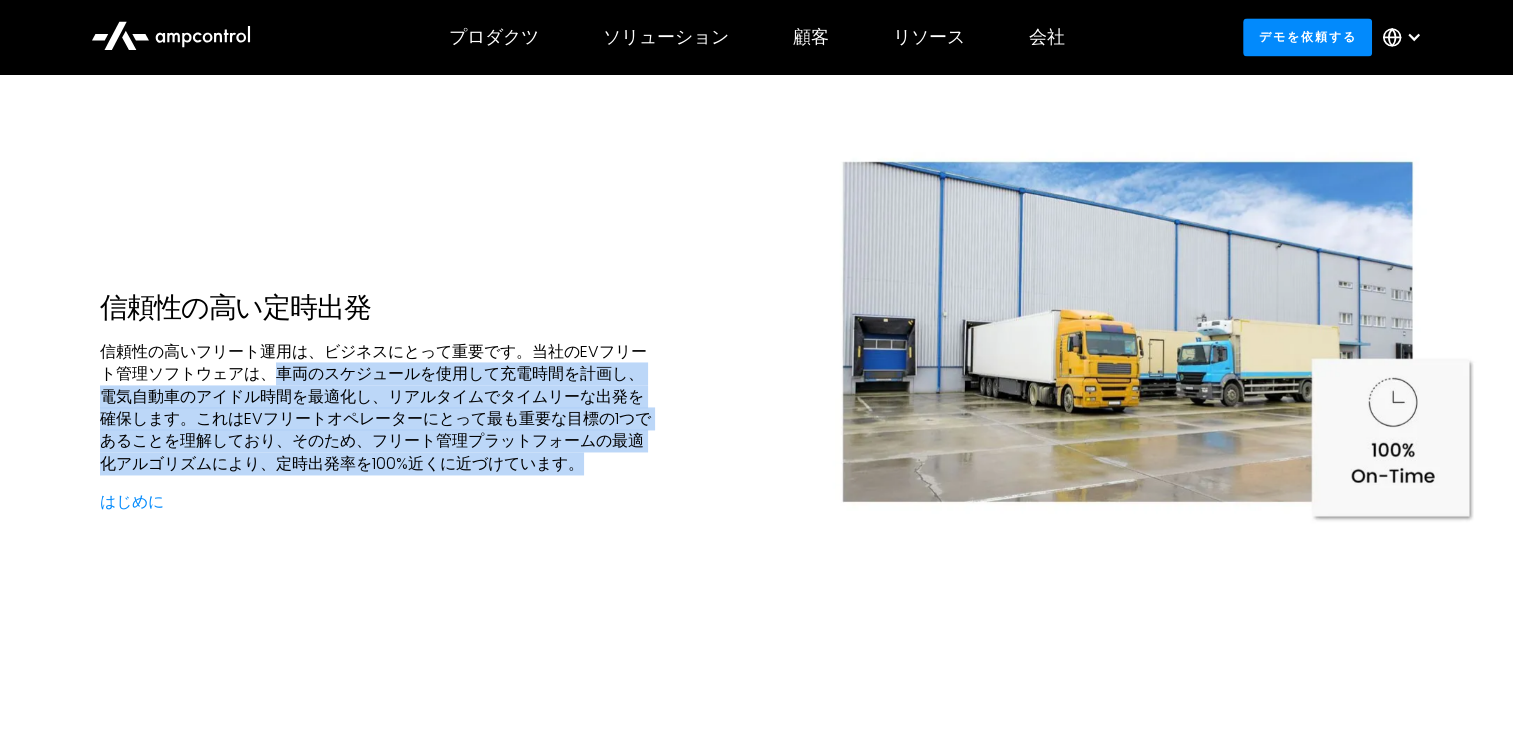 drag, startPoint x: 272, startPoint y: 370, endPoint x: 633, endPoint y: 463, distance: 372.7868 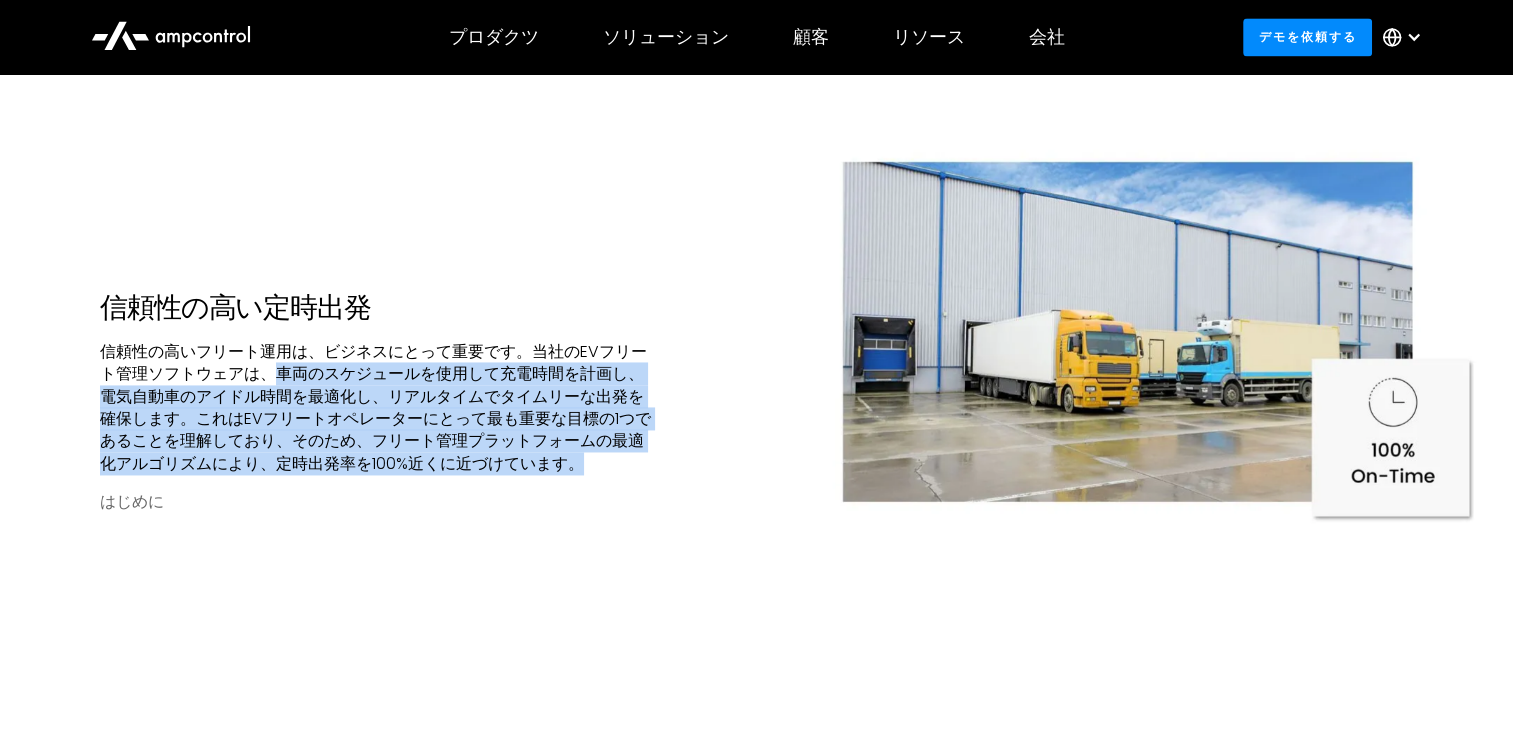 drag, startPoint x: 633, startPoint y: 463, endPoint x: 446, endPoint y: 500, distance: 190.62529 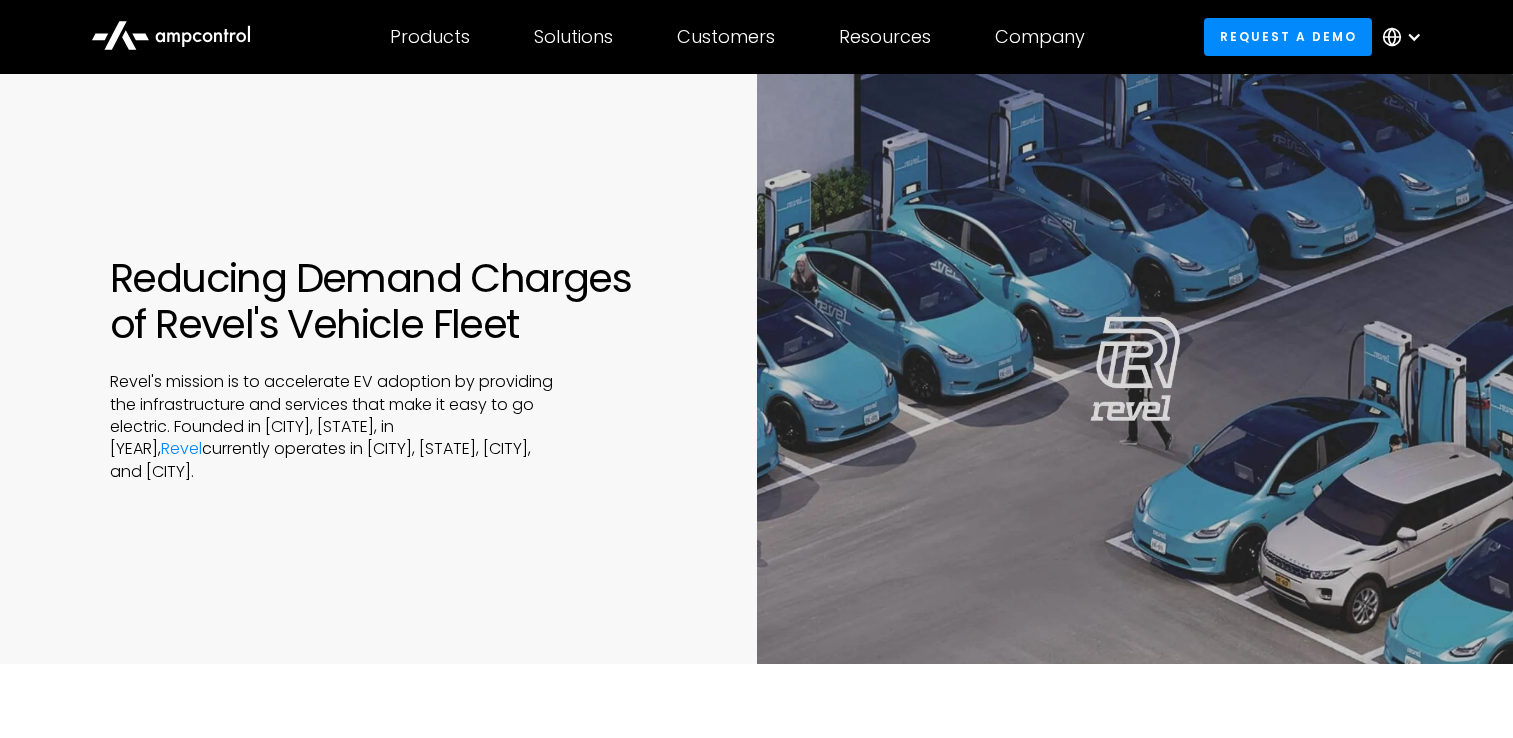 scroll, scrollTop: 0, scrollLeft: 0, axis: both 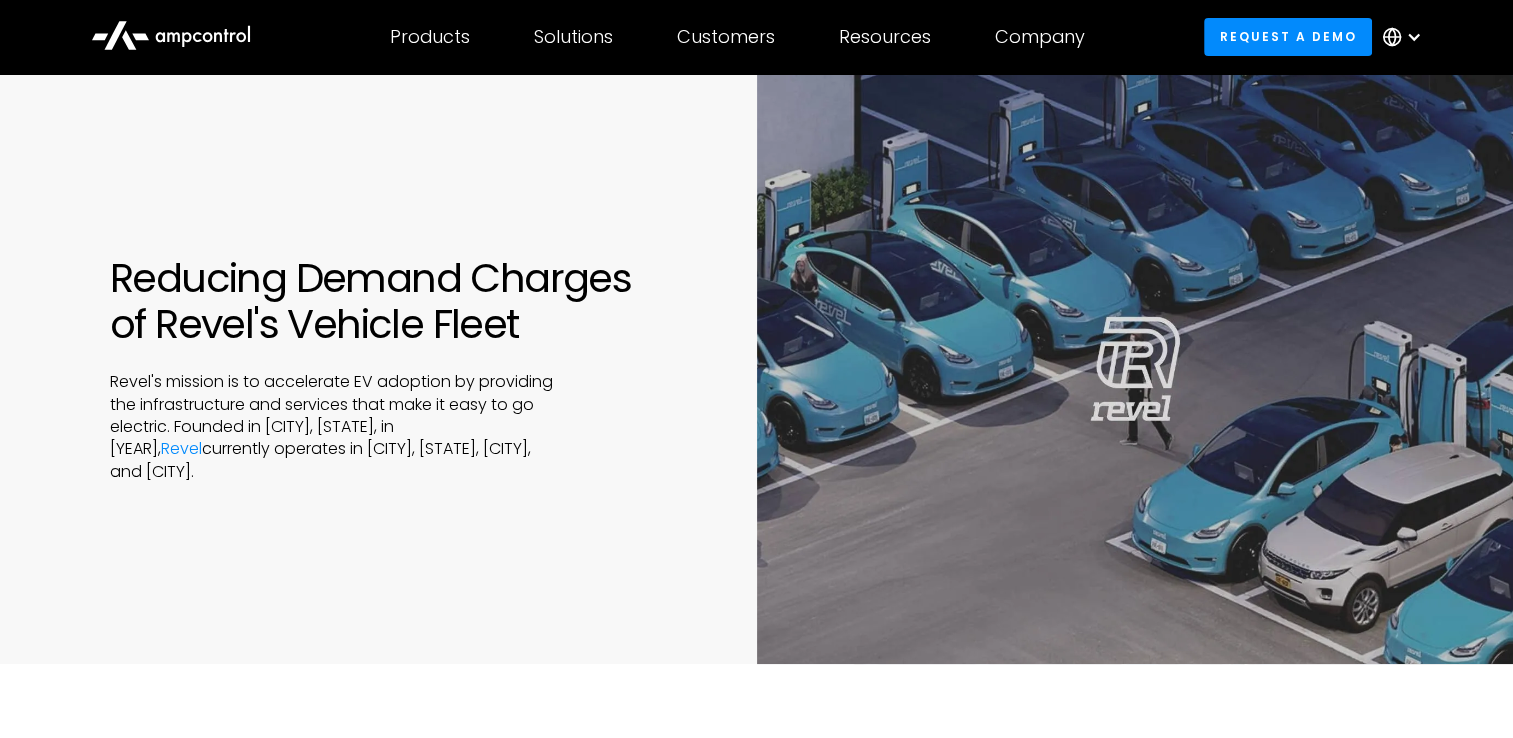 click on "Reducing Demand Charges of Revel's Vehicle Fleet Revel's mission is to accelerate EV adoption by providing the infrastructure and services that make it easy to go electric. Founded in Brooklyn, NY, in 2018,  Revel  currently operates in New York City, Washington D.C., San Francisco, and Miami." at bounding box center (756, 369) 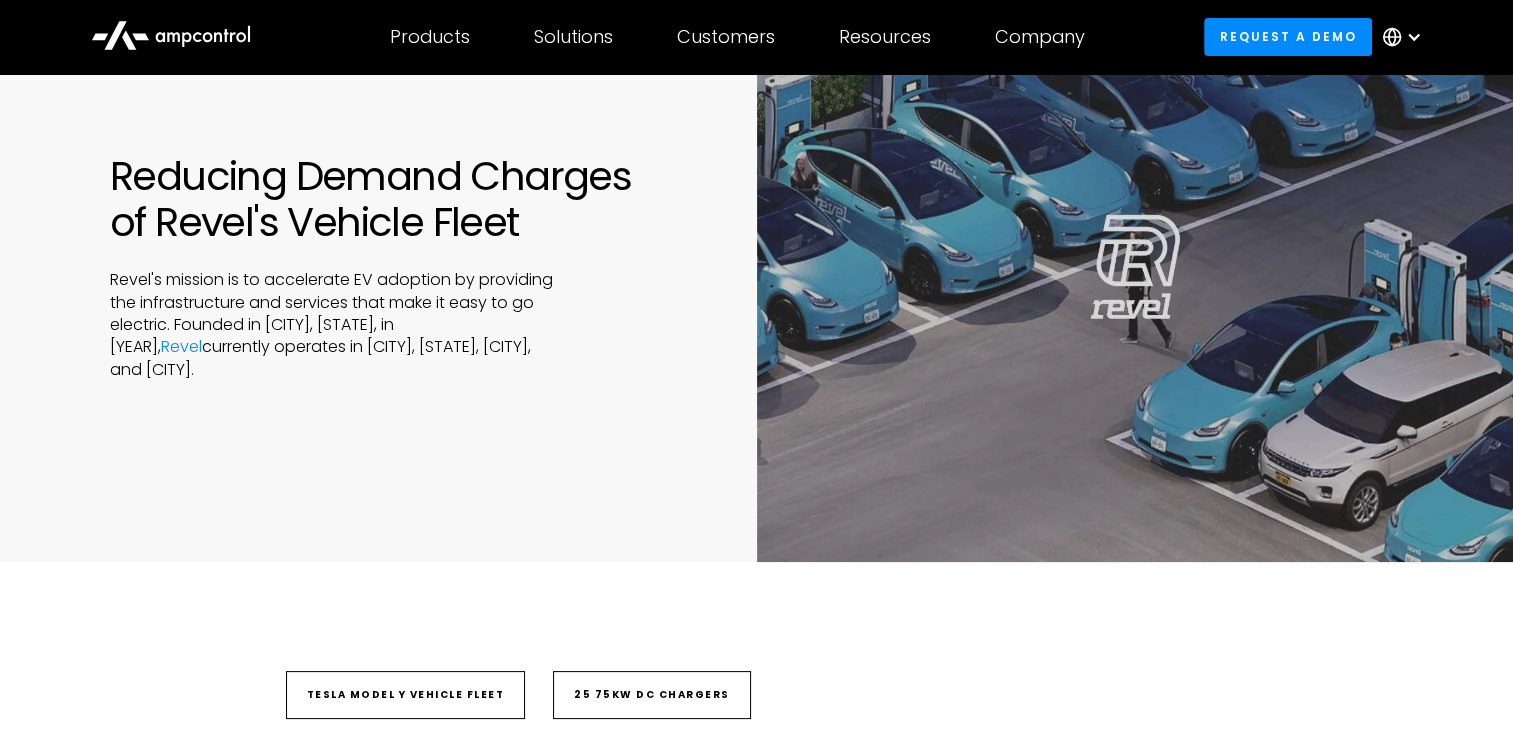scroll, scrollTop: 100, scrollLeft: 0, axis: vertical 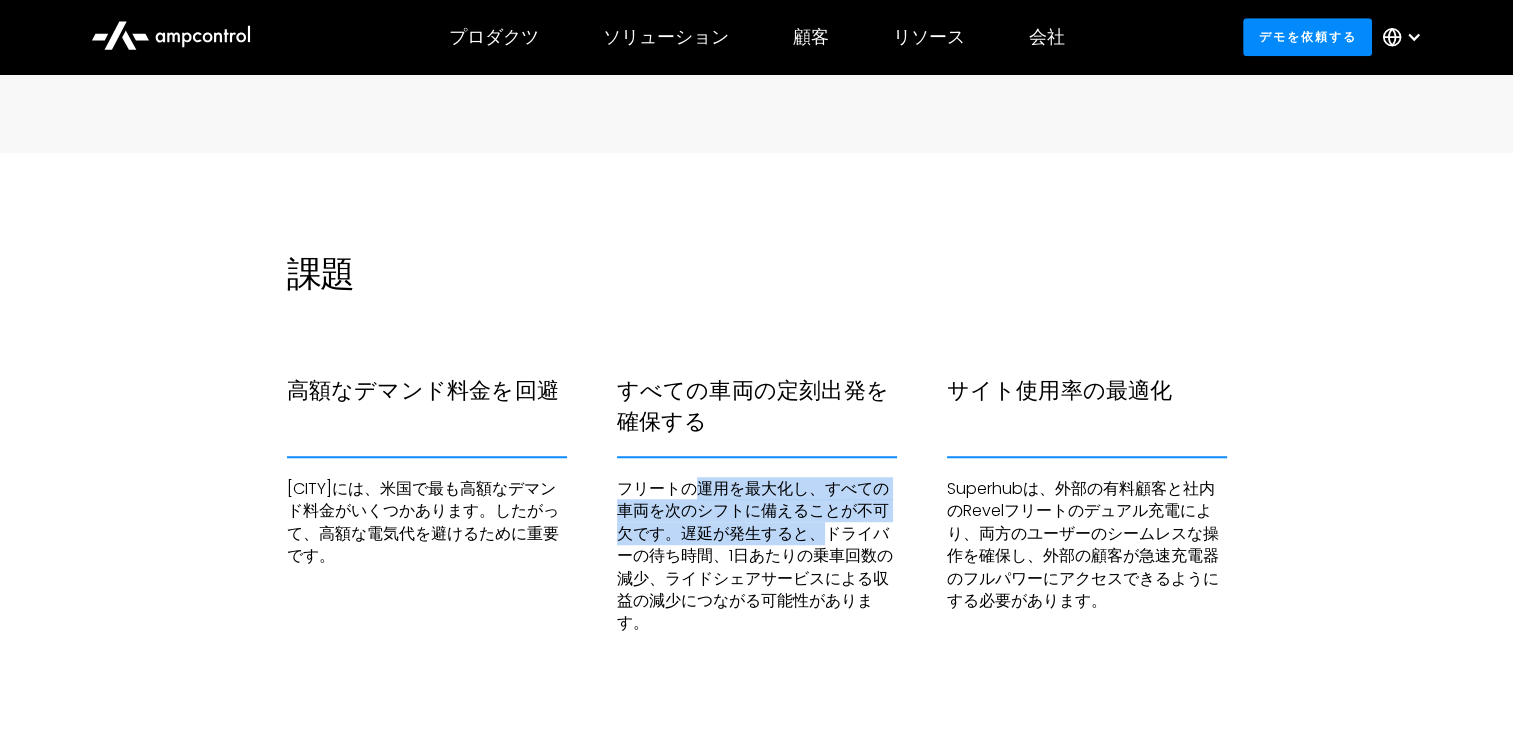 drag, startPoint x: 702, startPoint y: 484, endPoint x: 820, endPoint y: 529, distance: 126.28935 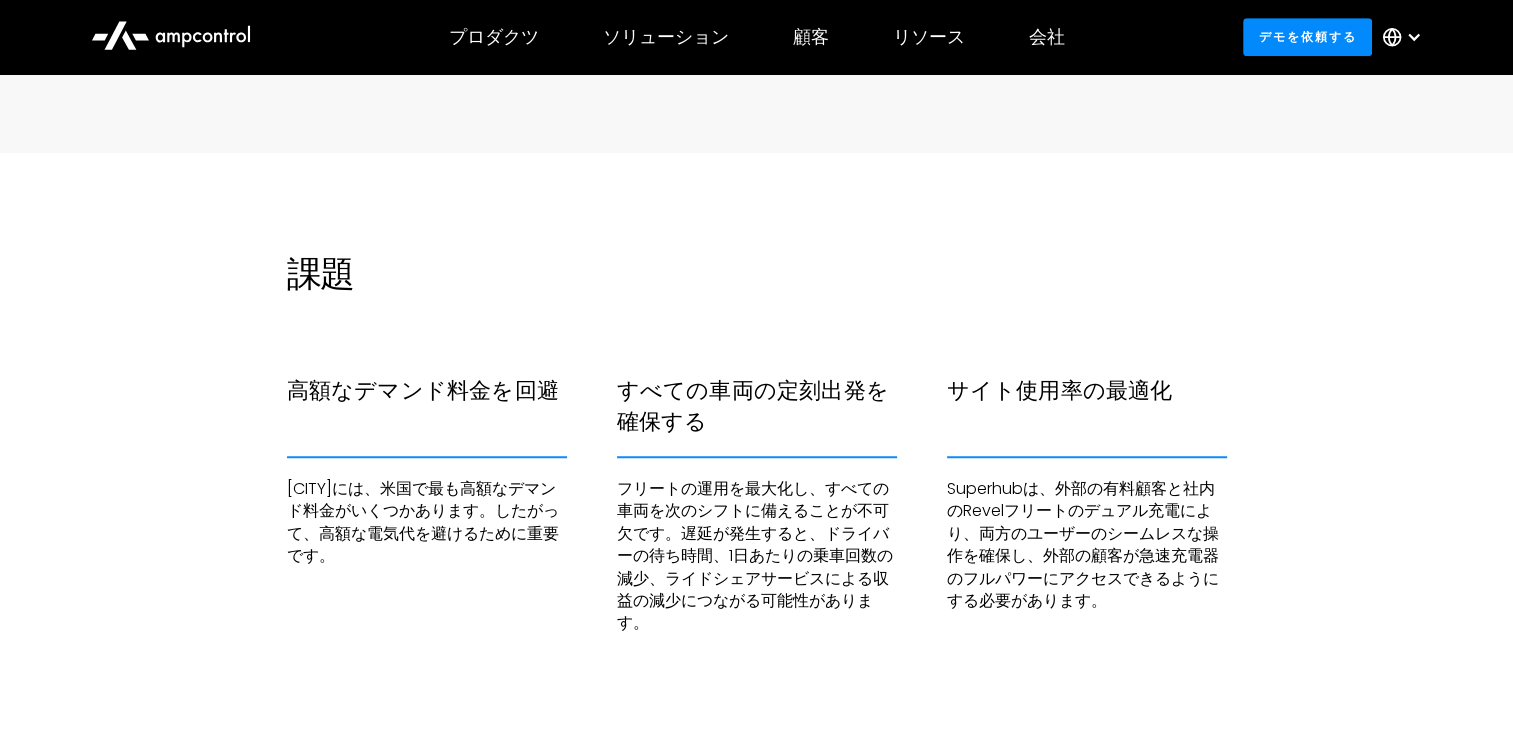drag, startPoint x: 820, startPoint y: 529, endPoint x: 774, endPoint y: 584, distance: 71.70077 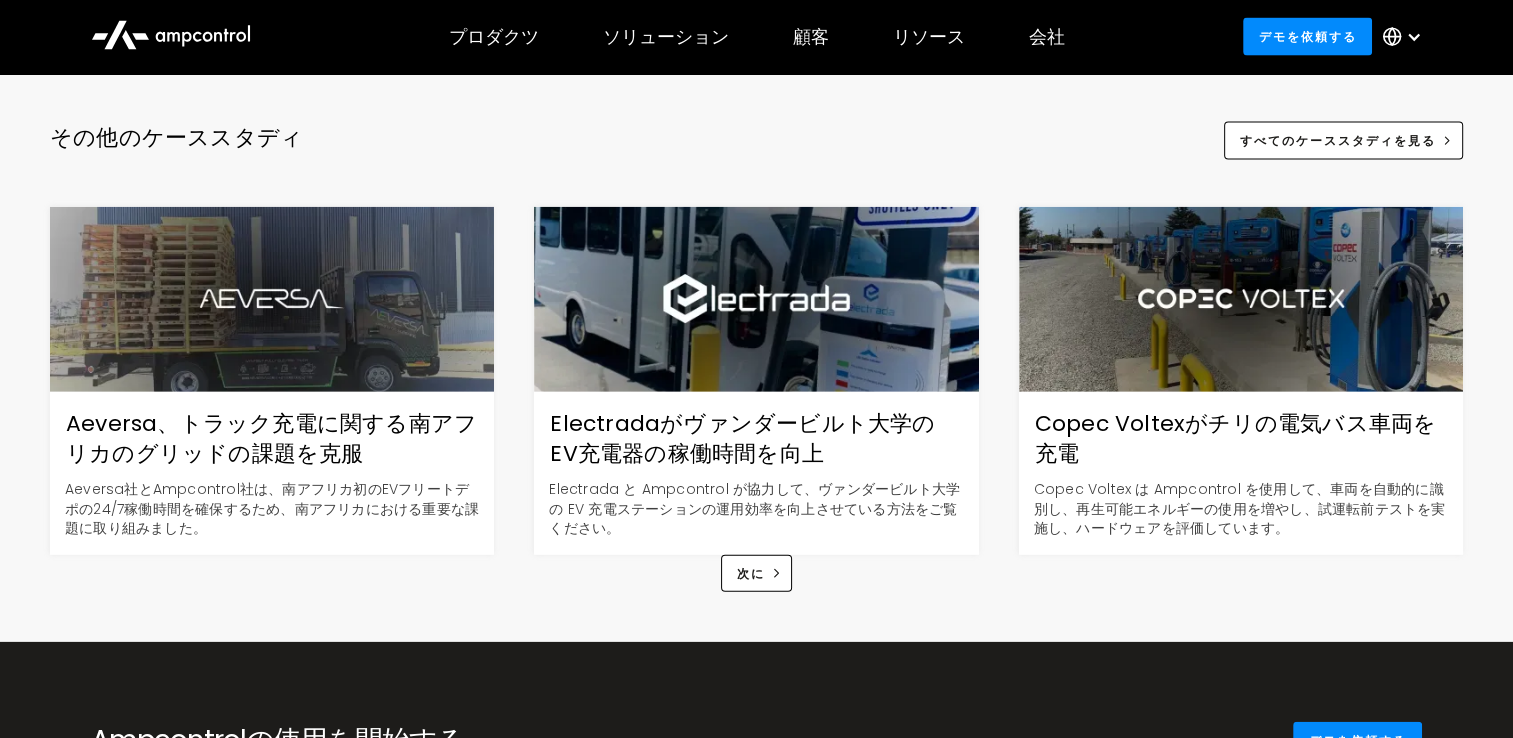 scroll, scrollTop: 4400, scrollLeft: 0, axis: vertical 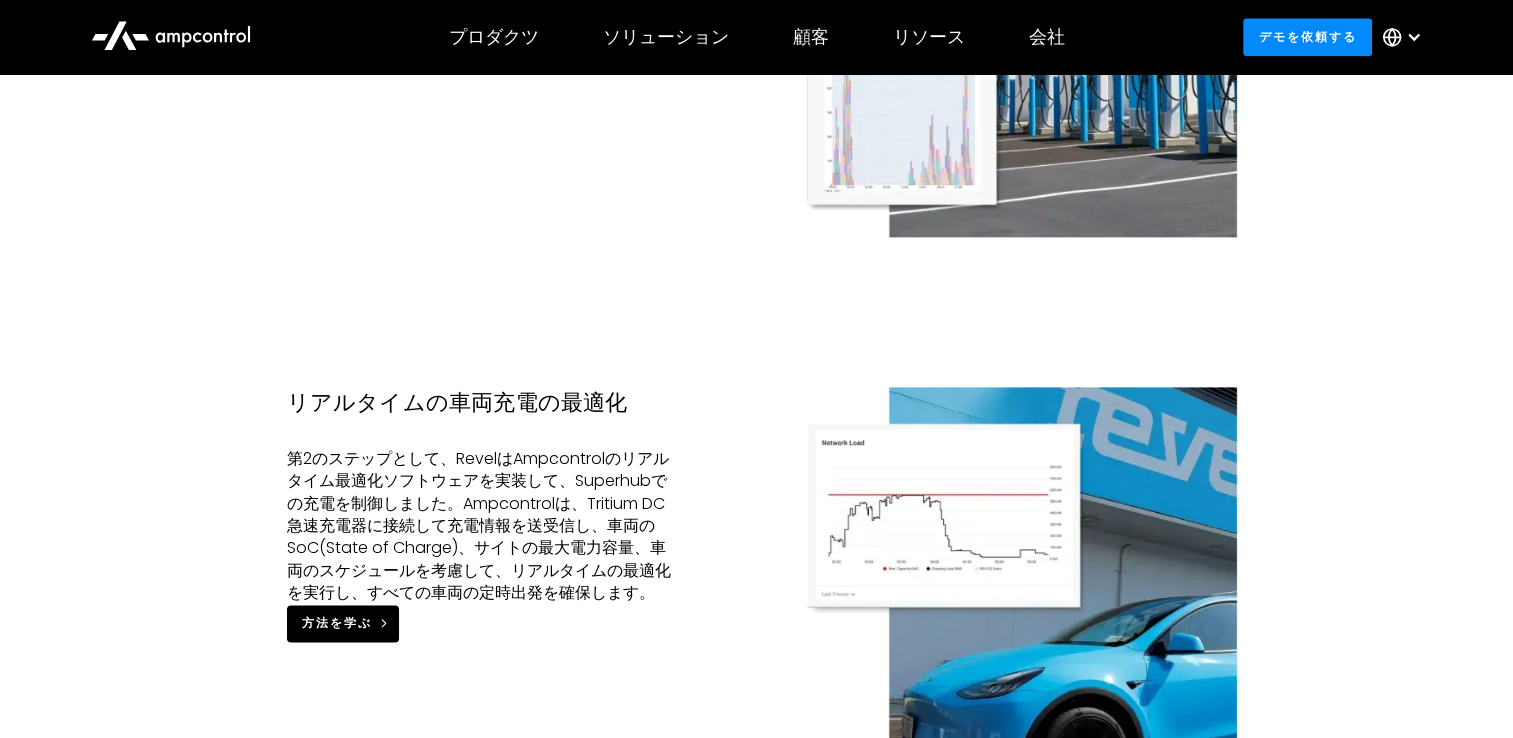 click on "方法を学ぶ" at bounding box center [337, 623] 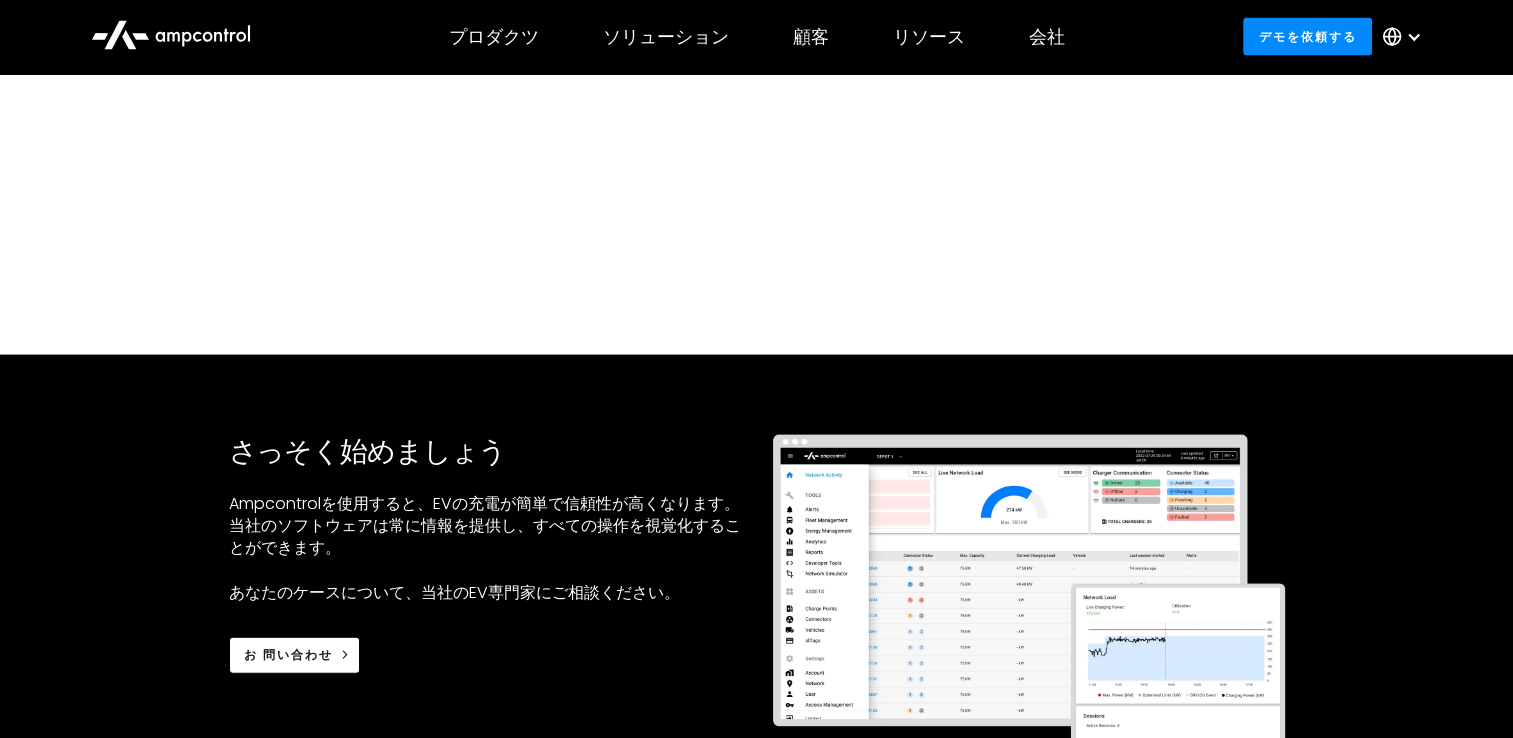 scroll, scrollTop: 4400, scrollLeft: 0, axis: vertical 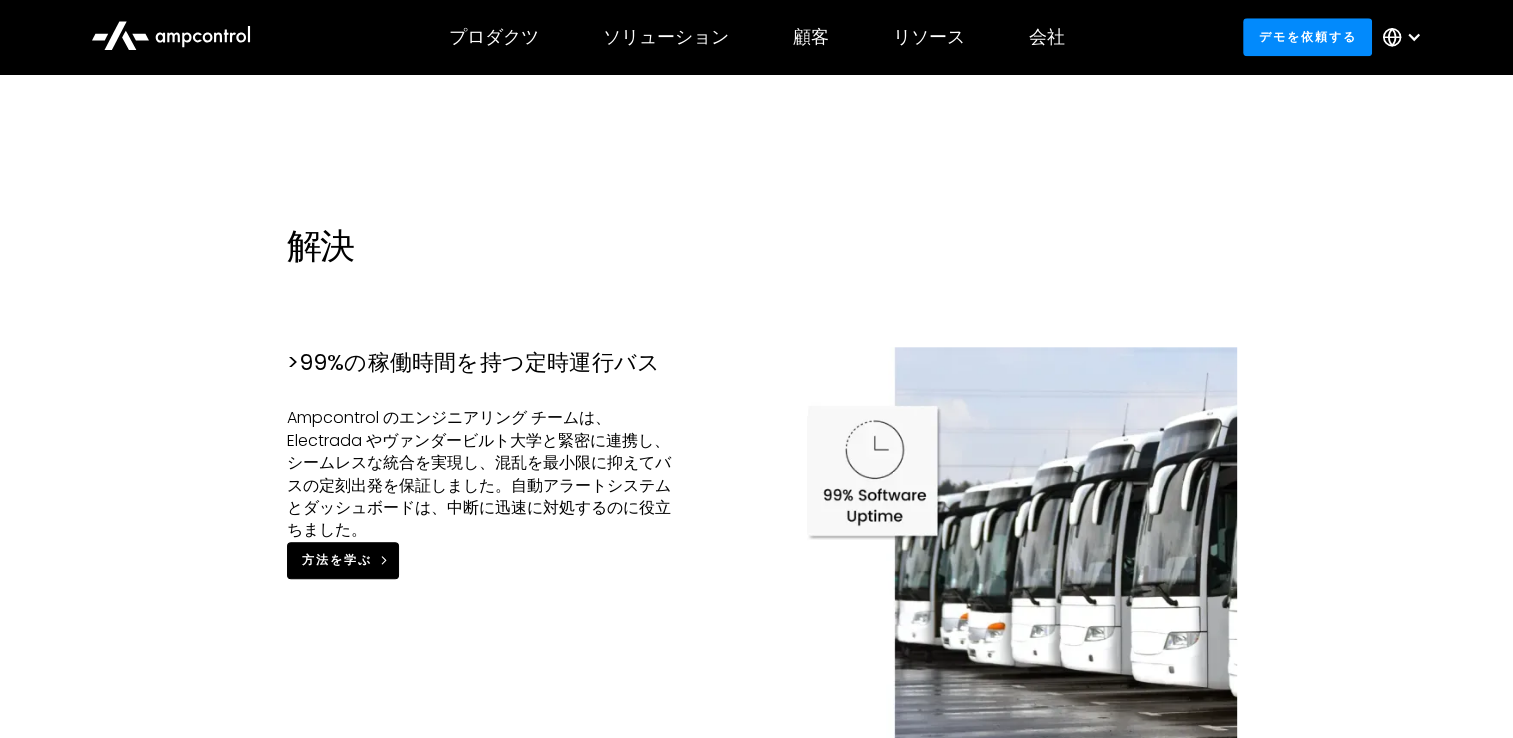 click on "方法を学ぶ" at bounding box center [337, 560] 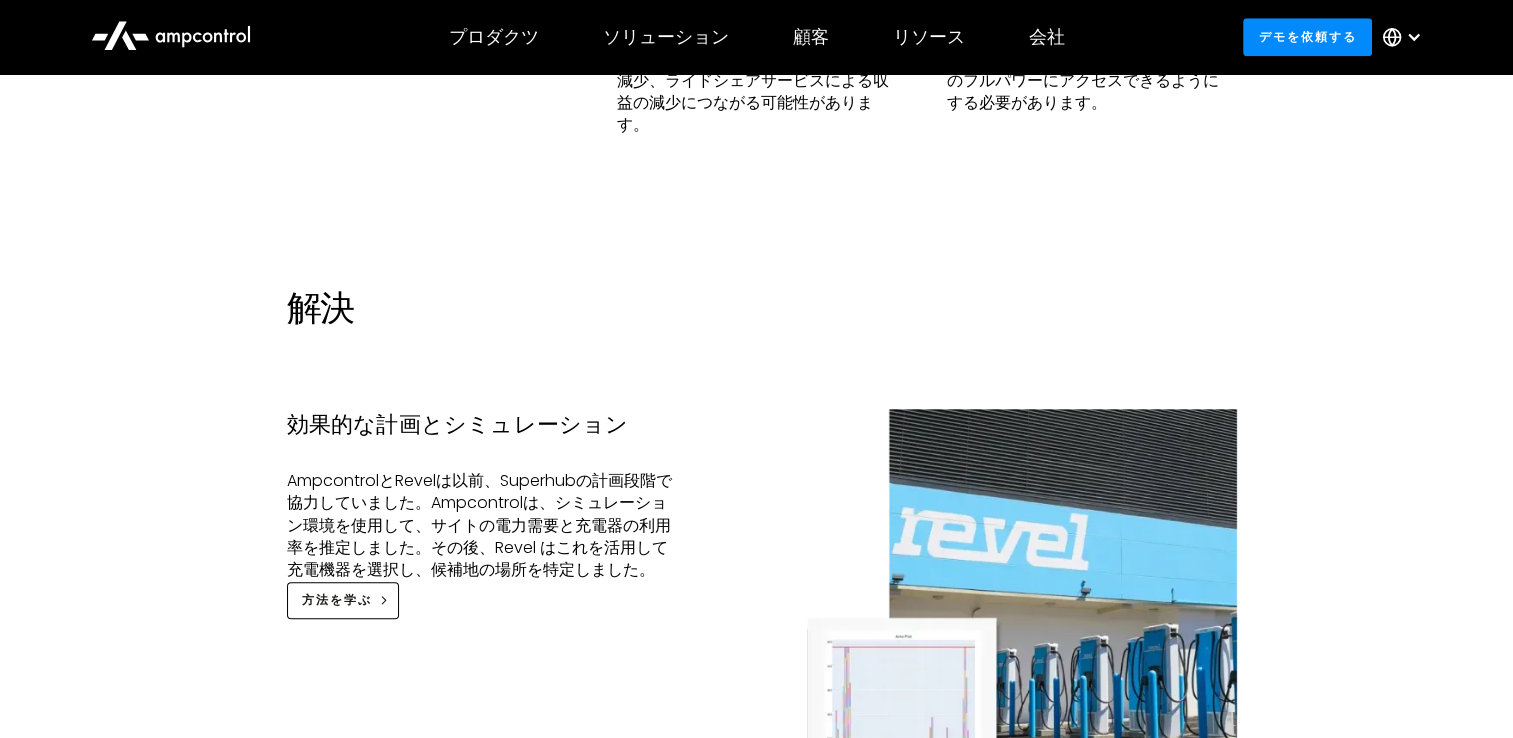 scroll, scrollTop: 2000, scrollLeft: 0, axis: vertical 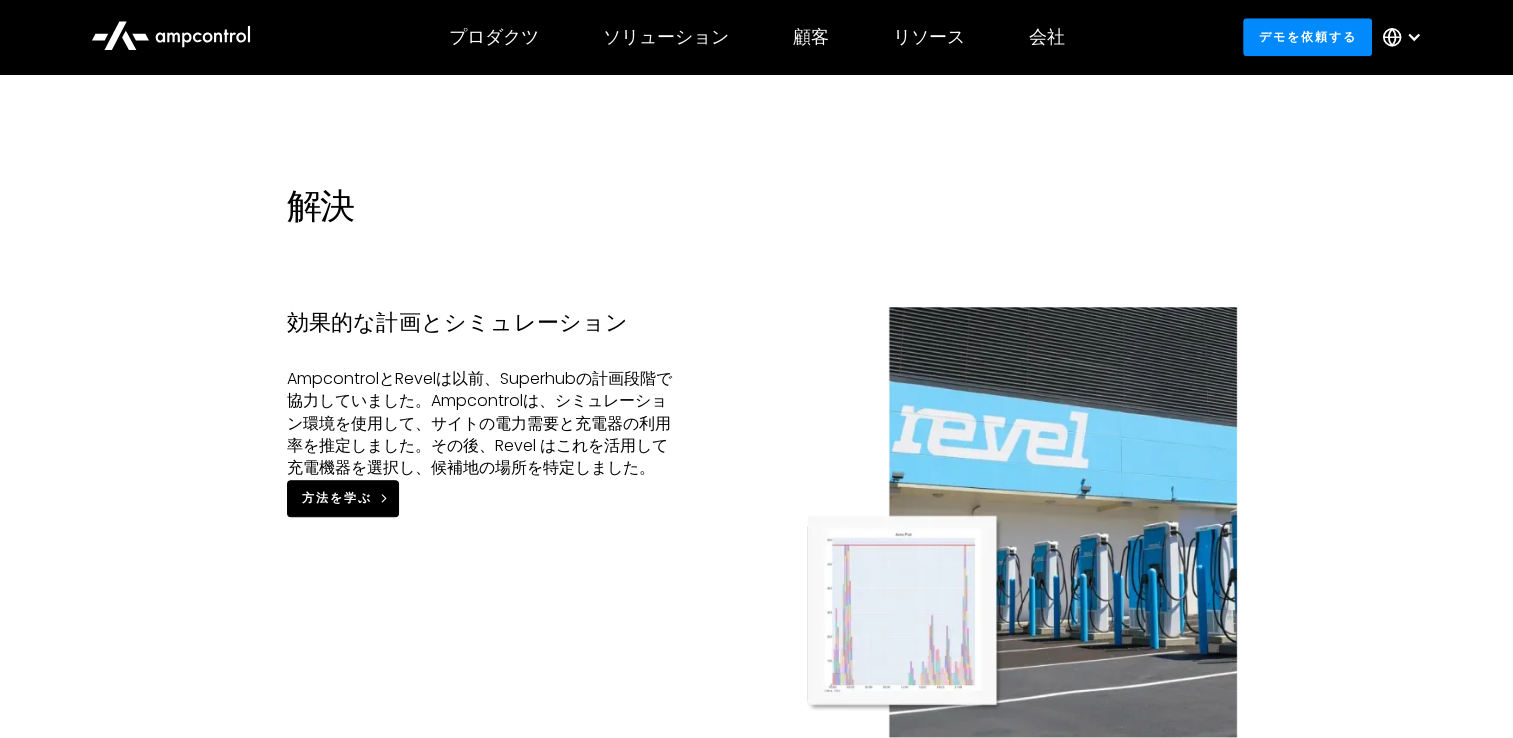 click on "方法を学ぶ" at bounding box center [337, 498] 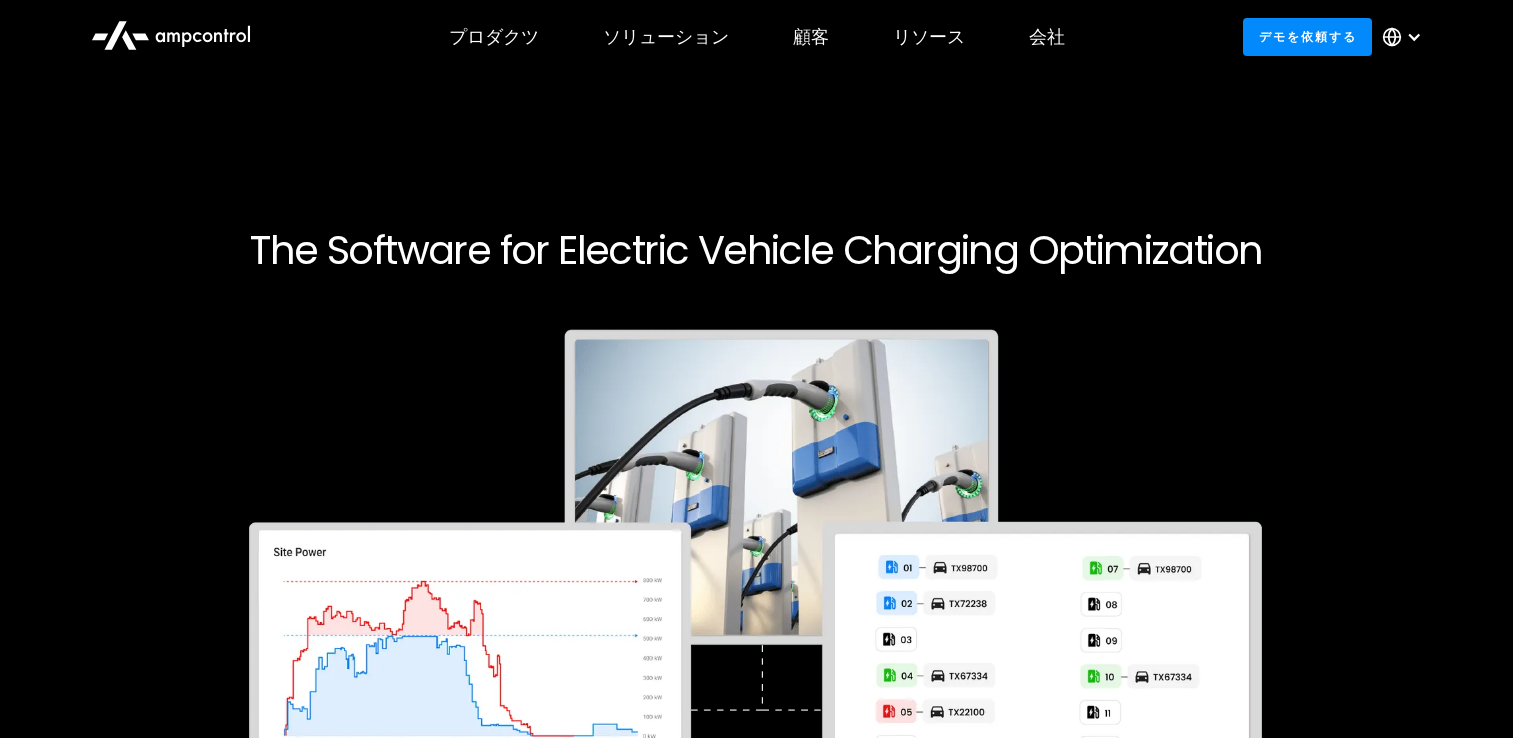 scroll, scrollTop: 0, scrollLeft: 0, axis: both 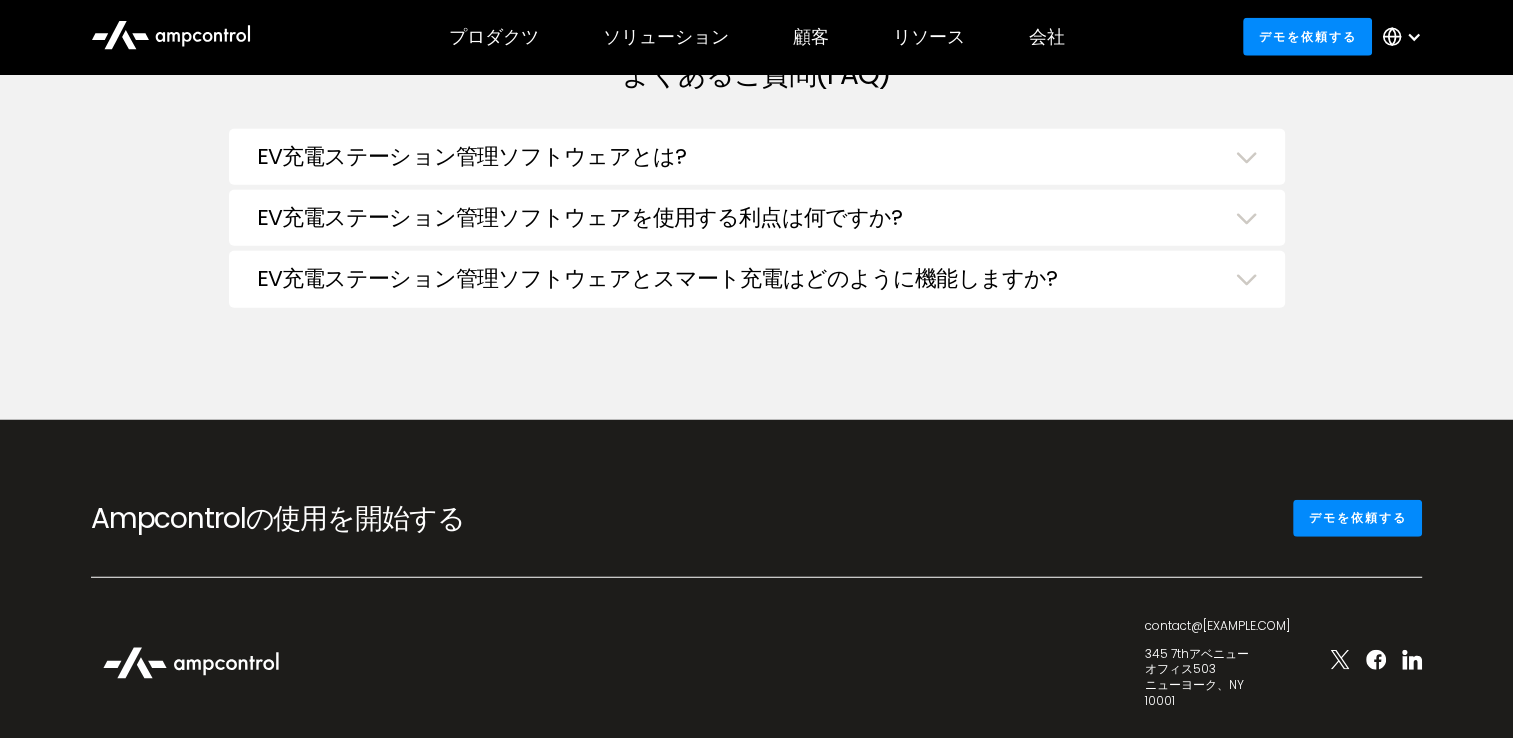 click at bounding box center (1246, 158) 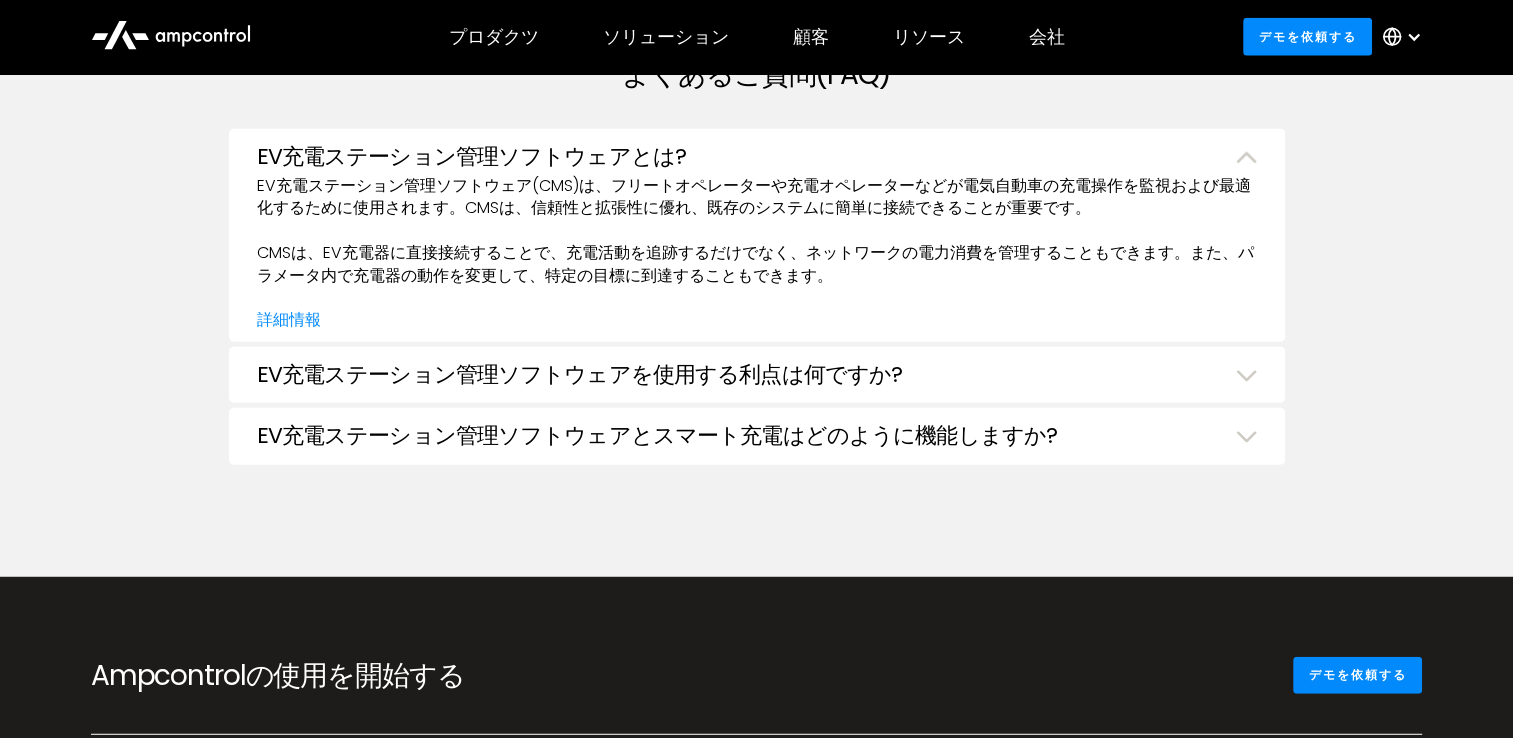 click at bounding box center [1246, 376] 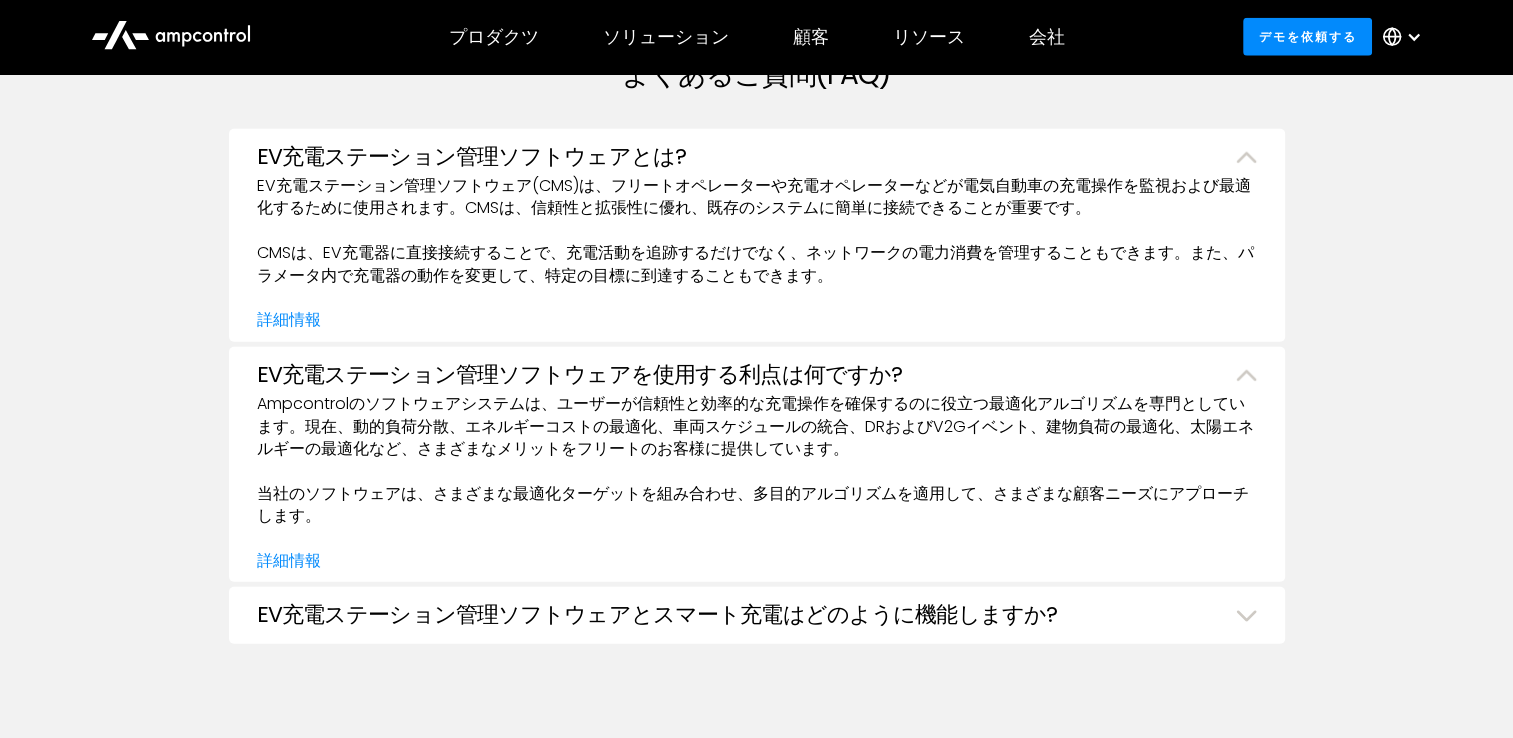 click at bounding box center (1246, 616) 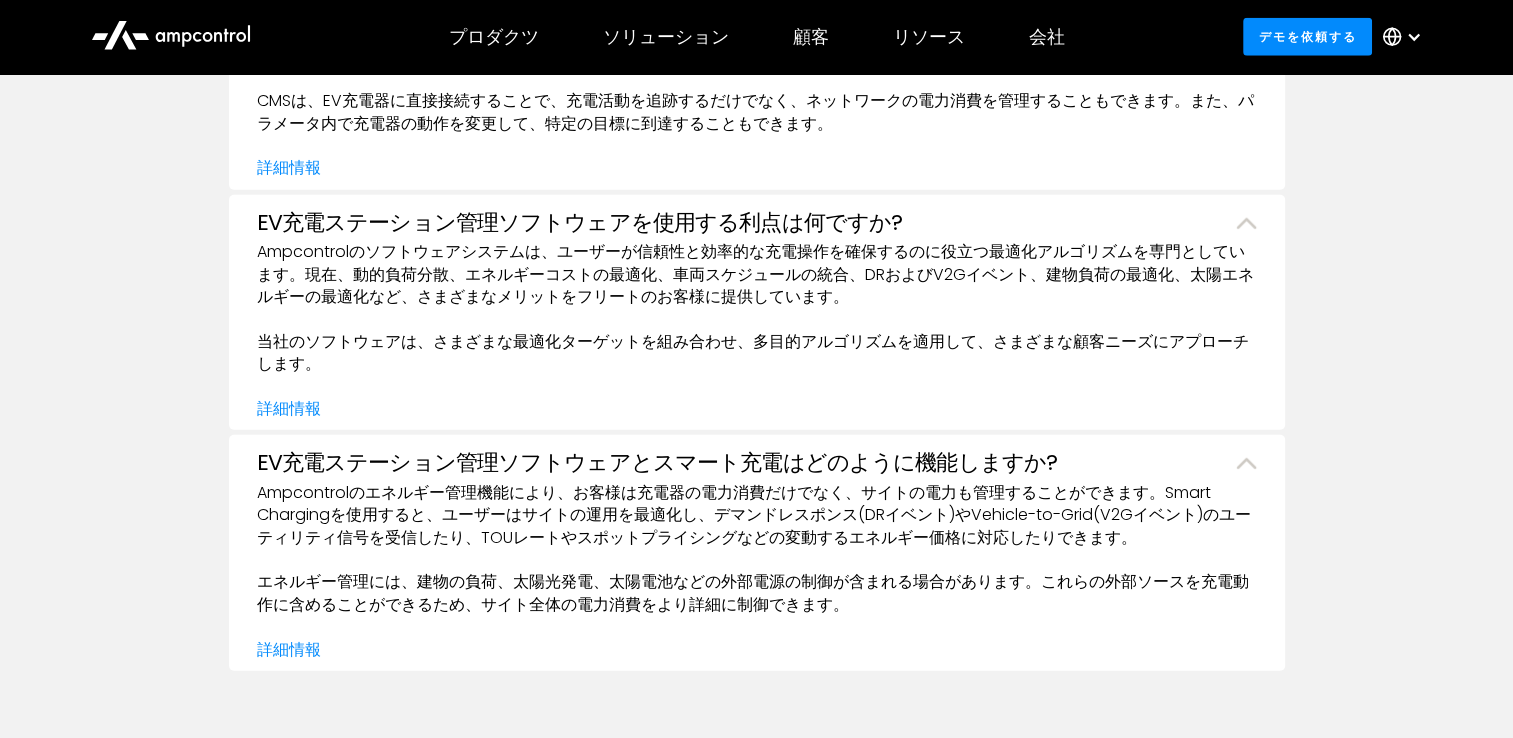 scroll, scrollTop: 5300, scrollLeft: 0, axis: vertical 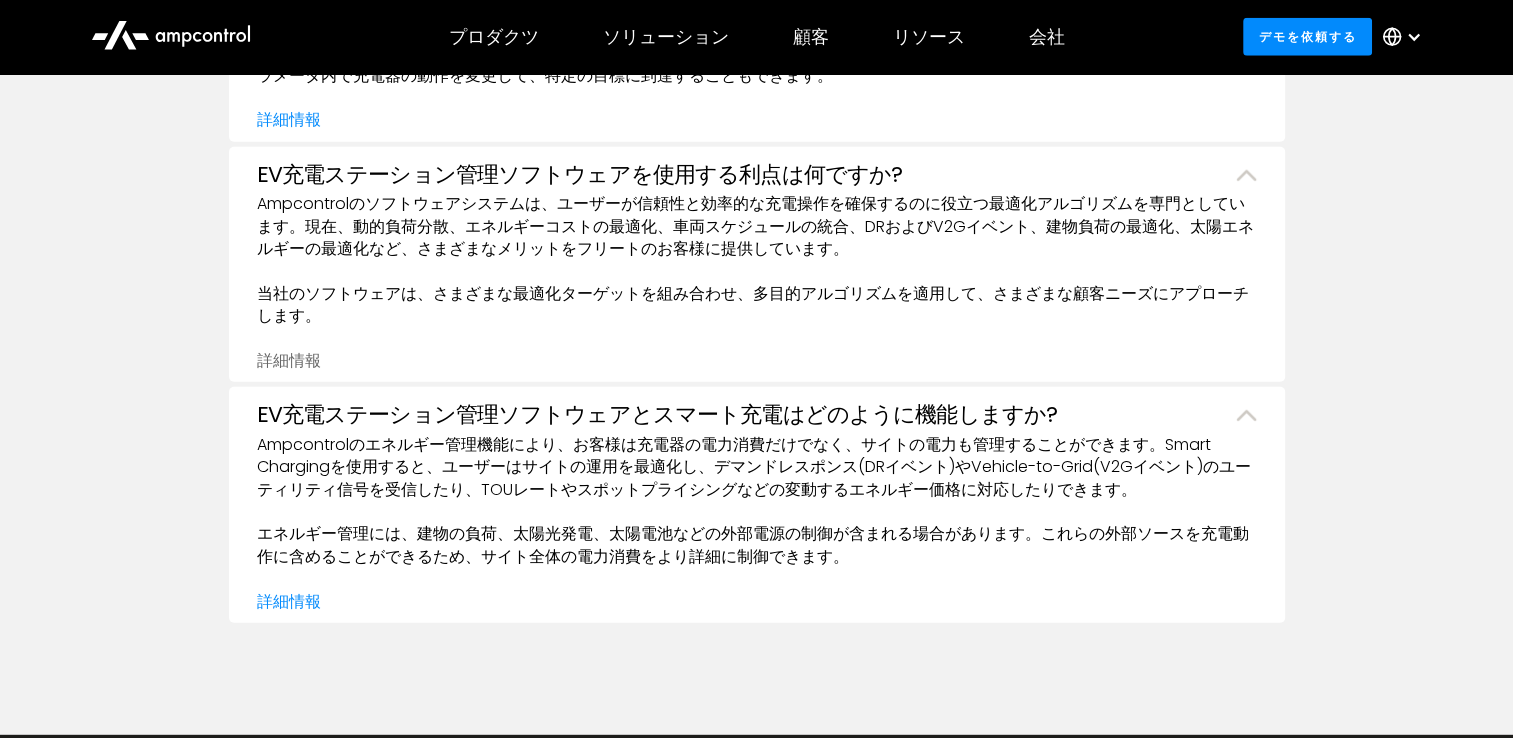click on "詳細情報" at bounding box center (289, 360) 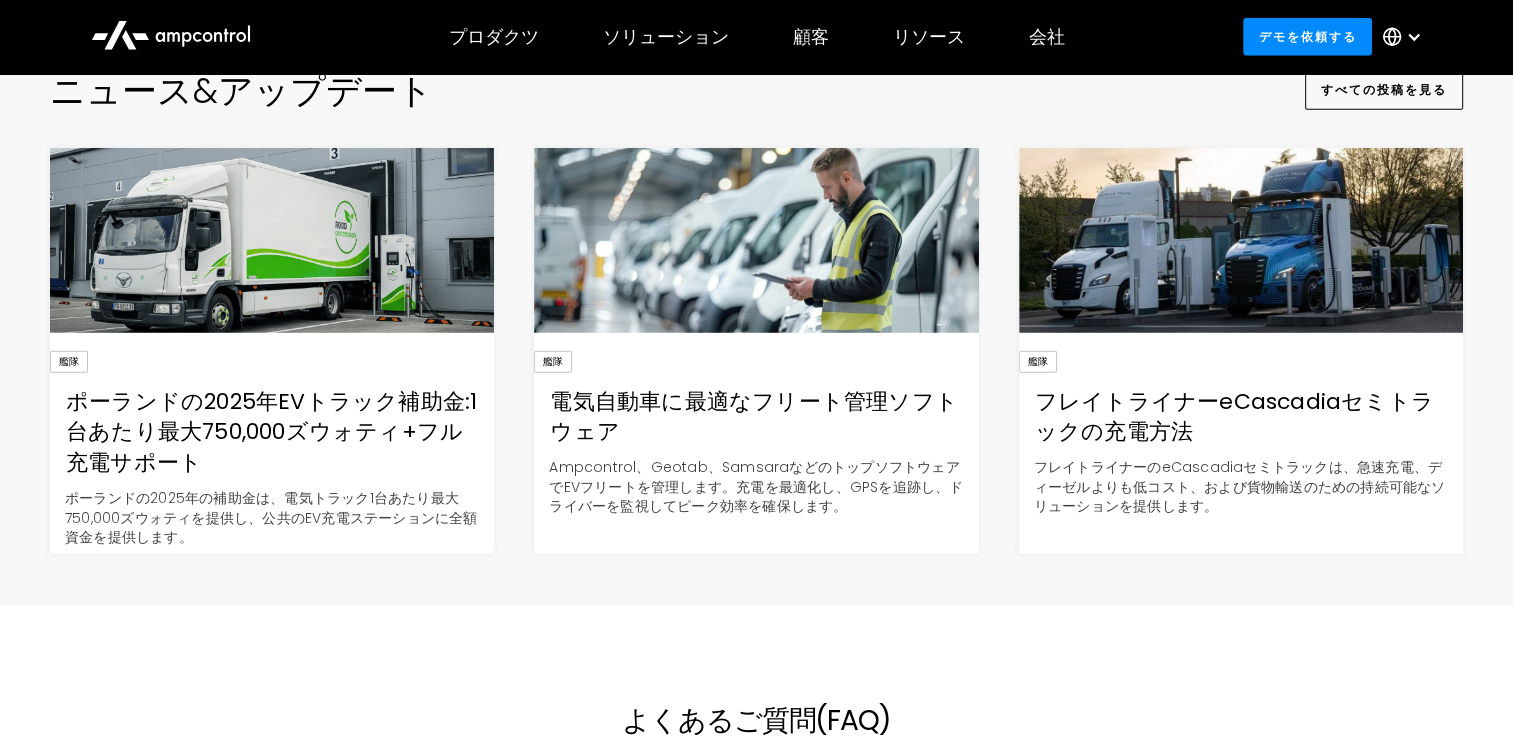 scroll, scrollTop: 5500, scrollLeft: 0, axis: vertical 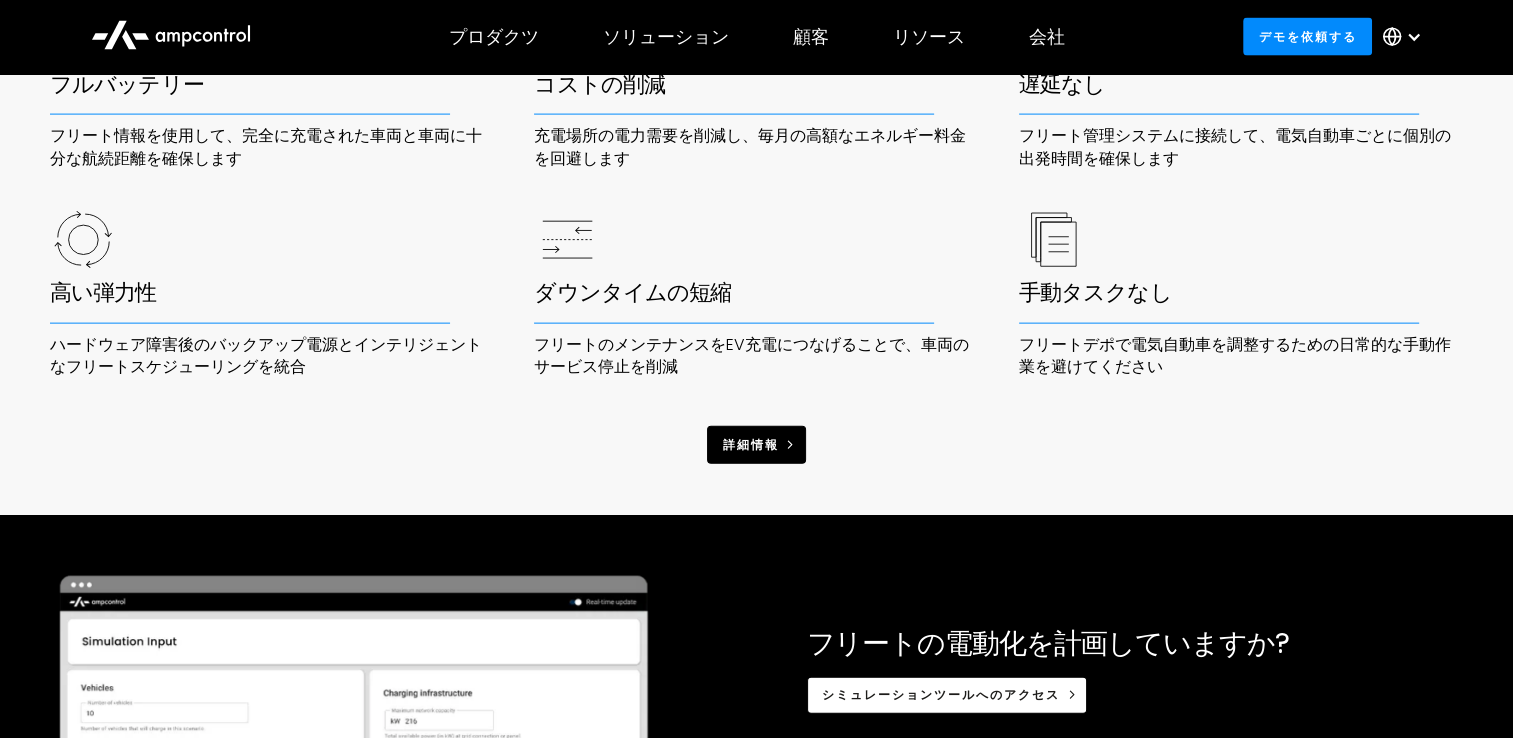 click on "詳細情報" at bounding box center [751, 444] 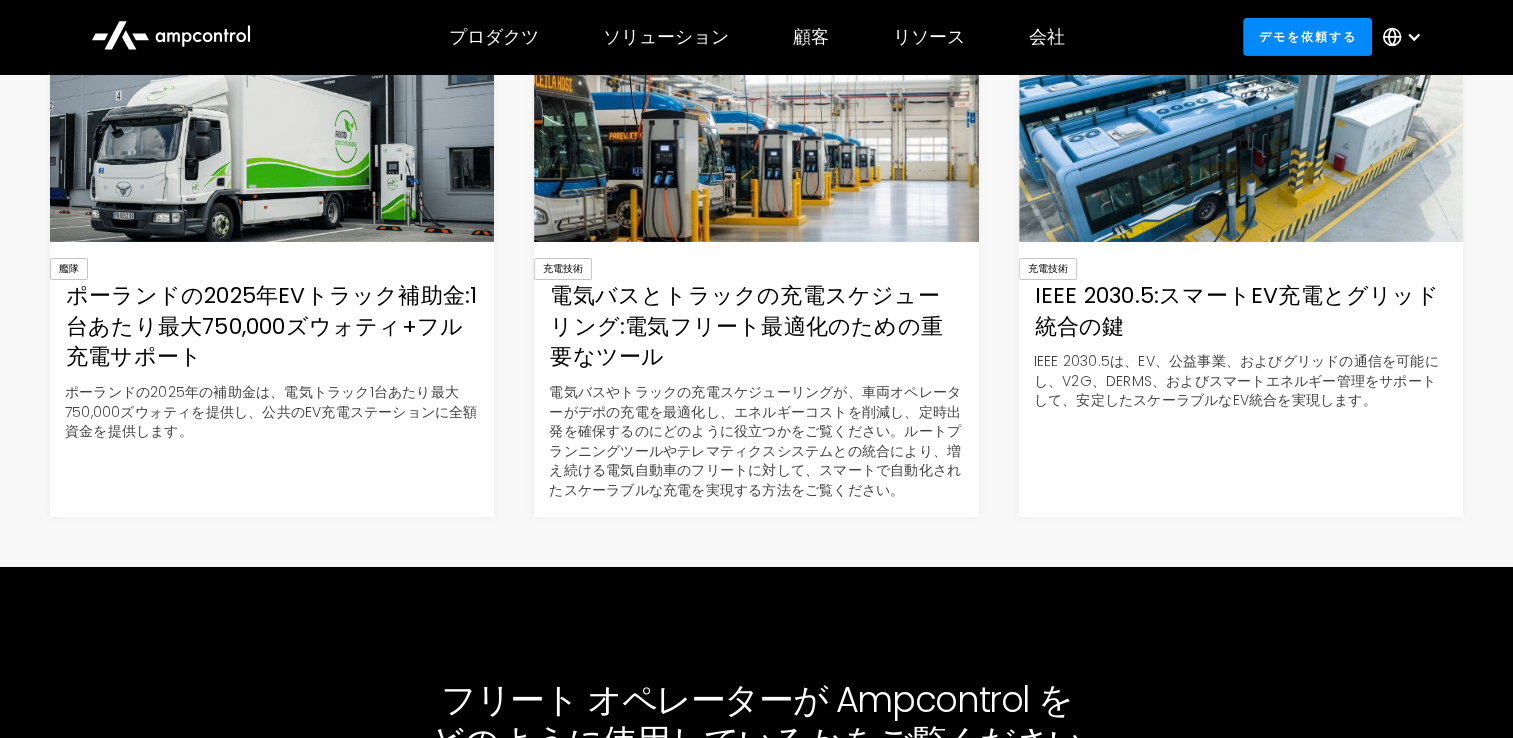 scroll, scrollTop: 6800, scrollLeft: 0, axis: vertical 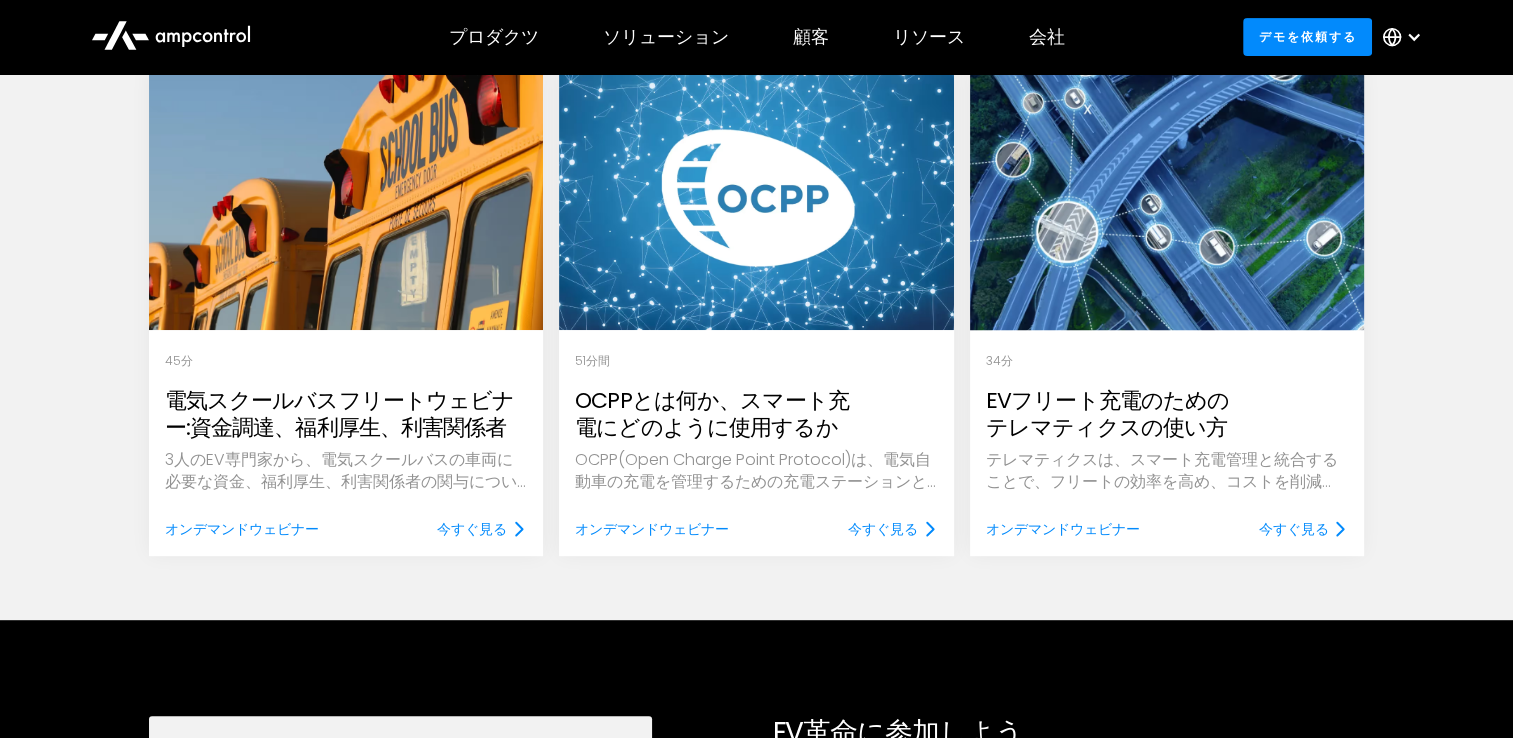 click on "EVフリート充電のためのテレマティクスの使い方" at bounding box center [1167, 414] 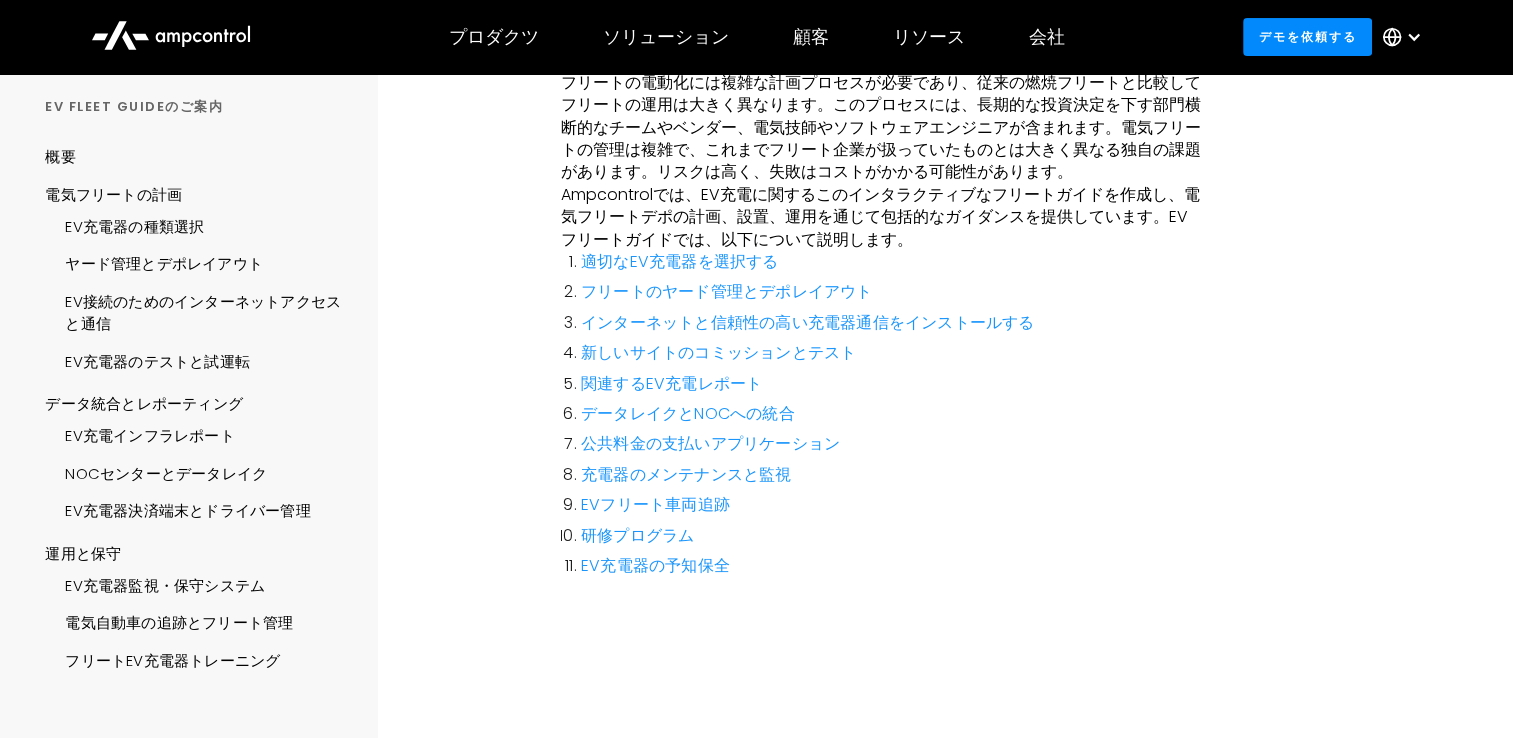 scroll, scrollTop: 400, scrollLeft: 0, axis: vertical 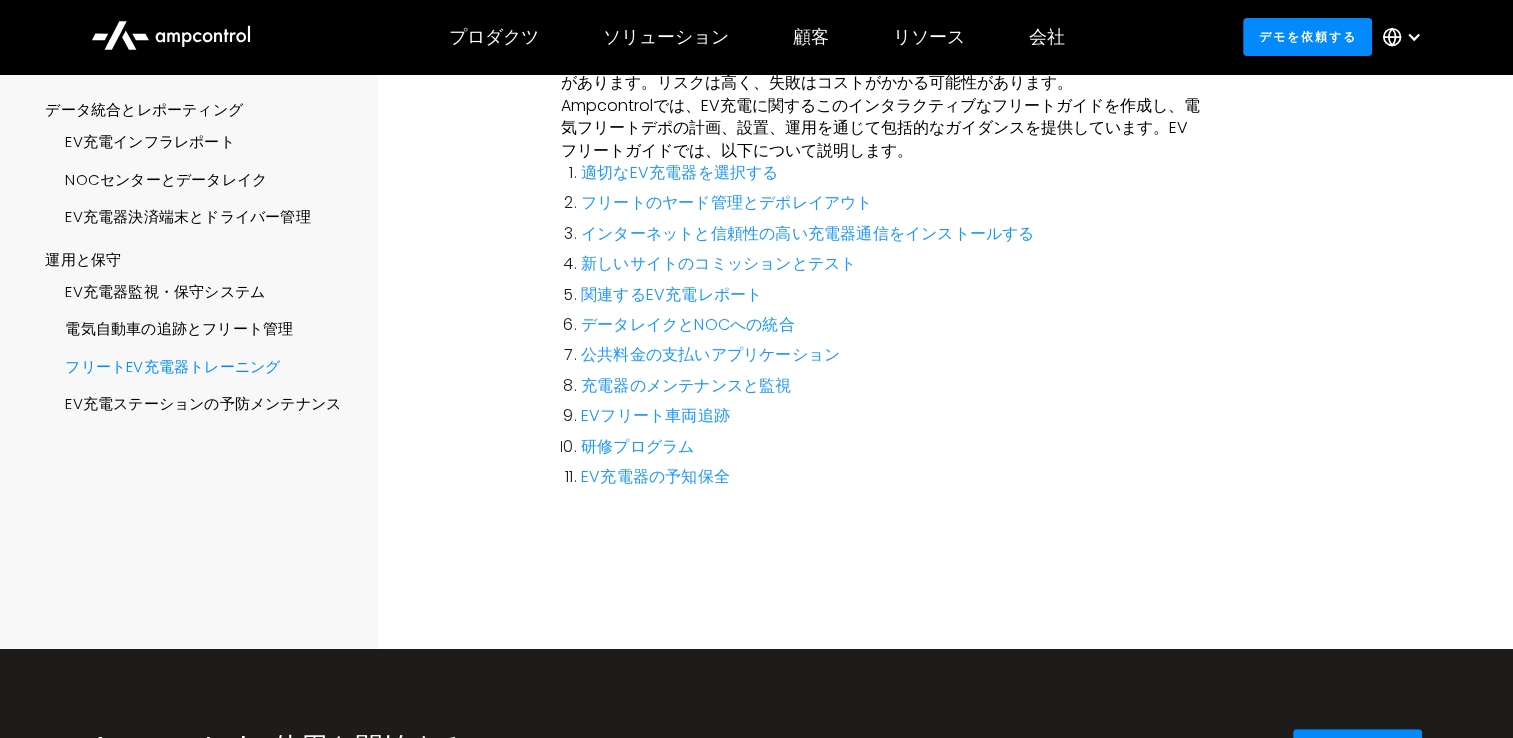 click on "フリートEV充電器トレーニング" at bounding box center (162, 364) 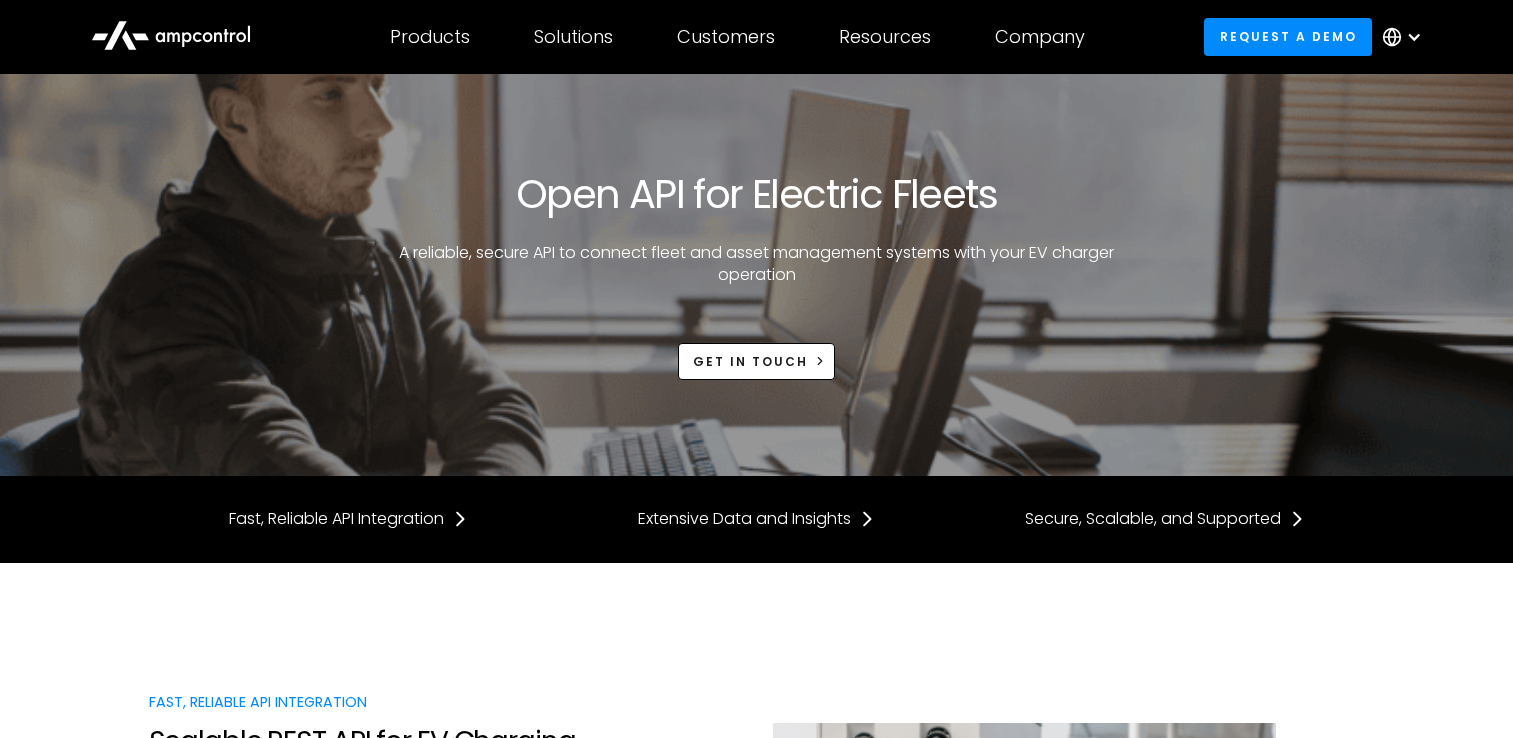scroll, scrollTop: 0, scrollLeft: 0, axis: both 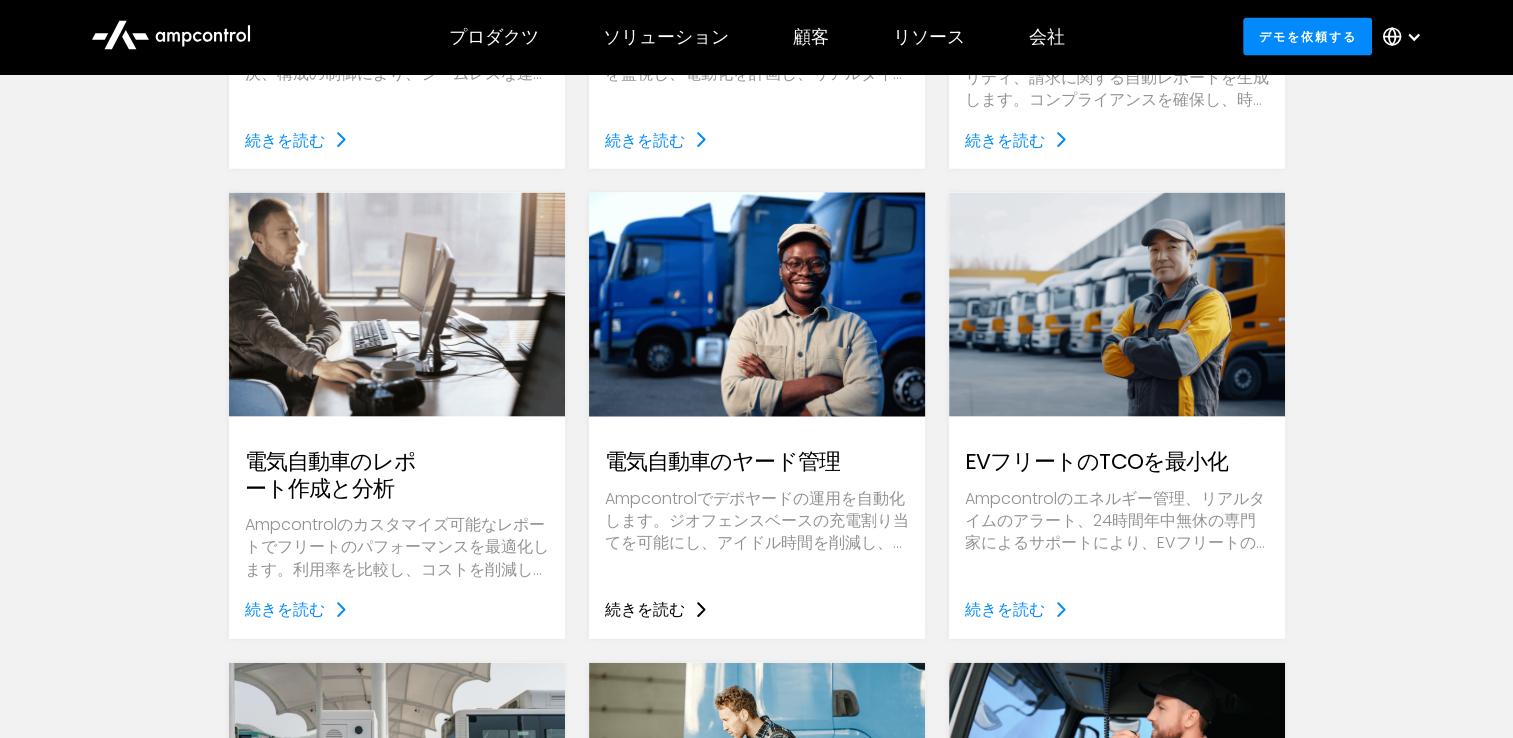 click on "続きを読む" at bounding box center (645, 610) 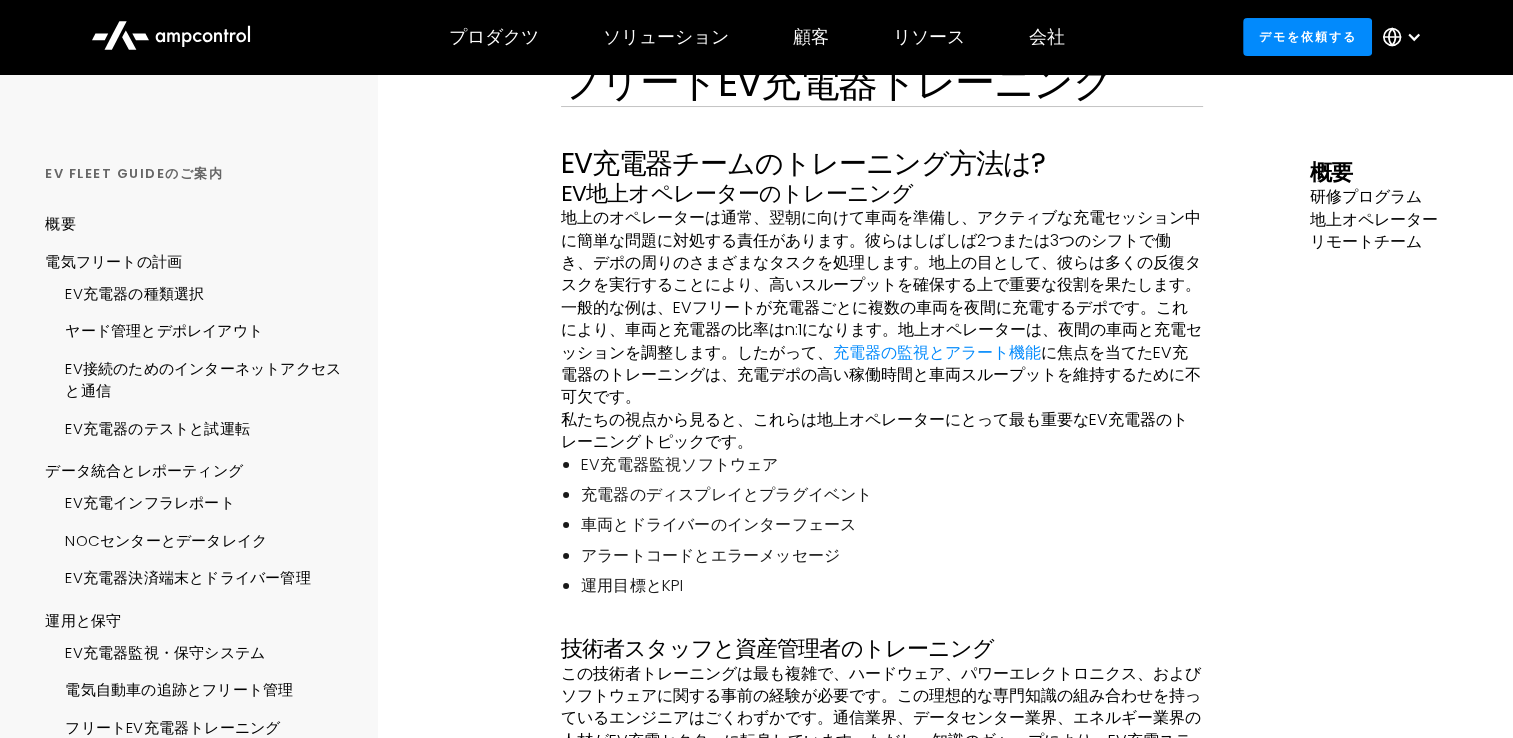 scroll, scrollTop: 200, scrollLeft: 0, axis: vertical 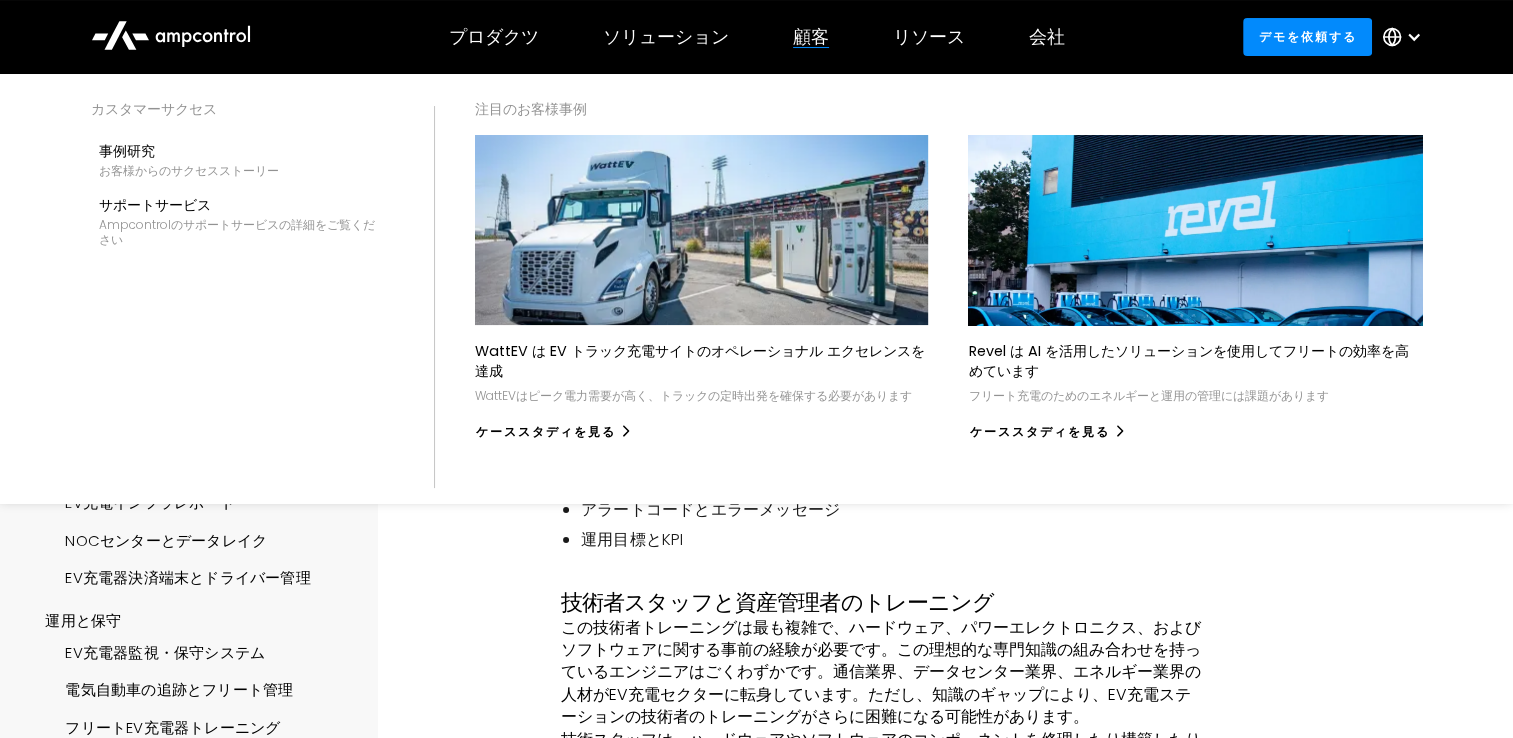 click on "Revel は AI を活用したソリューションを使用してフリートの効率を高めています フリート充電のためのエネルギーと運用の管理には課題があります ケーススタディを見る" at bounding box center [1195, 291] 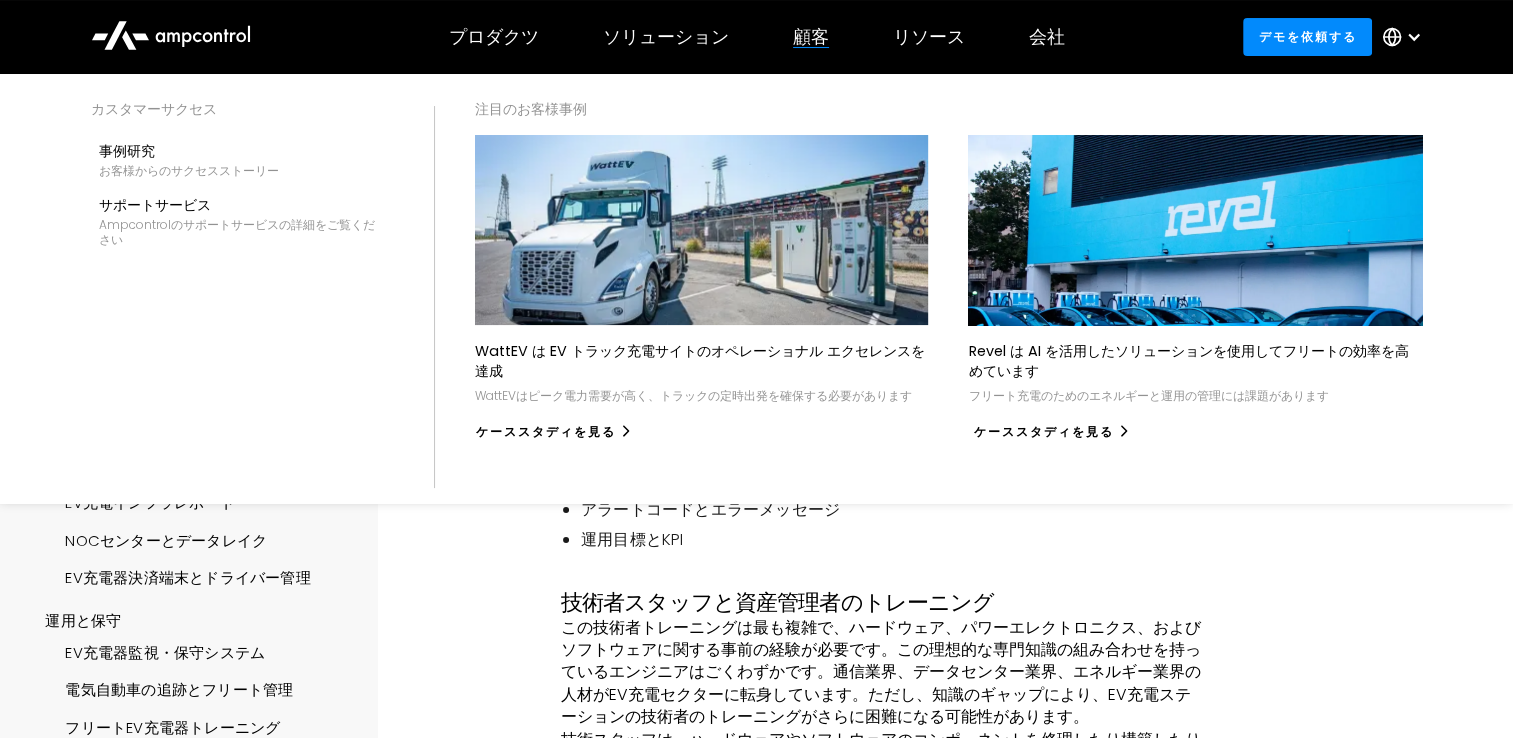 click on "ケーススタディを見る" at bounding box center (1043, 432) 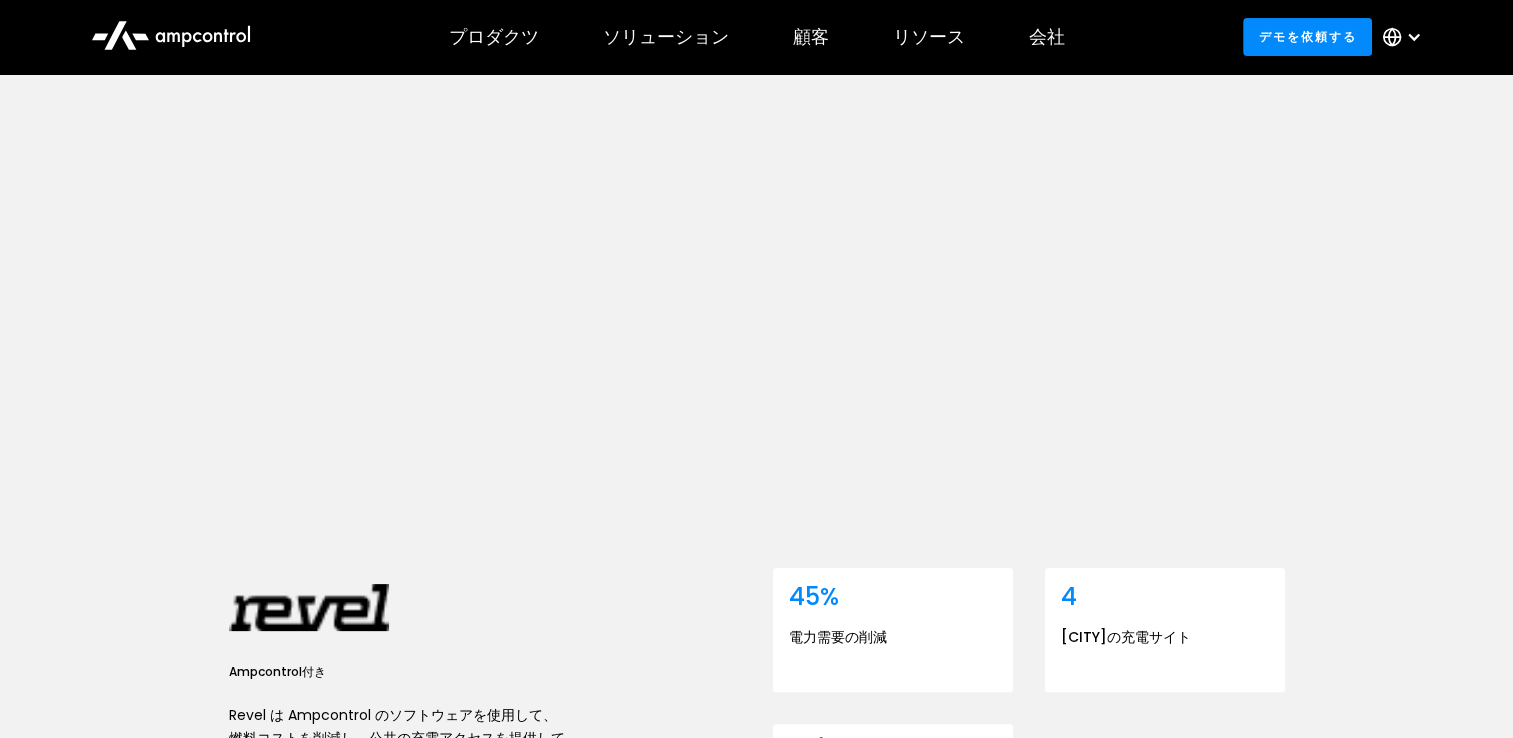 scroll, scrollTop: 600, scrollLeft: 0, axis: vertical 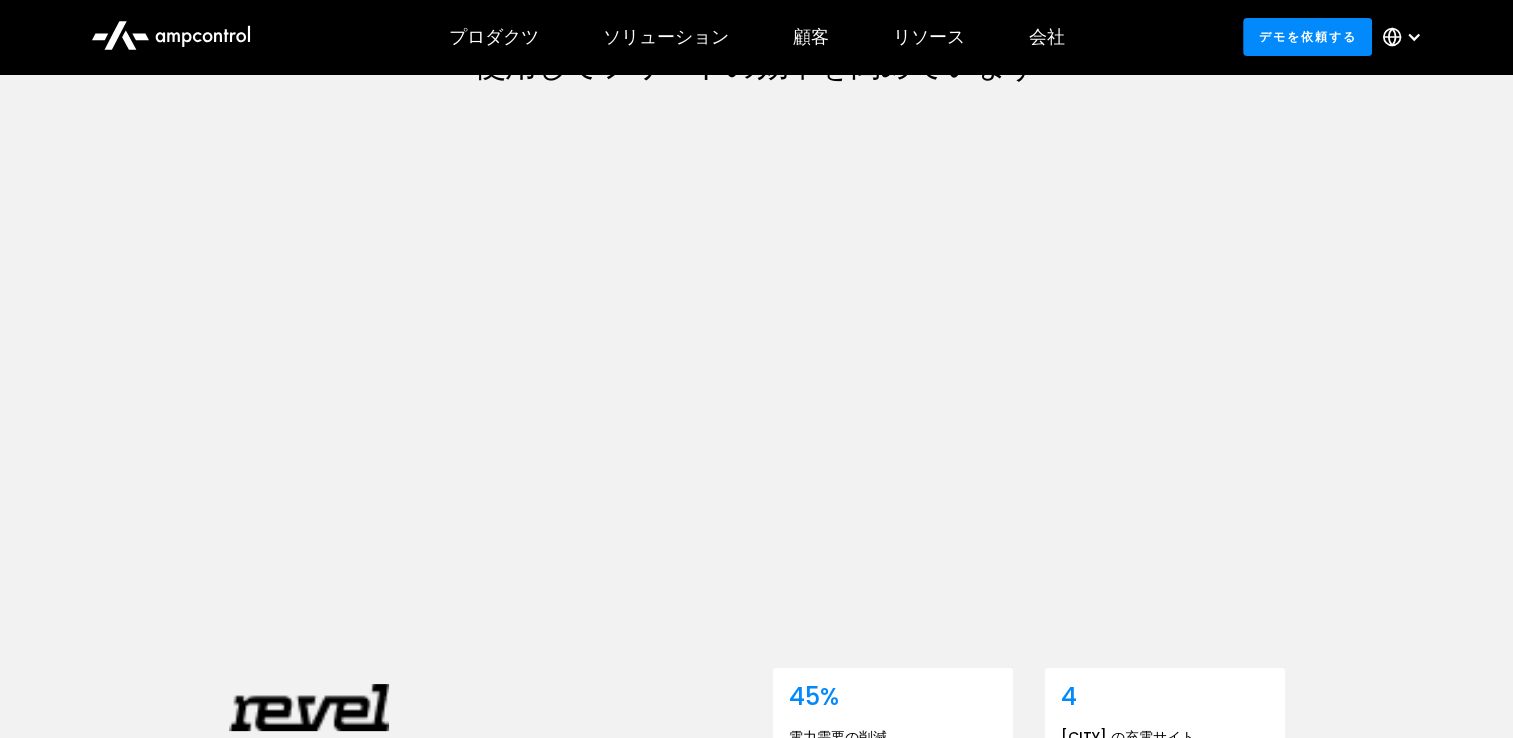 click on "Revel は AI を活用したソリューションを使用してフリートの効率を高めています Ampcontrol 付き Revel は Ampcontrol のソフトウェアを使用して、燃料コストを削減し、公共の充電アクセスを提供しています。 詳細情報 45% 電力需要の削減 4 [STATE] の充電サイト 10/10 信頼性の高いフリート運用" at bounding box center [756, 451] 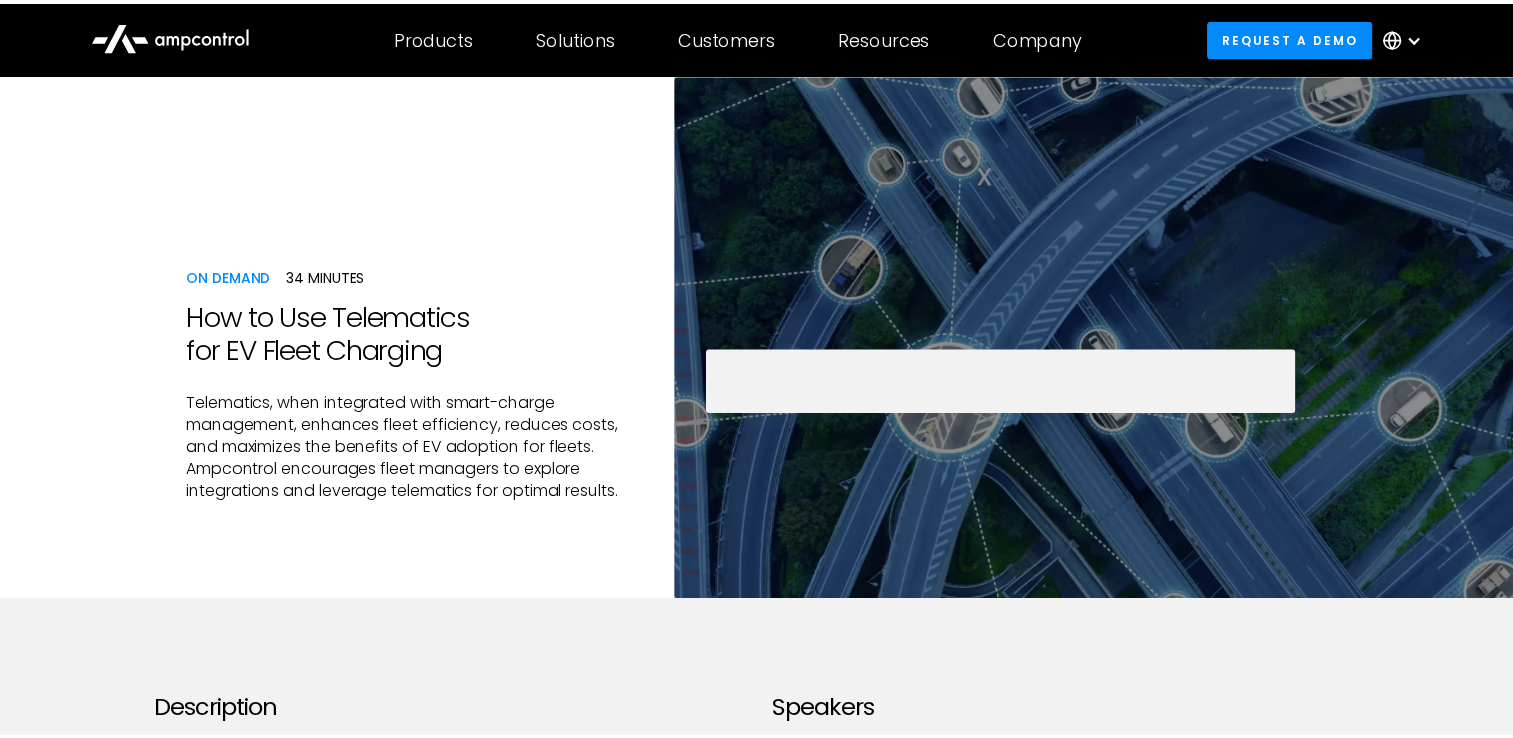 scroll, scrollTop: 0, scrollLeft: 0, axis: both 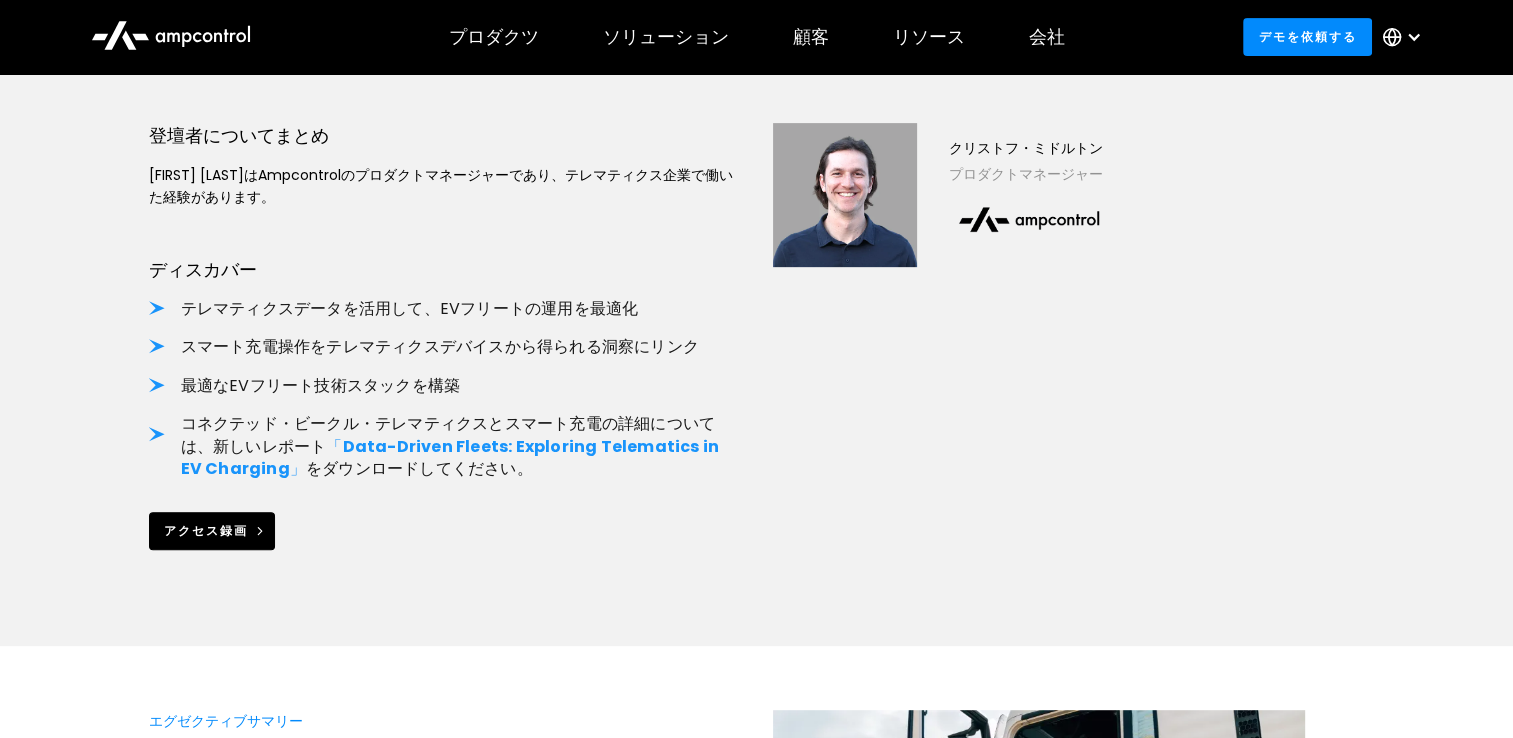 click on "アクセス録画" at bounding box center (206, 531) 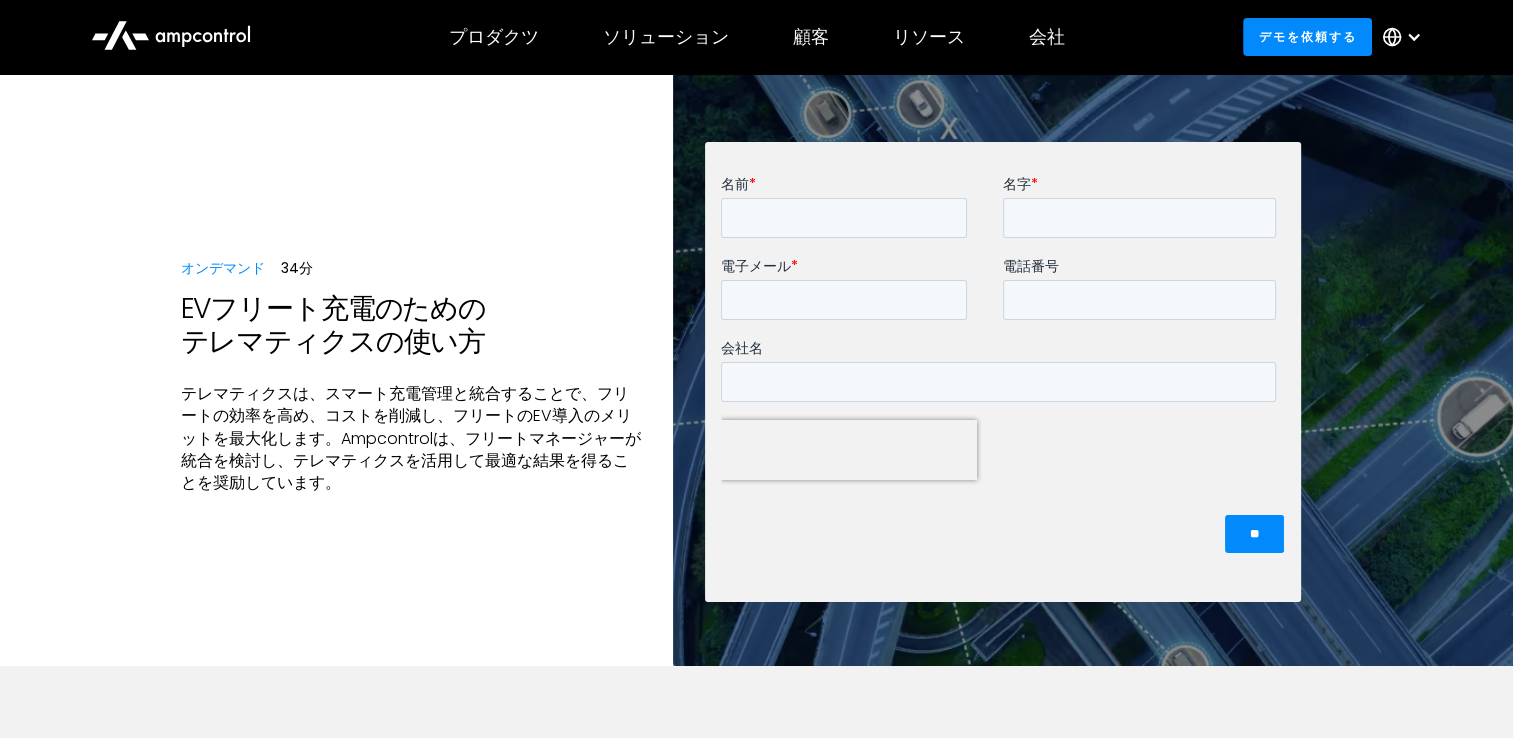 scroll, scrollTop: 74, scrollLeft: 0, axis: vertical 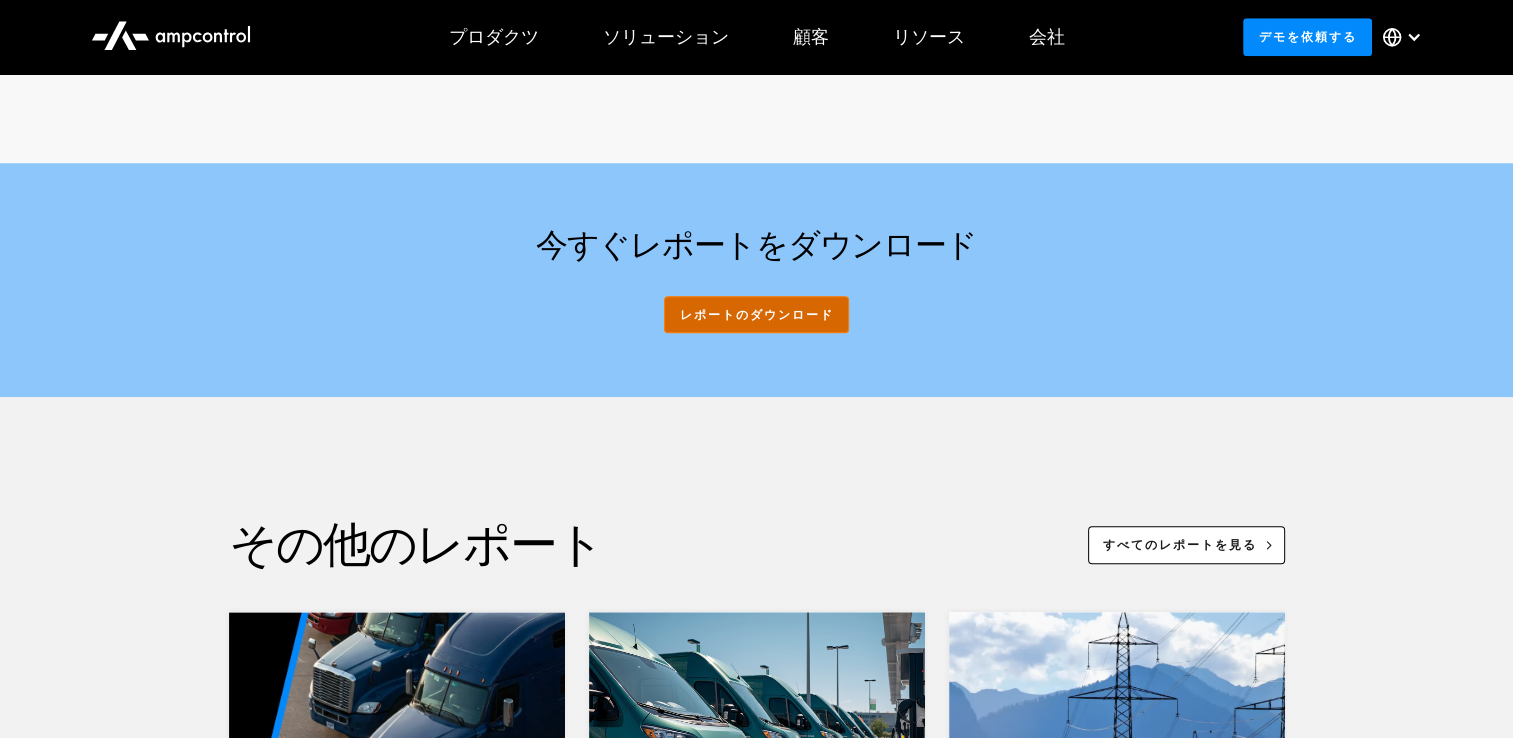 click on "レポートのダウンロード" at bounding box center (756, 314) 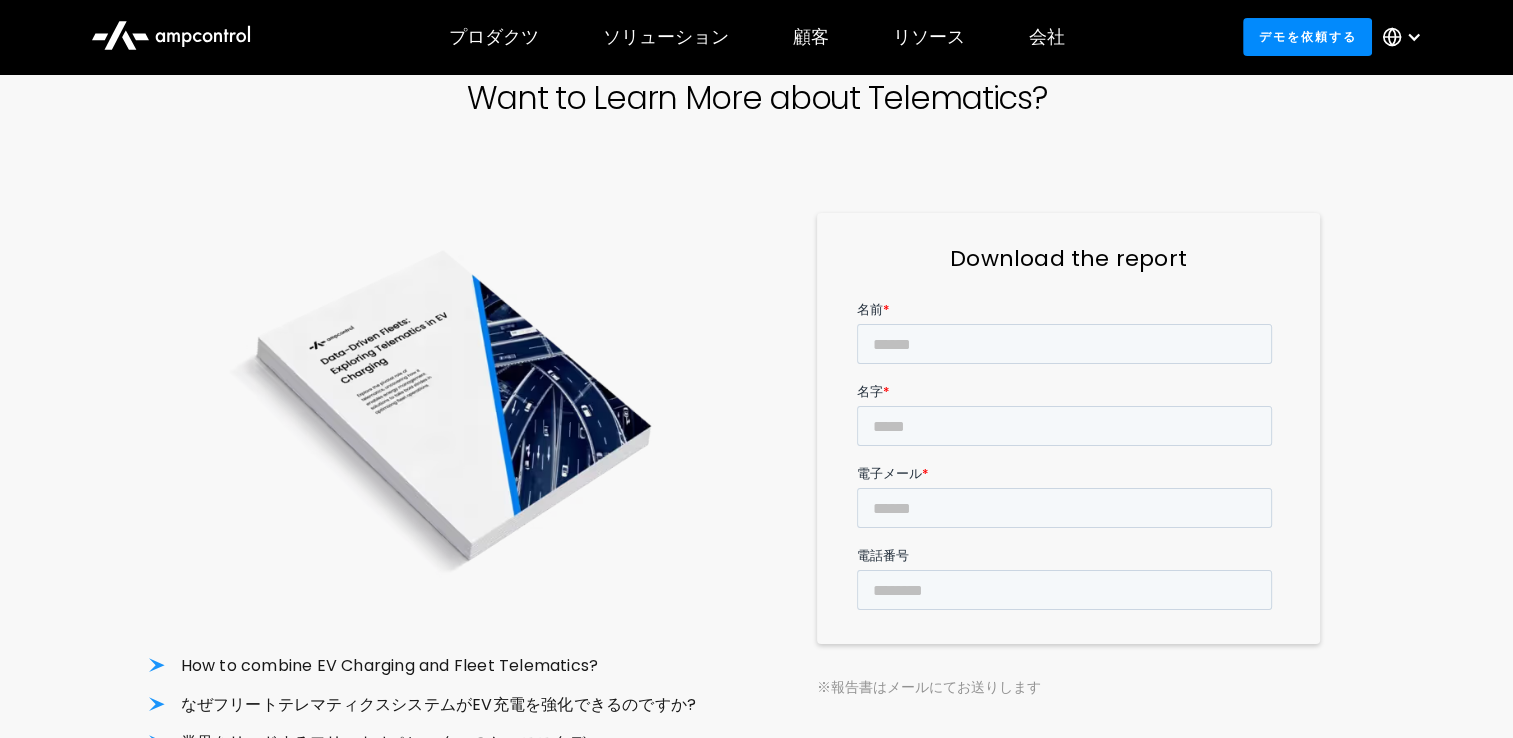 scroll, scrollTop: 106, scrollLeft: 0, axis: vertical 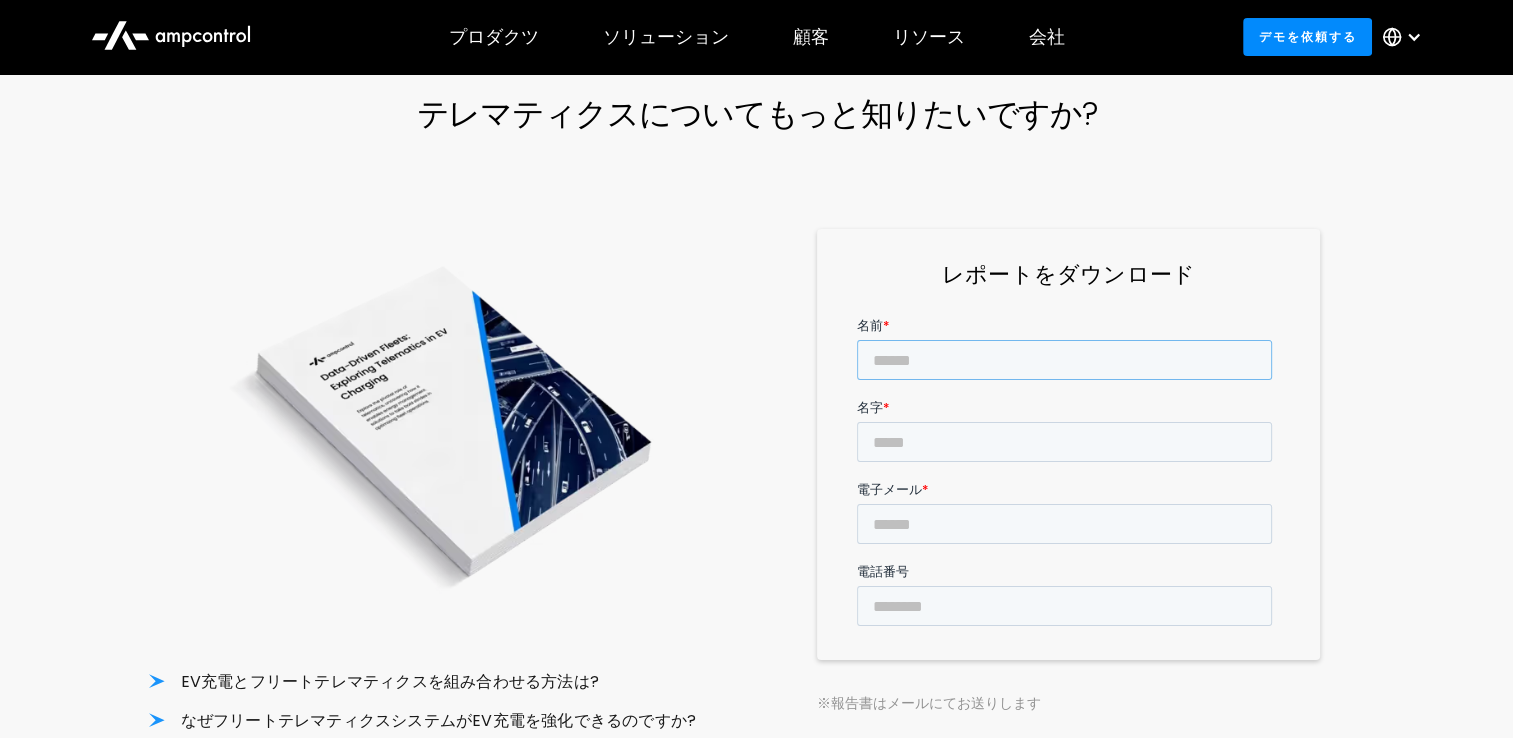 click on "名前 *" at bounding box center [1064, 359] 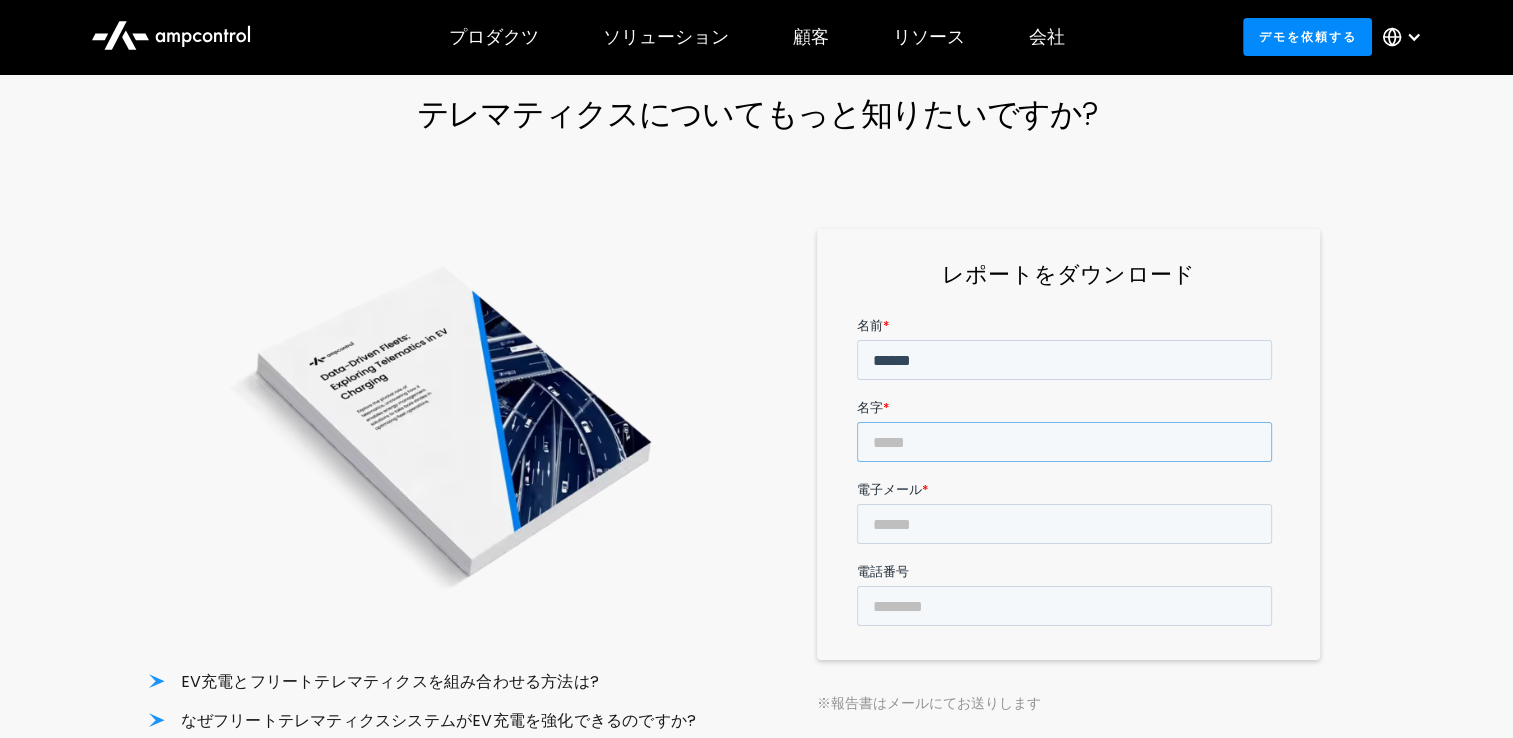 type on "******" 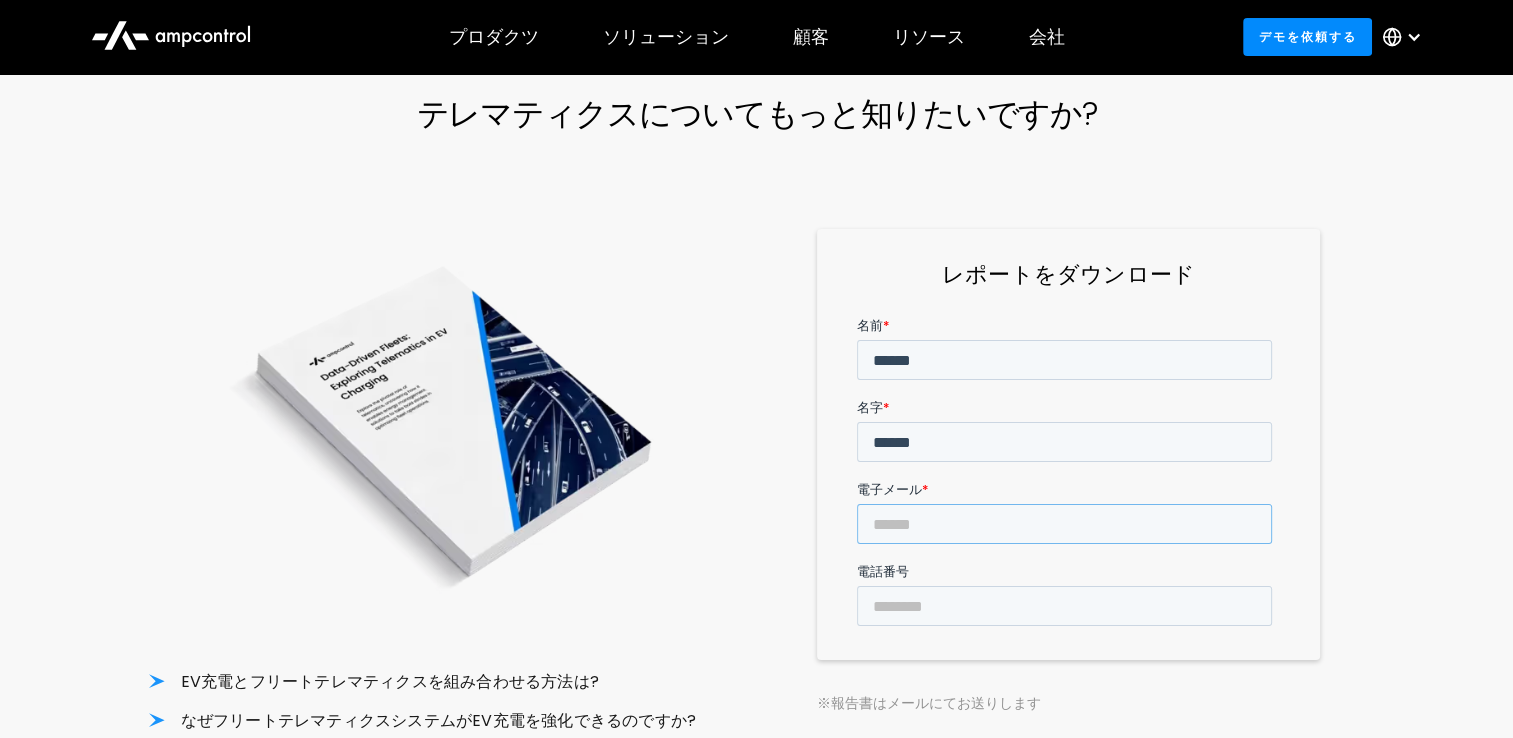 type on "**********" 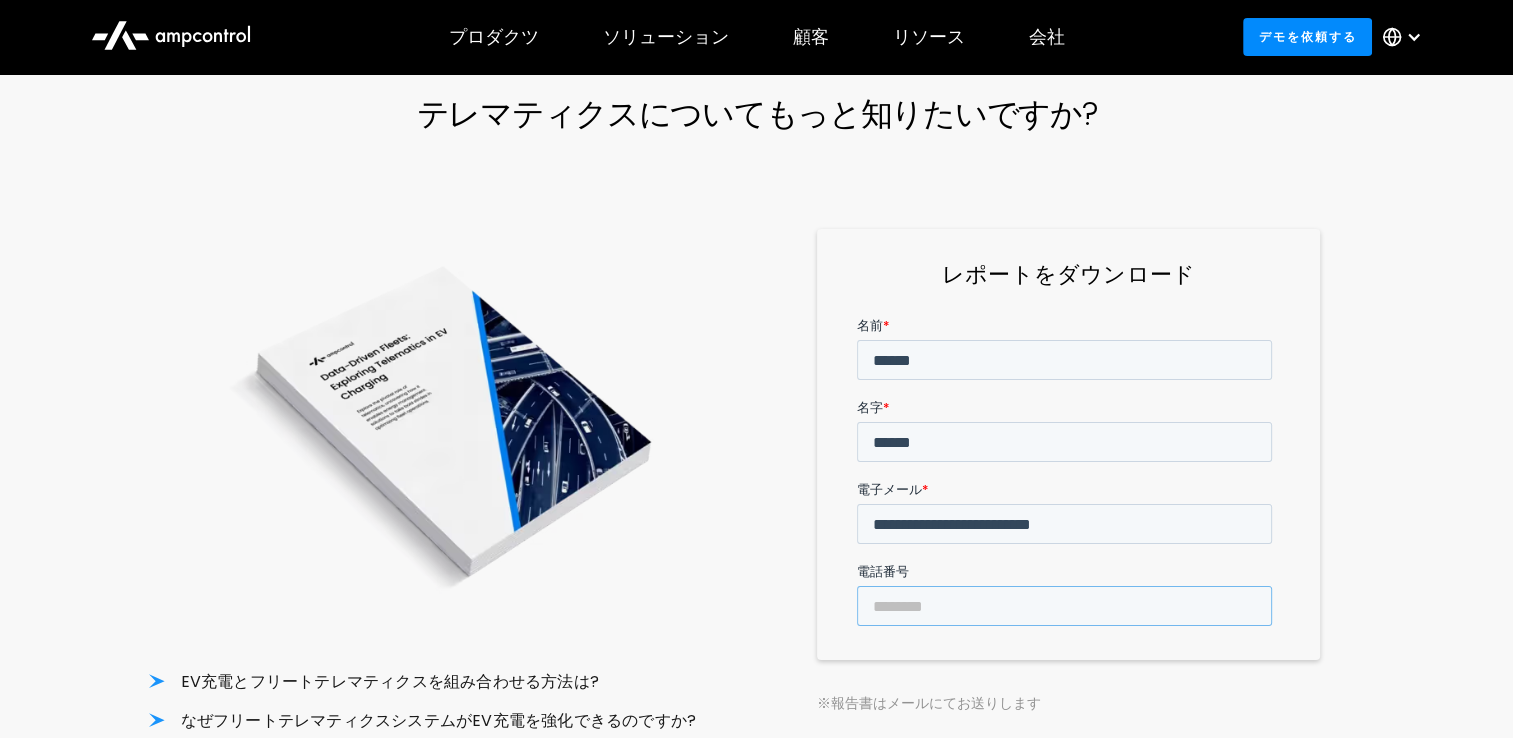 type on "**********" 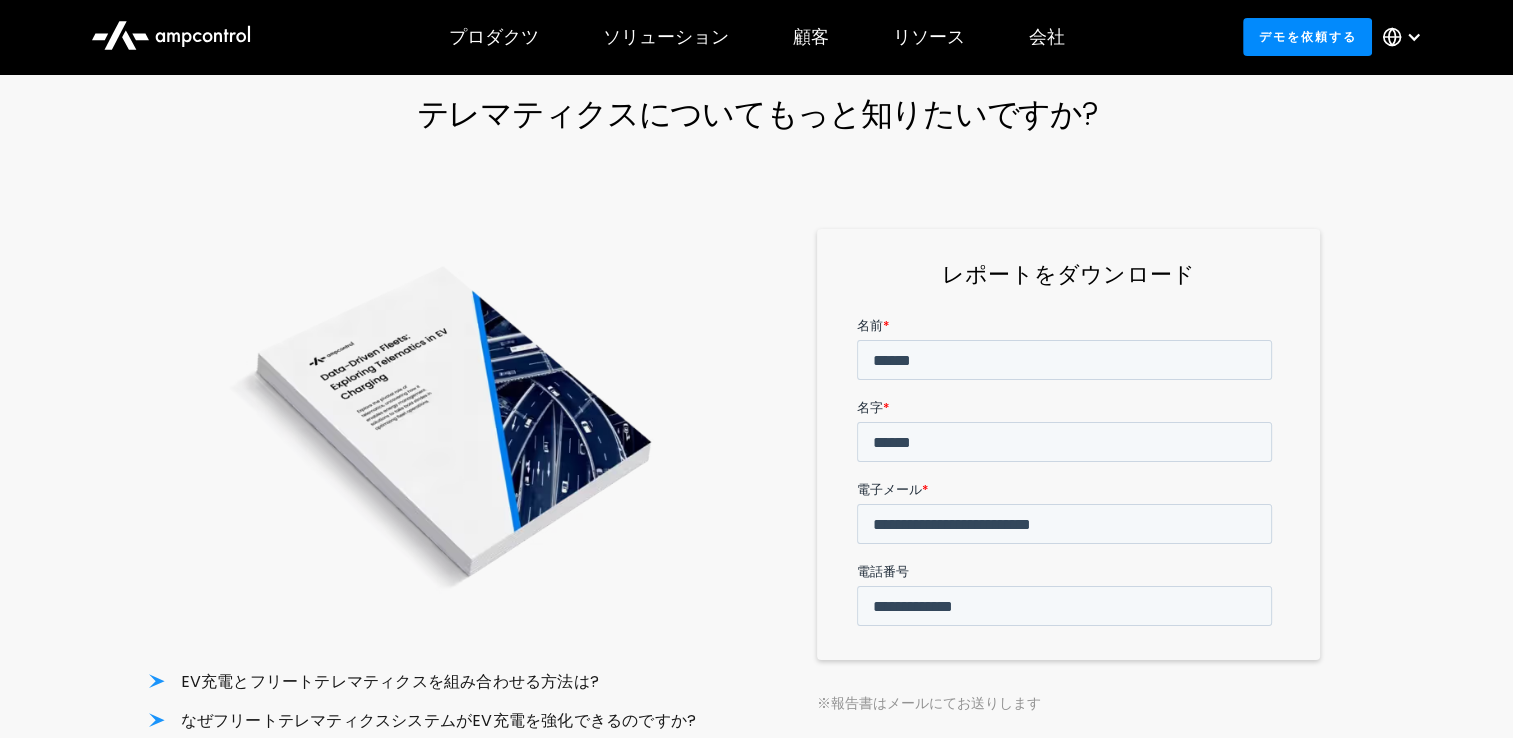 click on "**********" at bounding box center (1068, 554) 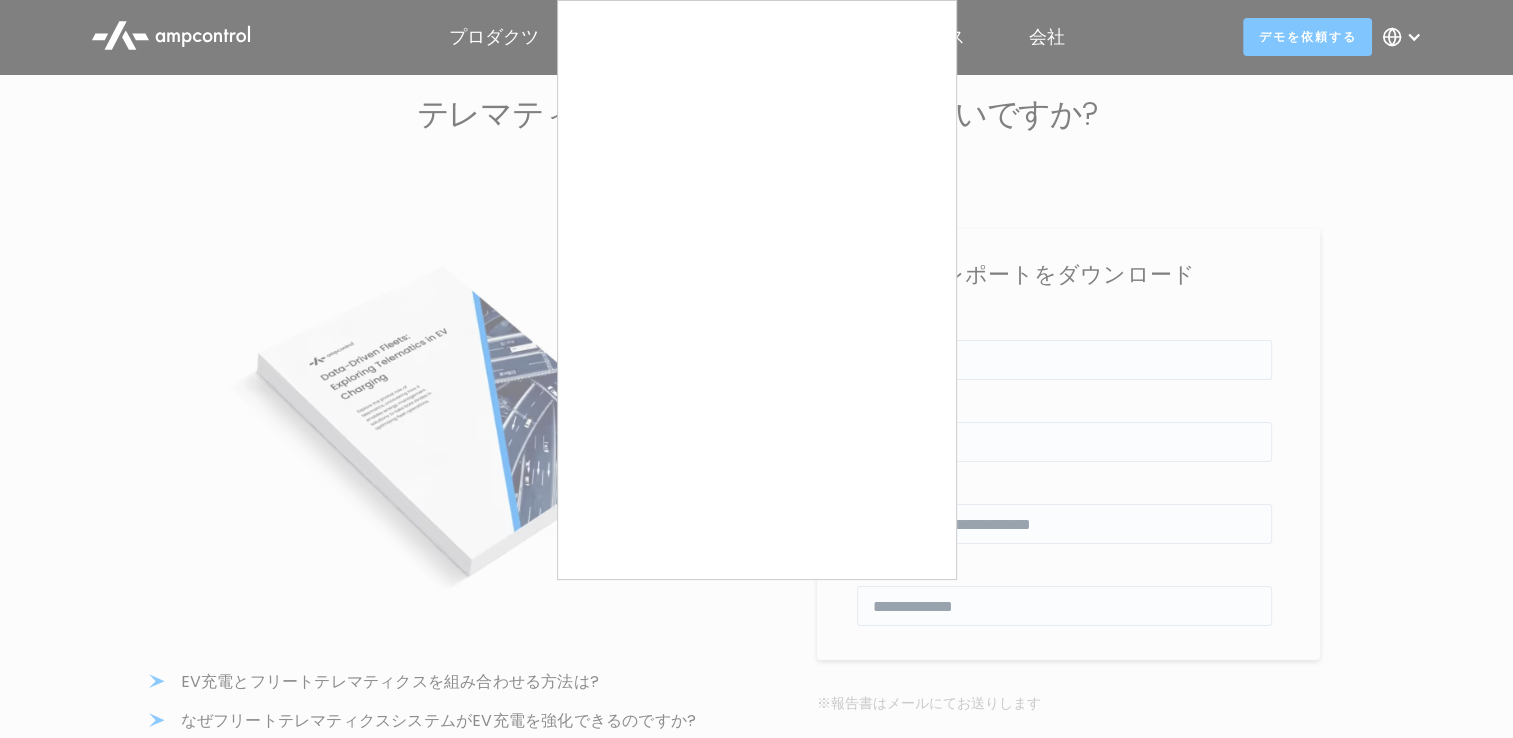 click at bounding box center (756, 369) 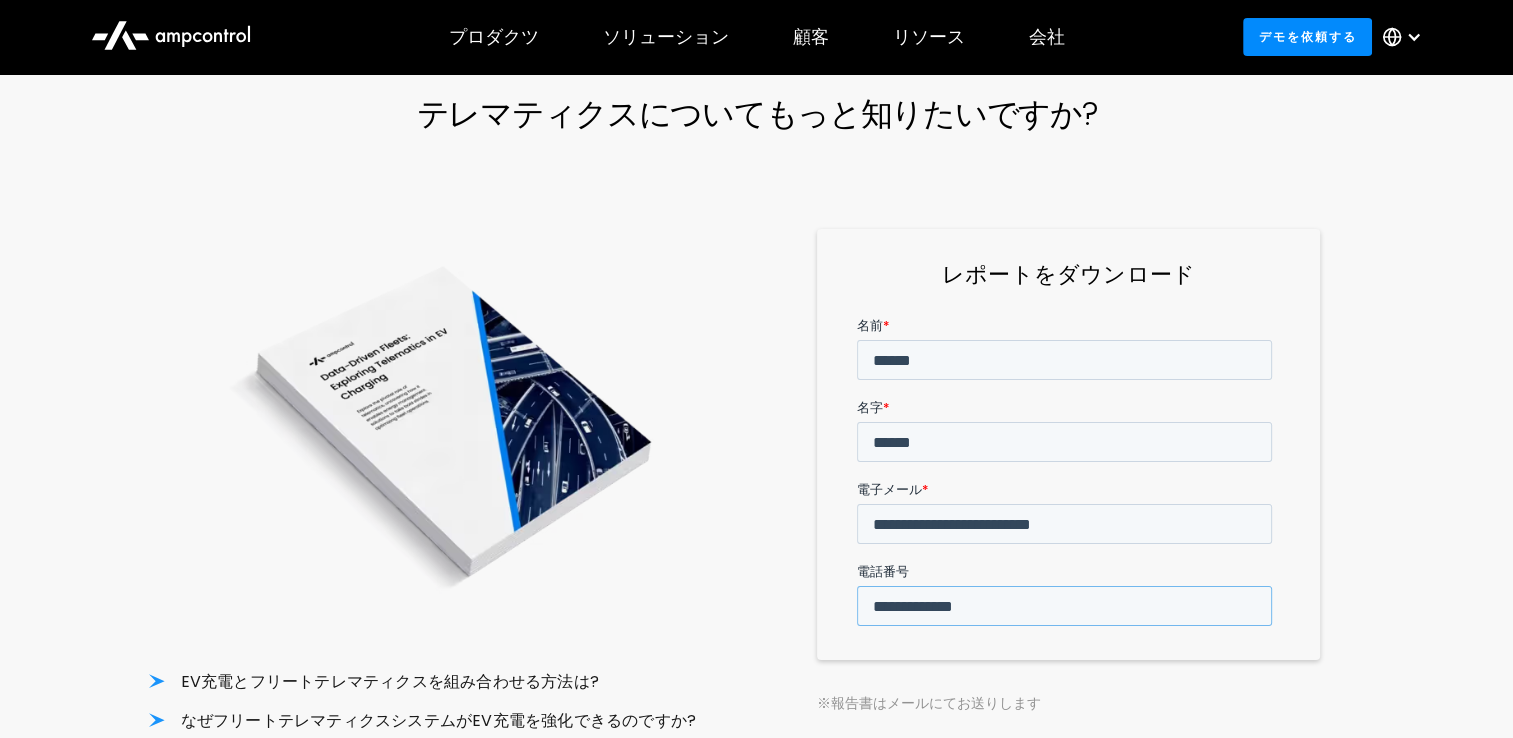 drag, startPoint x: 1216, startPoint y: 443, endPoint x: 1029, endPoint y: 433, distance: 187.26718 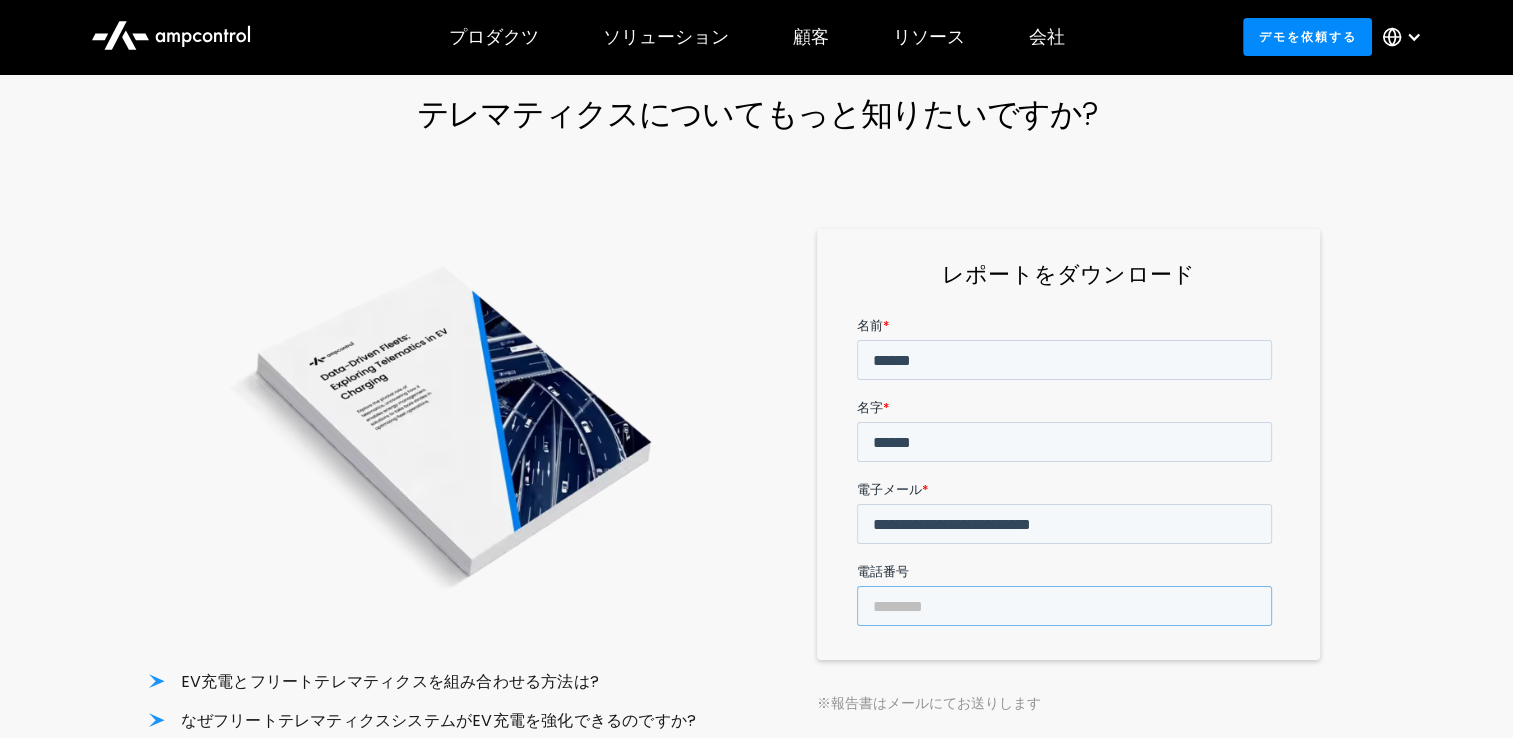type 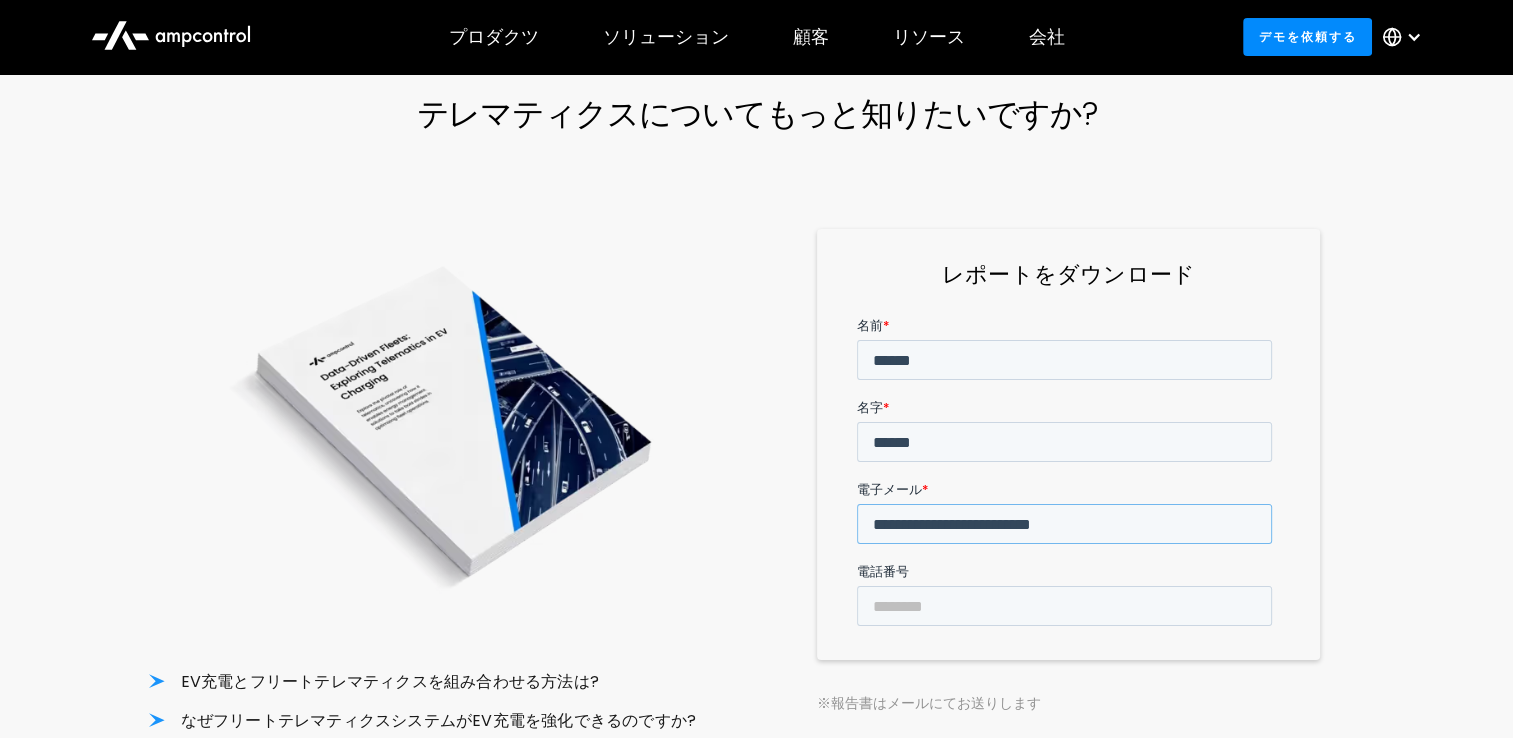 click on "**********" at bounding box center [1064, 523] 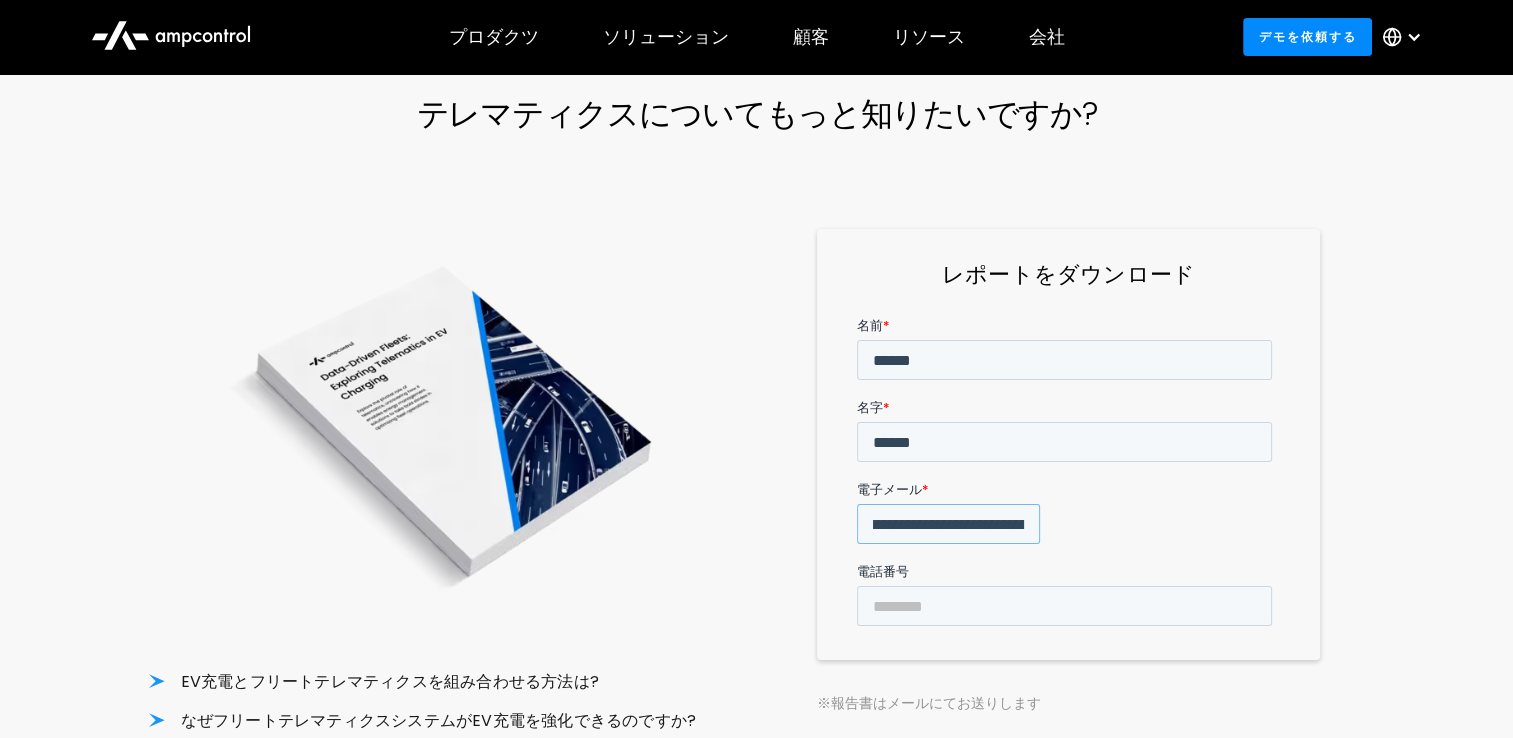 scroll, scrollTop: 0, scrollLeft: 36, axis: horizontal 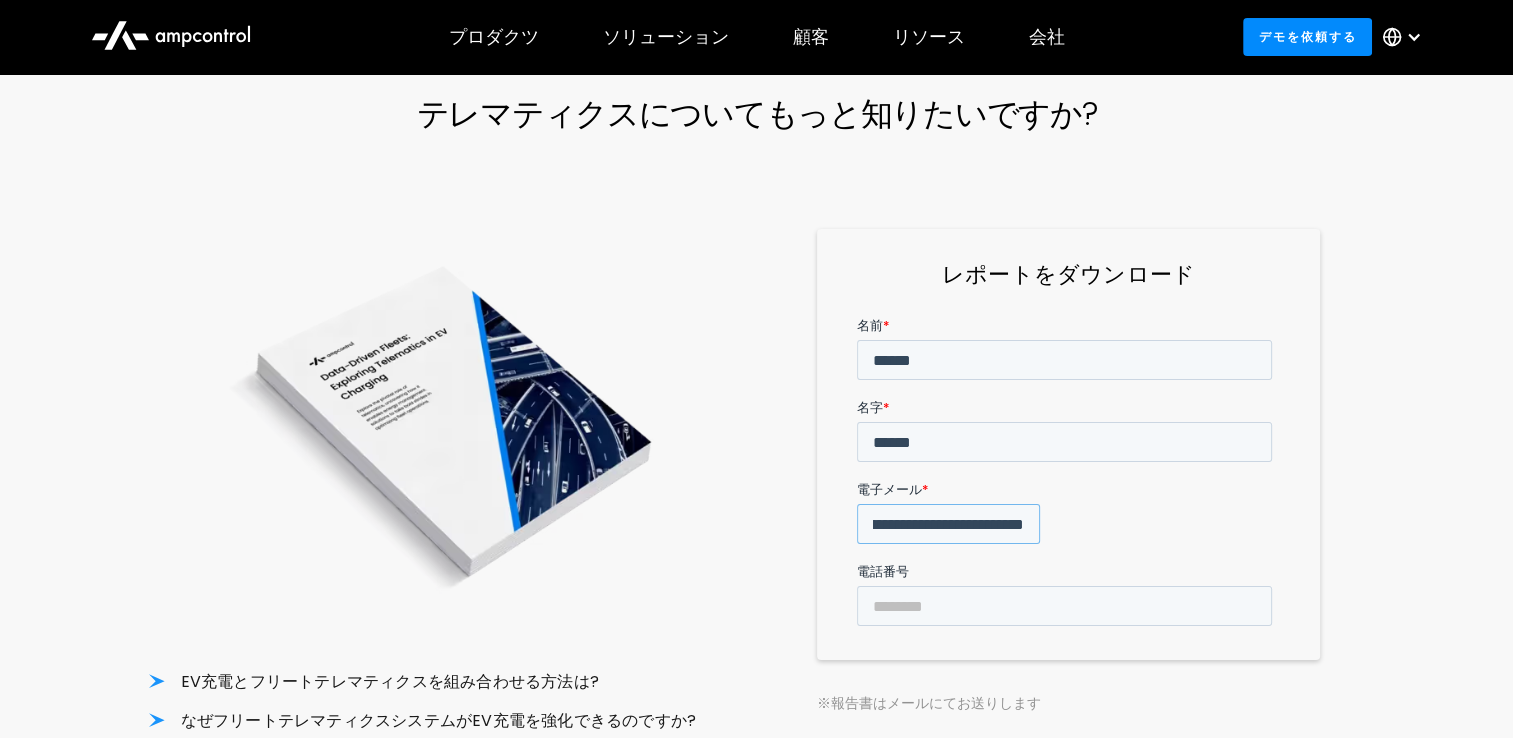 drag, startPoint x: 1002, startPoint y: 445, endPoint x: 1053, endPoint y: 448, distance: 51.088158 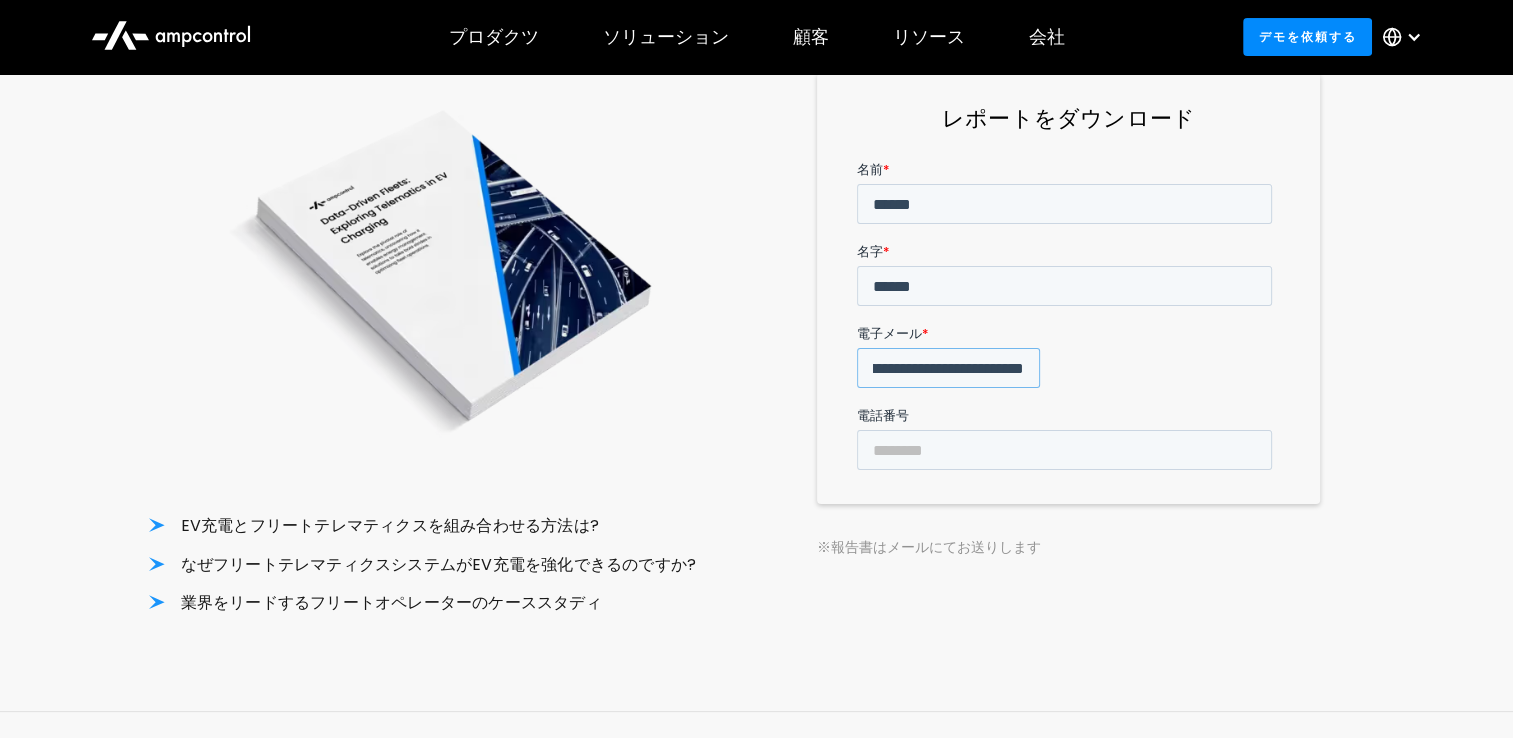 scroll, scrollTop: 206, scrollLeft: 0, axis: vertical 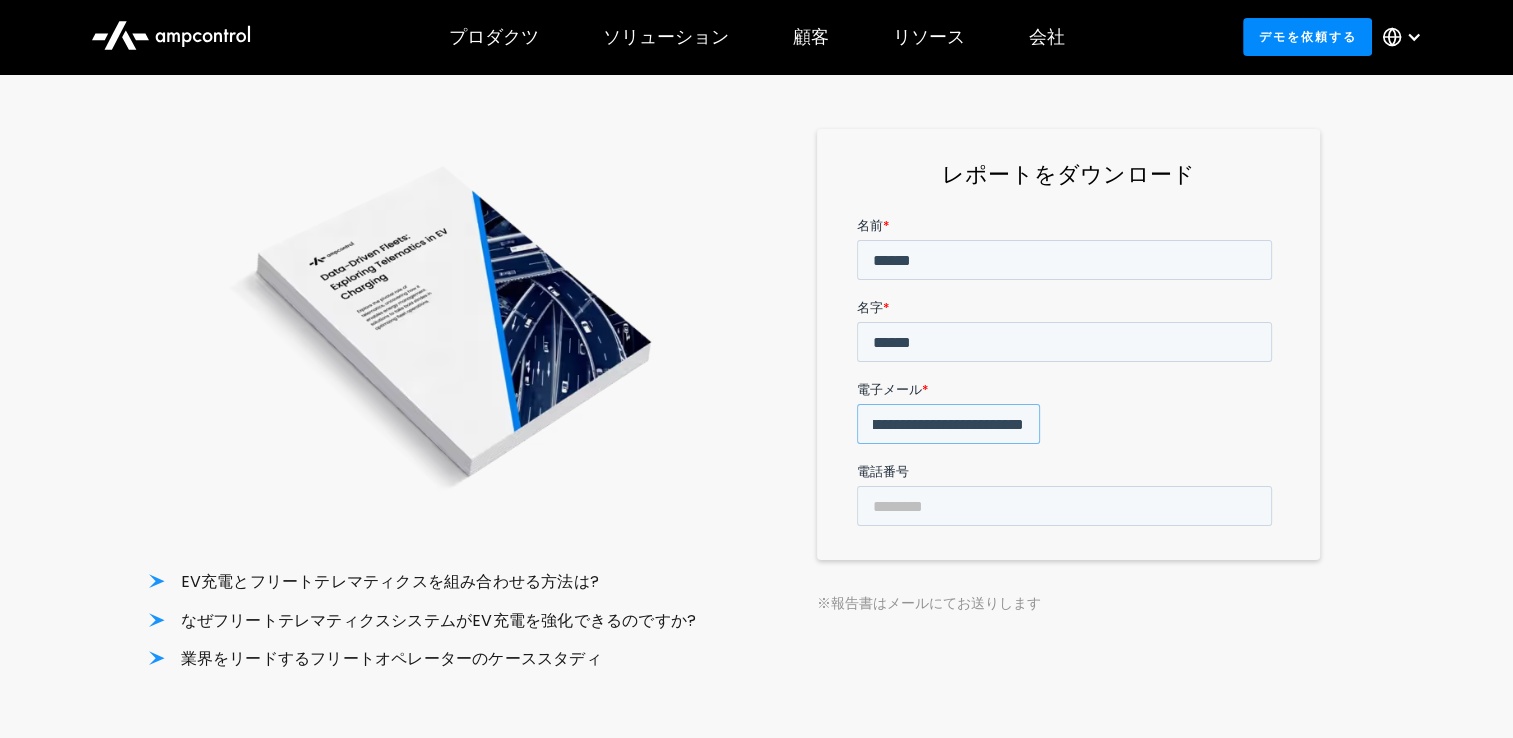type on "**********" 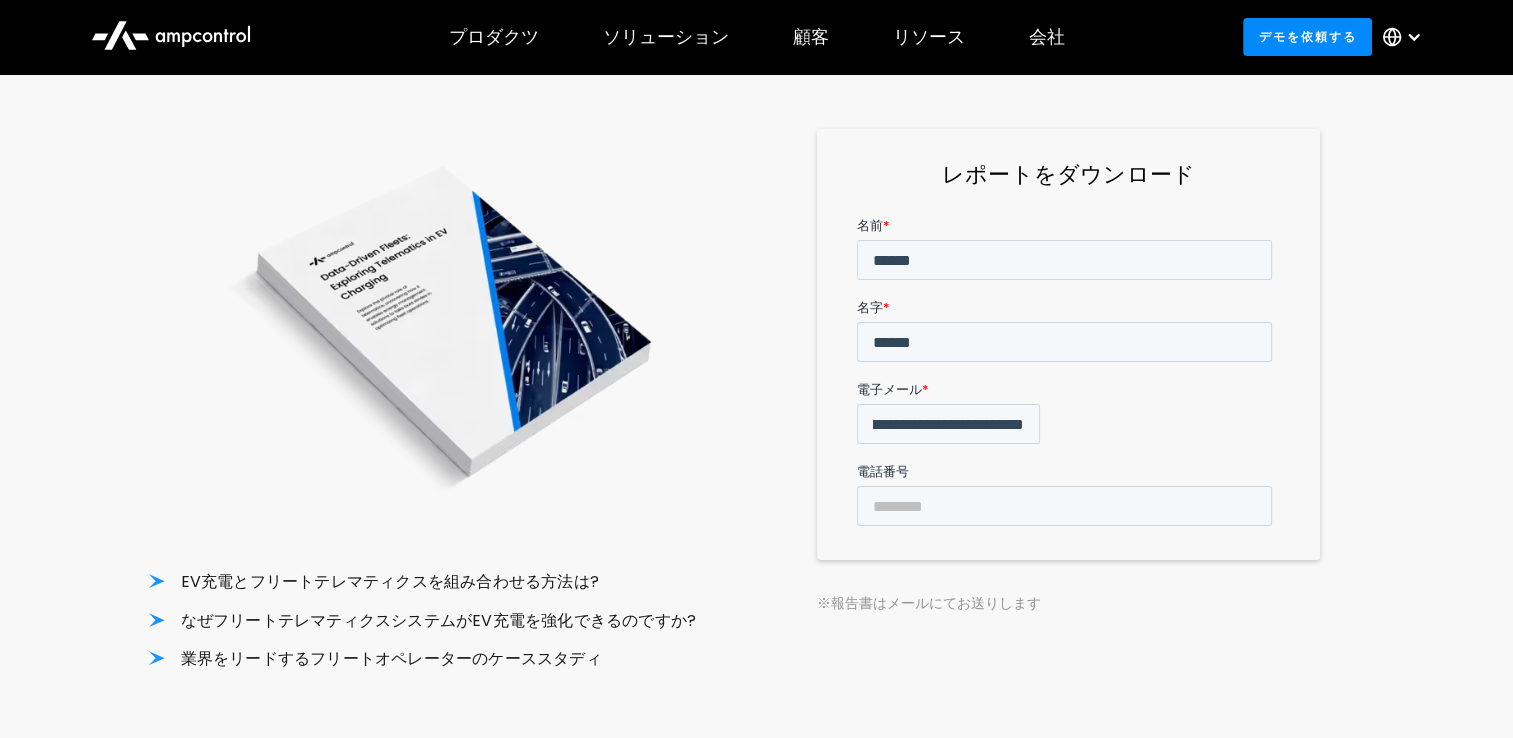 click on "******" at bounding box center (886, 657) 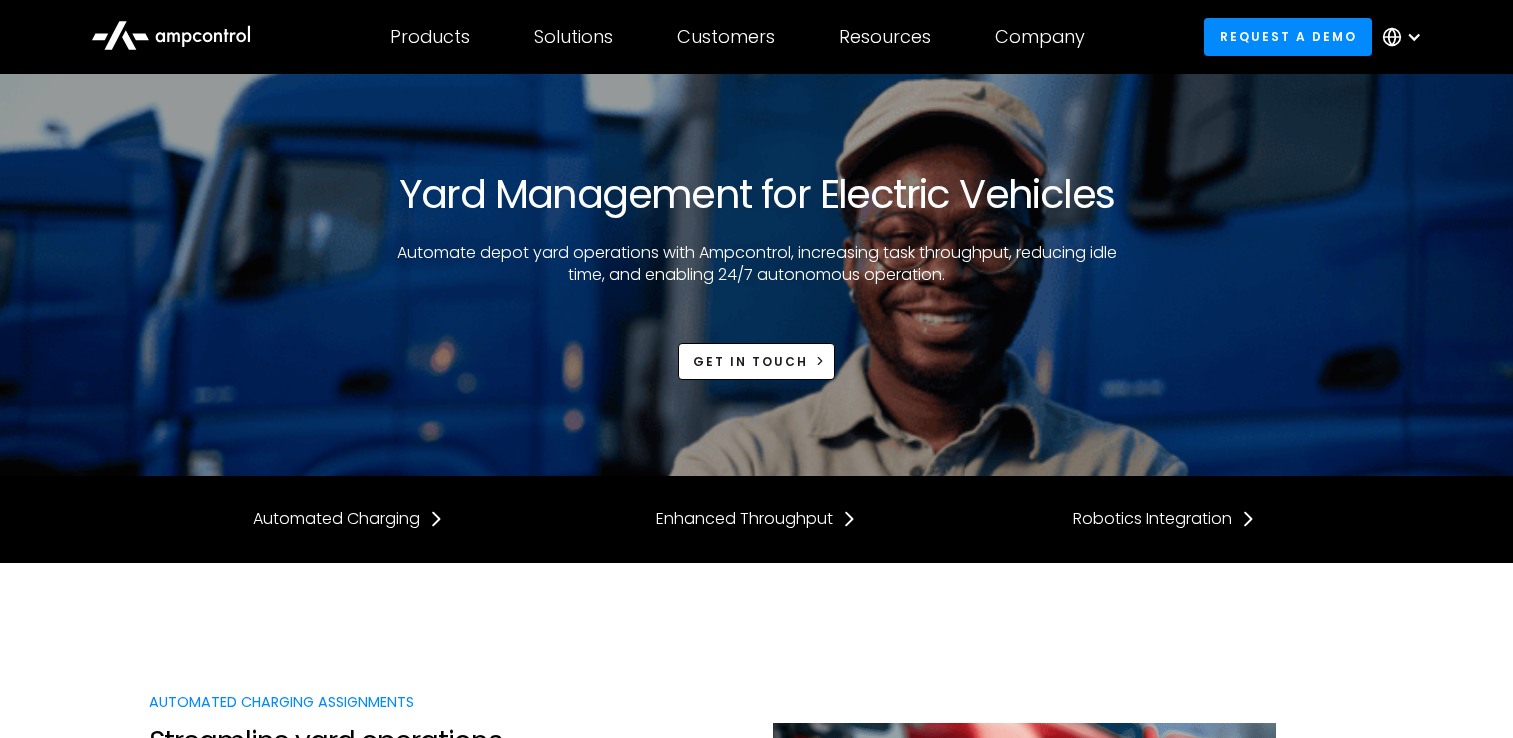 scroll, scrollTop: 0, scrollLeft: 0, axis: both 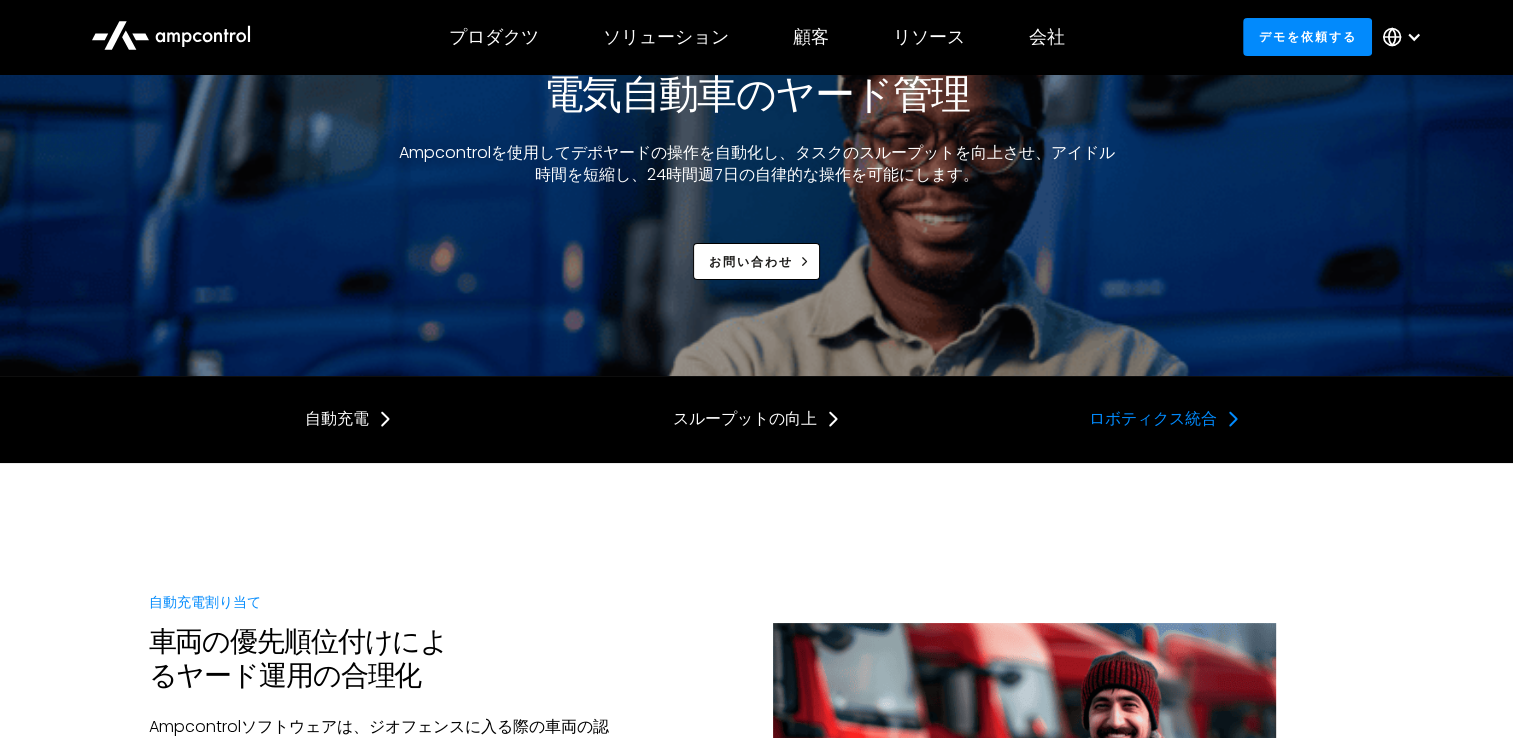 click on "ロボティクス統合" at bounding box center [1153, 419] 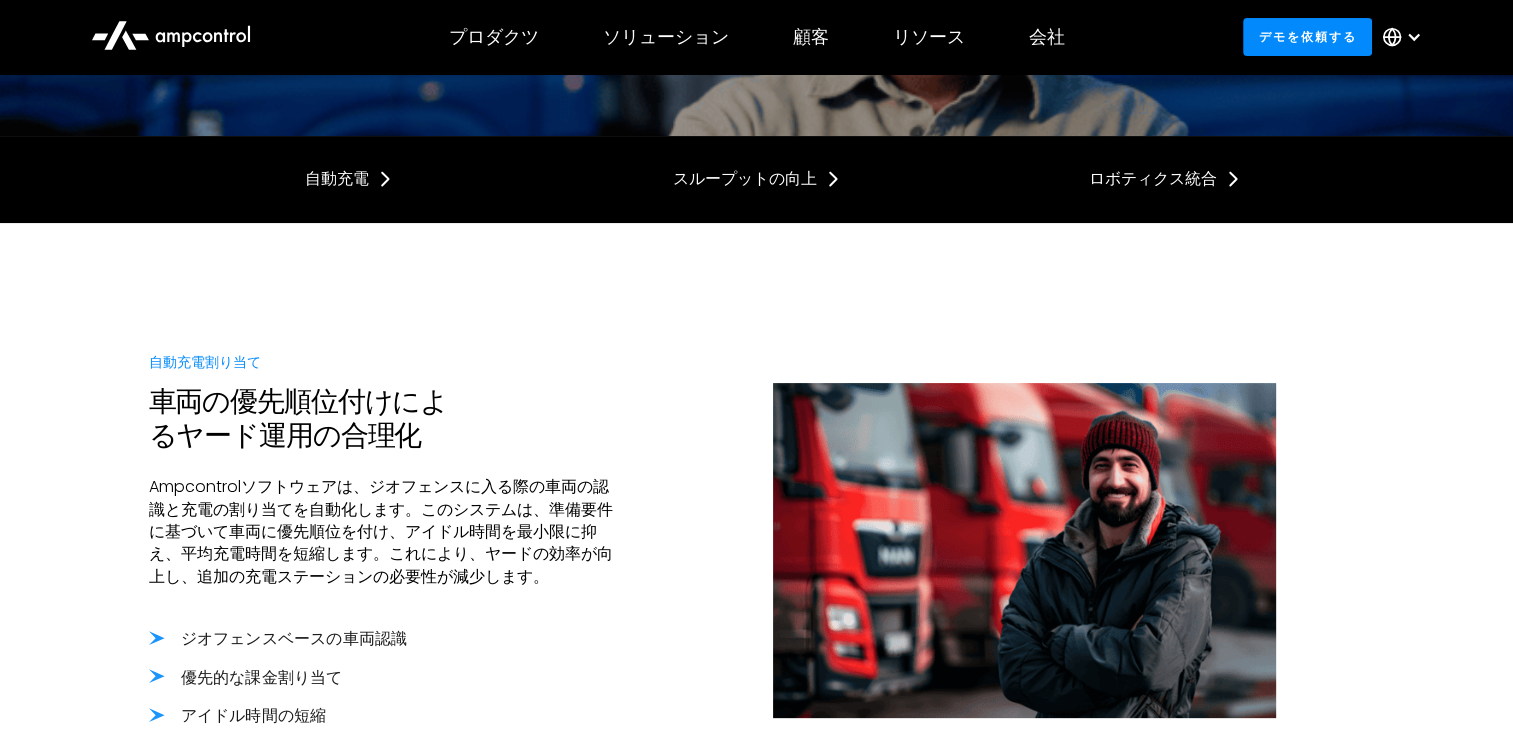scroll, scrollTop: 84, scrollLeft: 0, axis: vertical 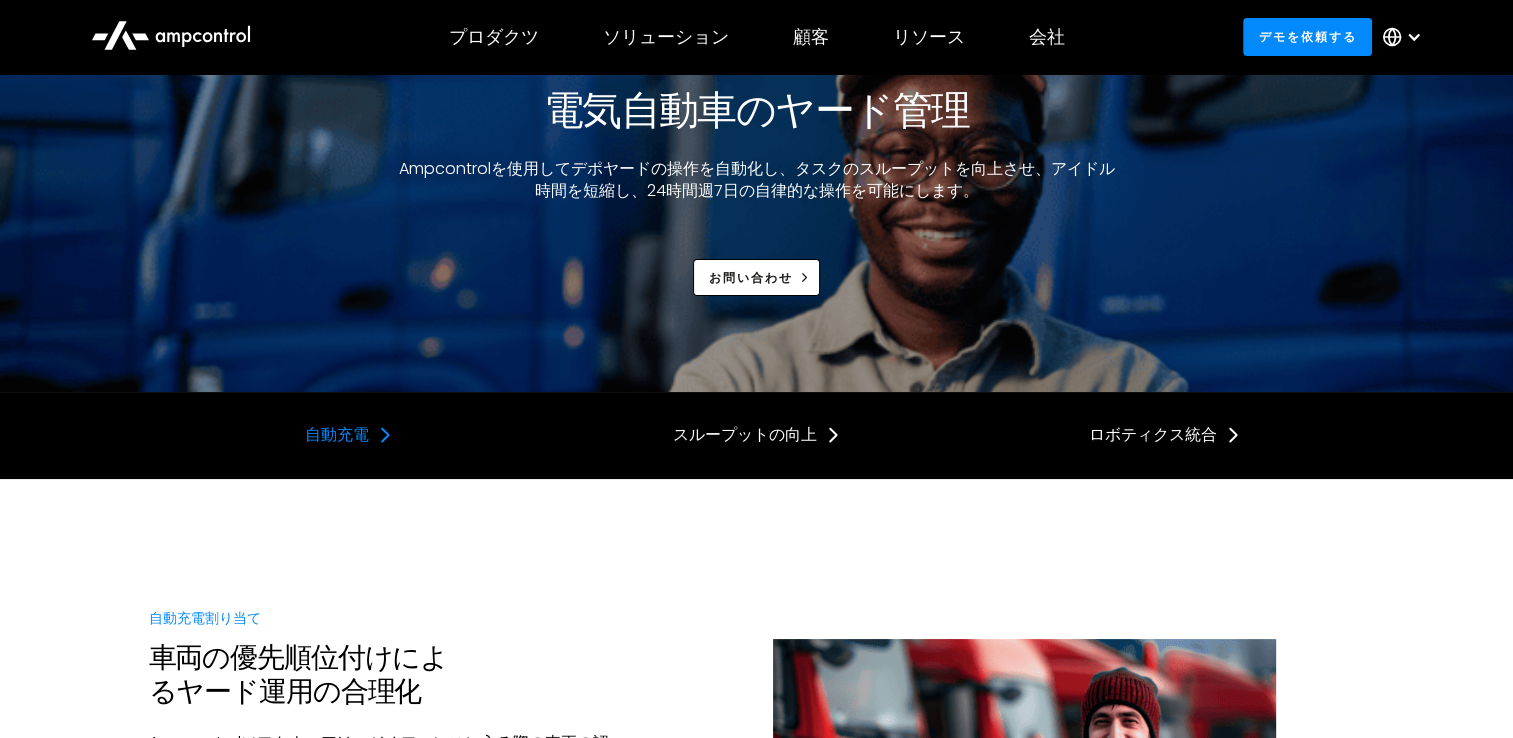 click on "自動充電" at bounding box center [337, 435] 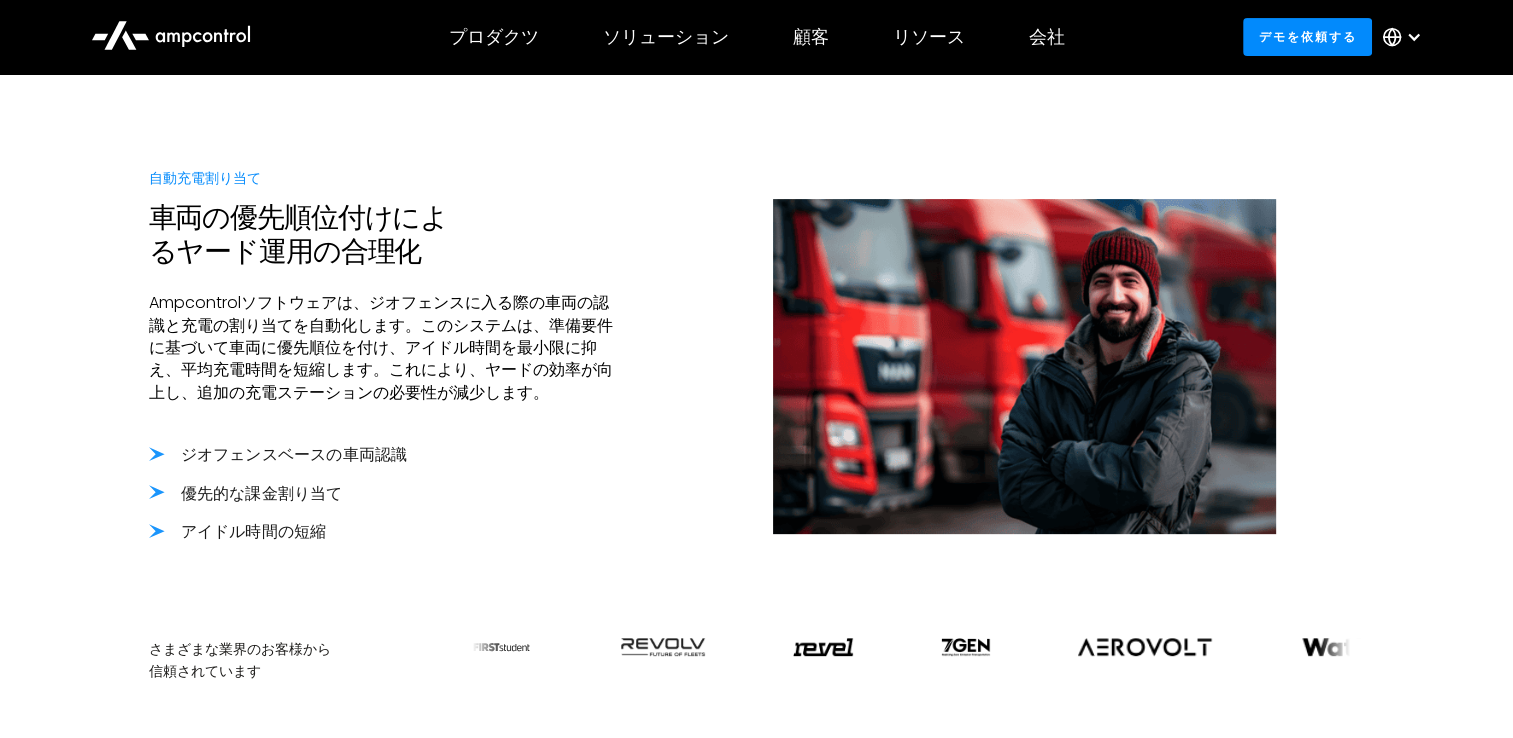 scroll, scrollTop: 562, scrollLeft: 0, axis: vertical 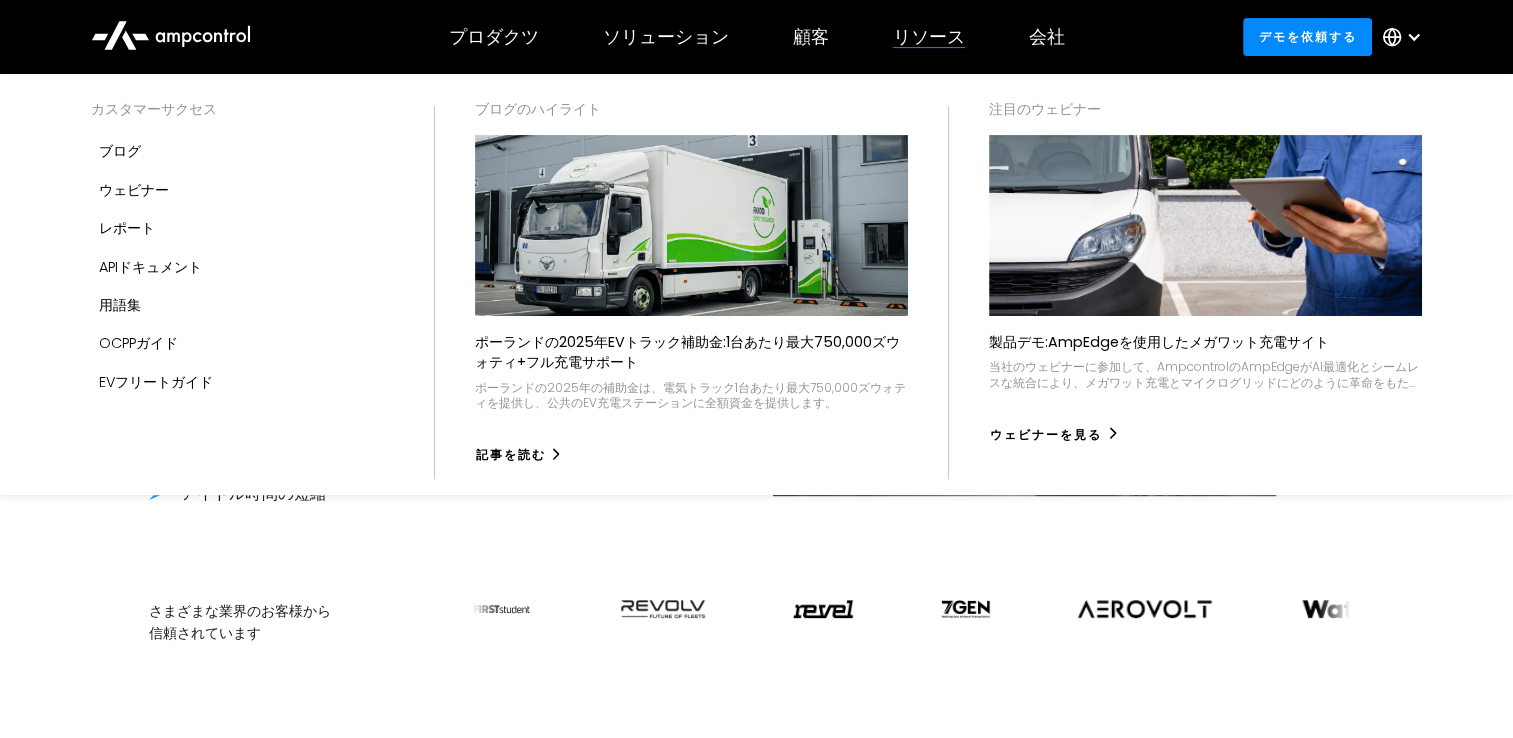 click on "リソース" at bounding box center [929, 37] 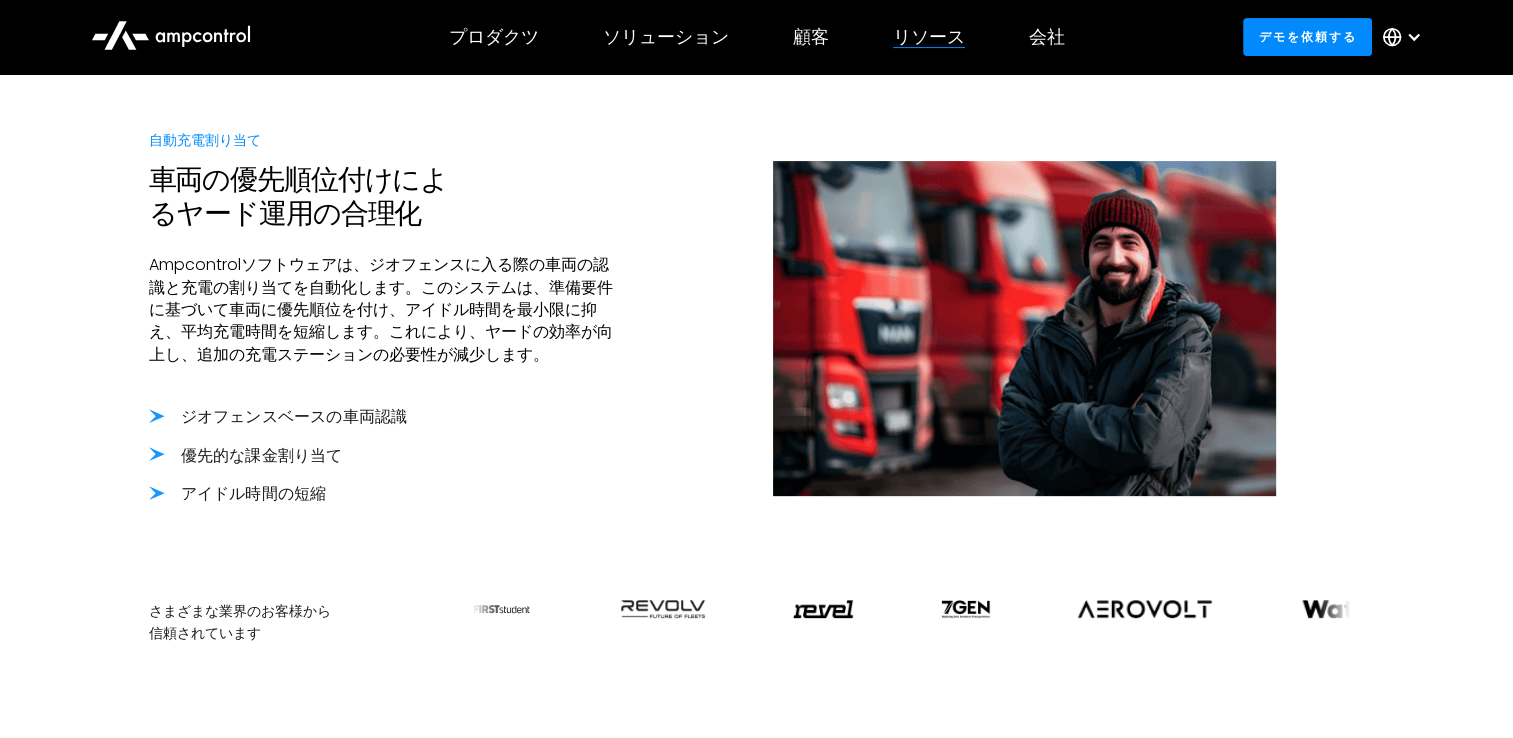 click on "リソース" at bounding box center [929, 37] 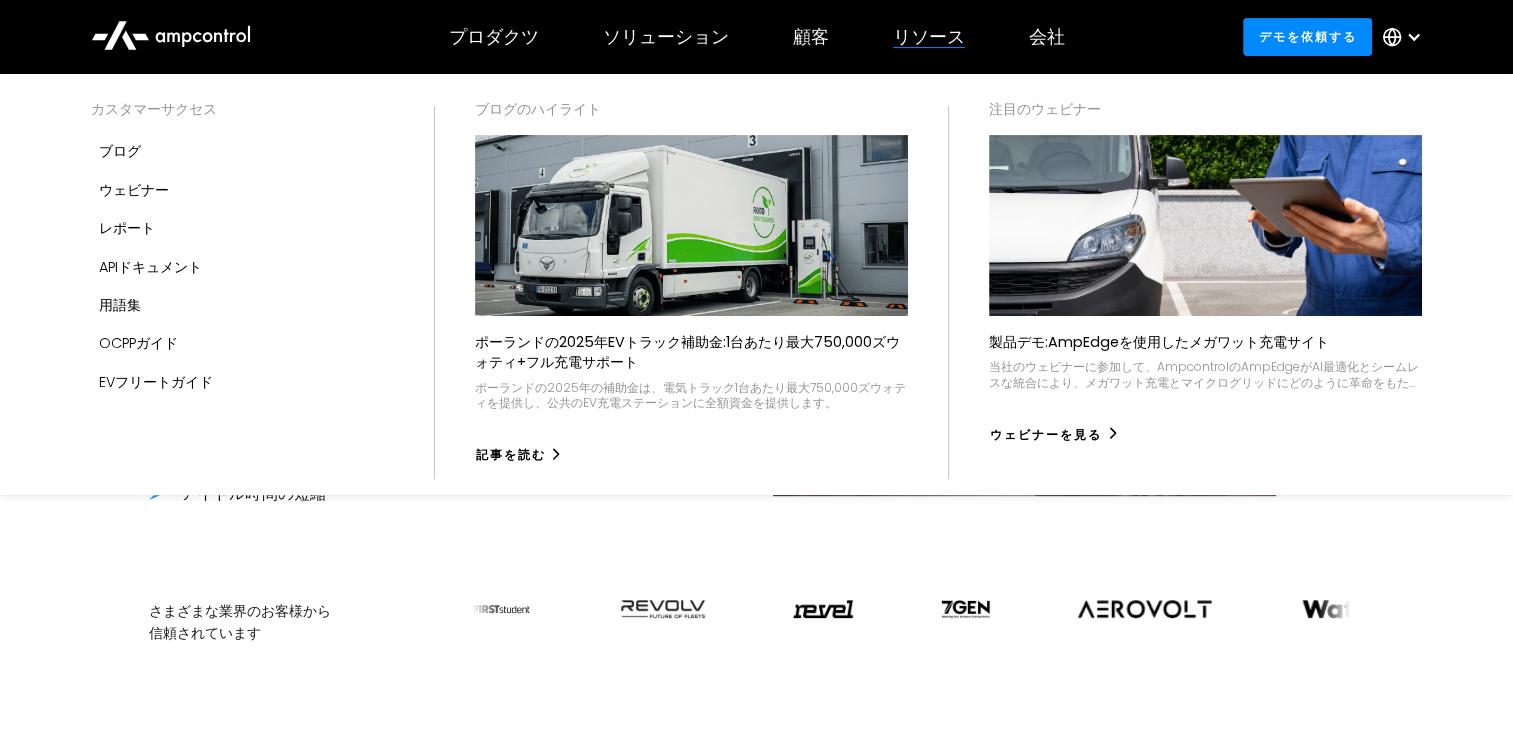 click on "リソース" at bounding box center [929, 37] 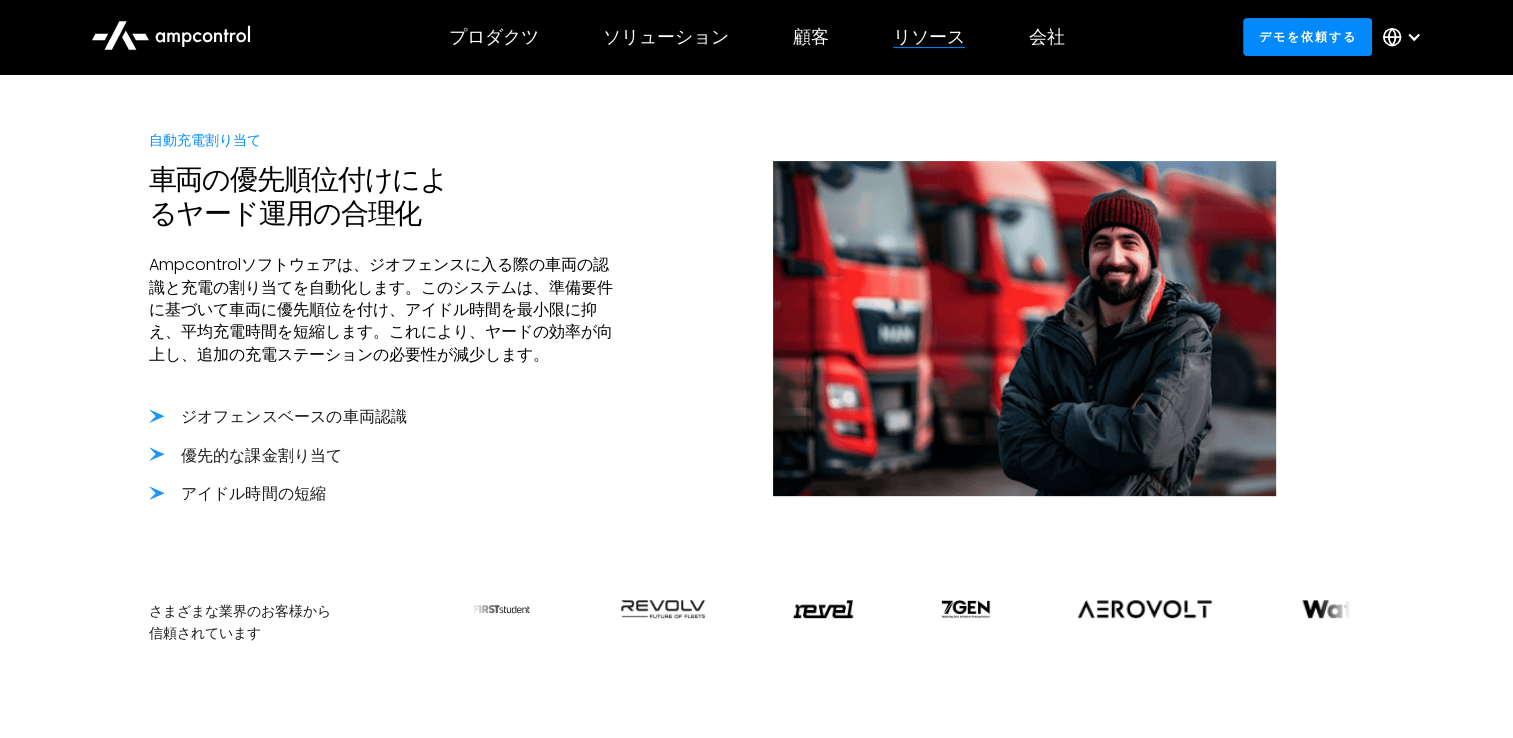 click on "リソース" at bounding box center [929, 37] 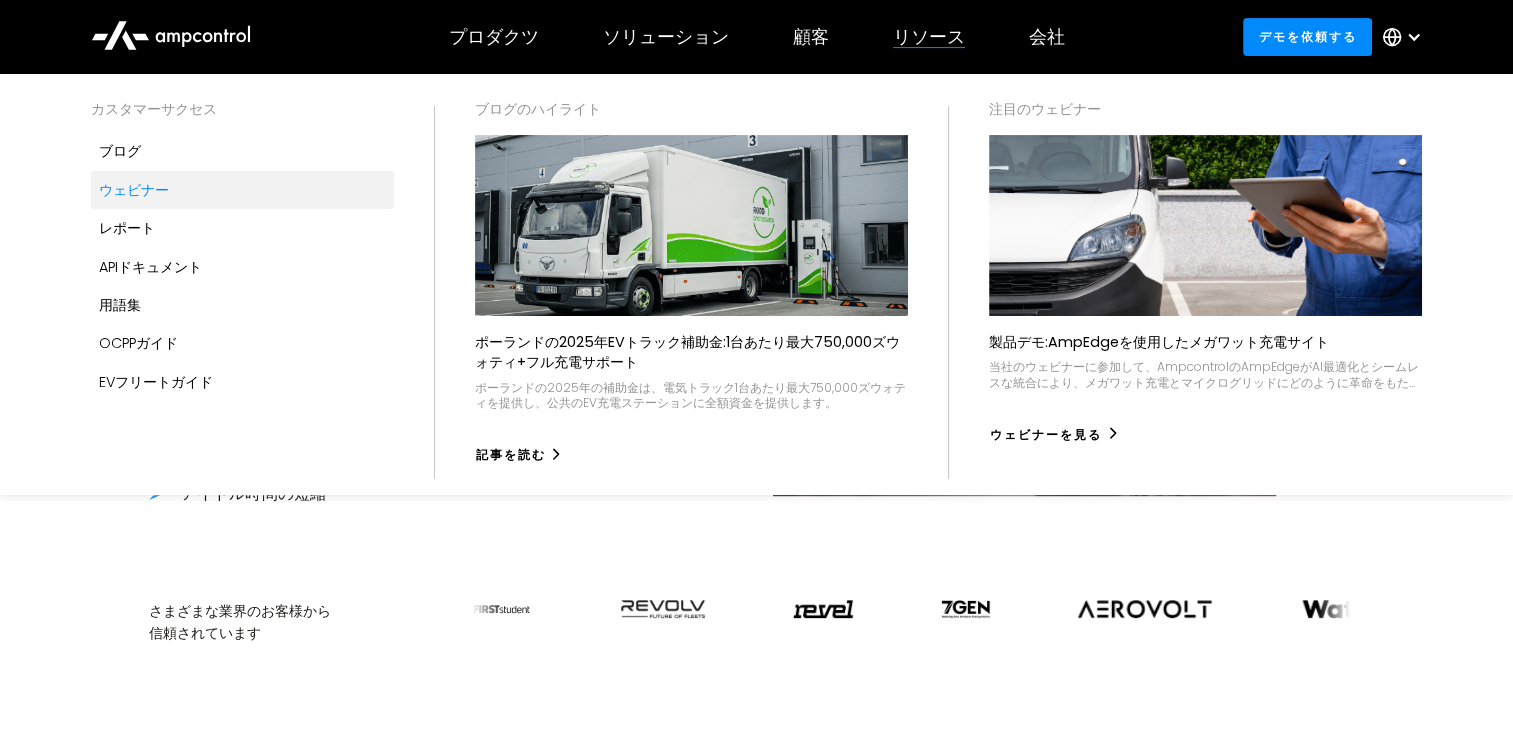 drag, startPoint x: 114, startPoint y: 183, endPoint x: 128, endPoint y: 182, distance: 14.035668 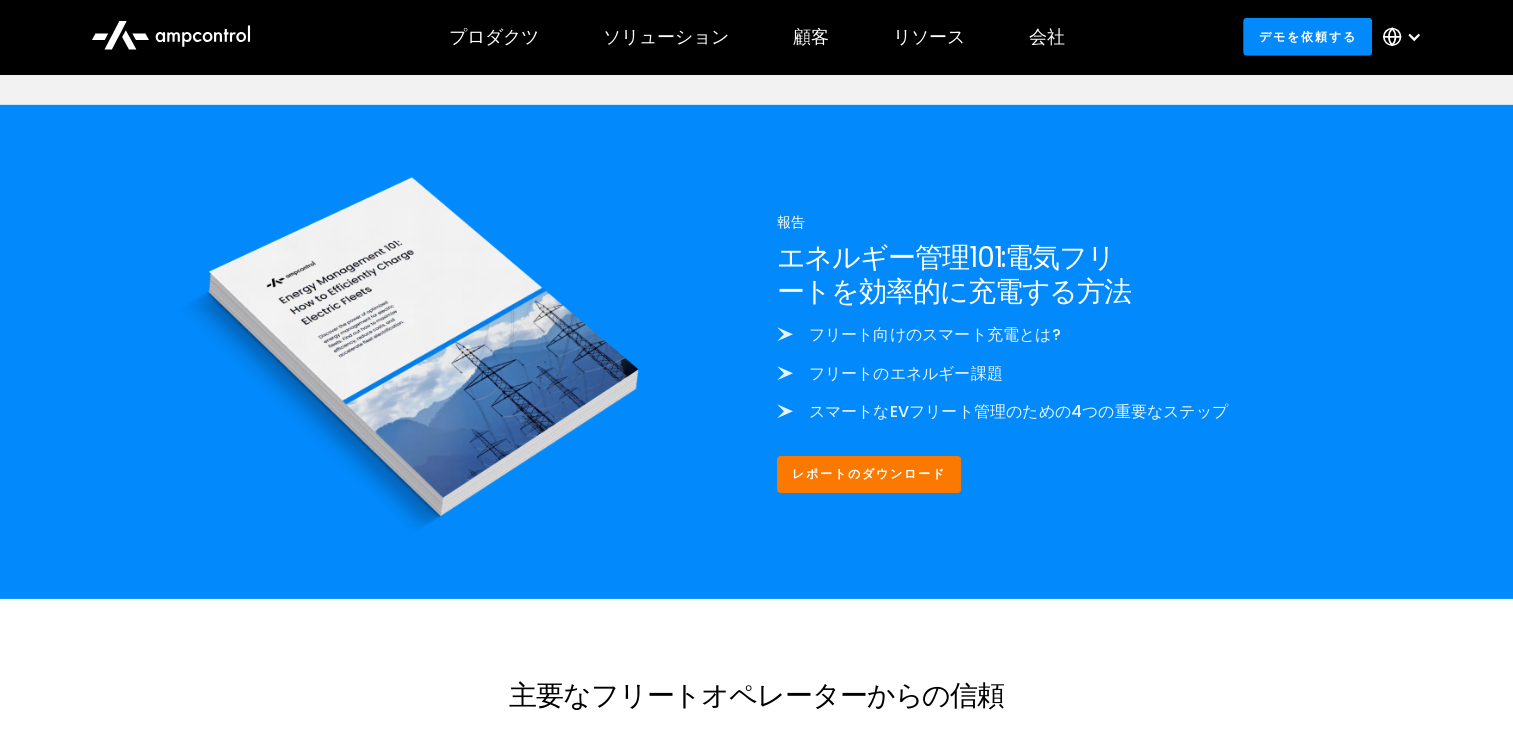 scroll, scrollTop: 6300, scrollLeft: 0, axis: vertical 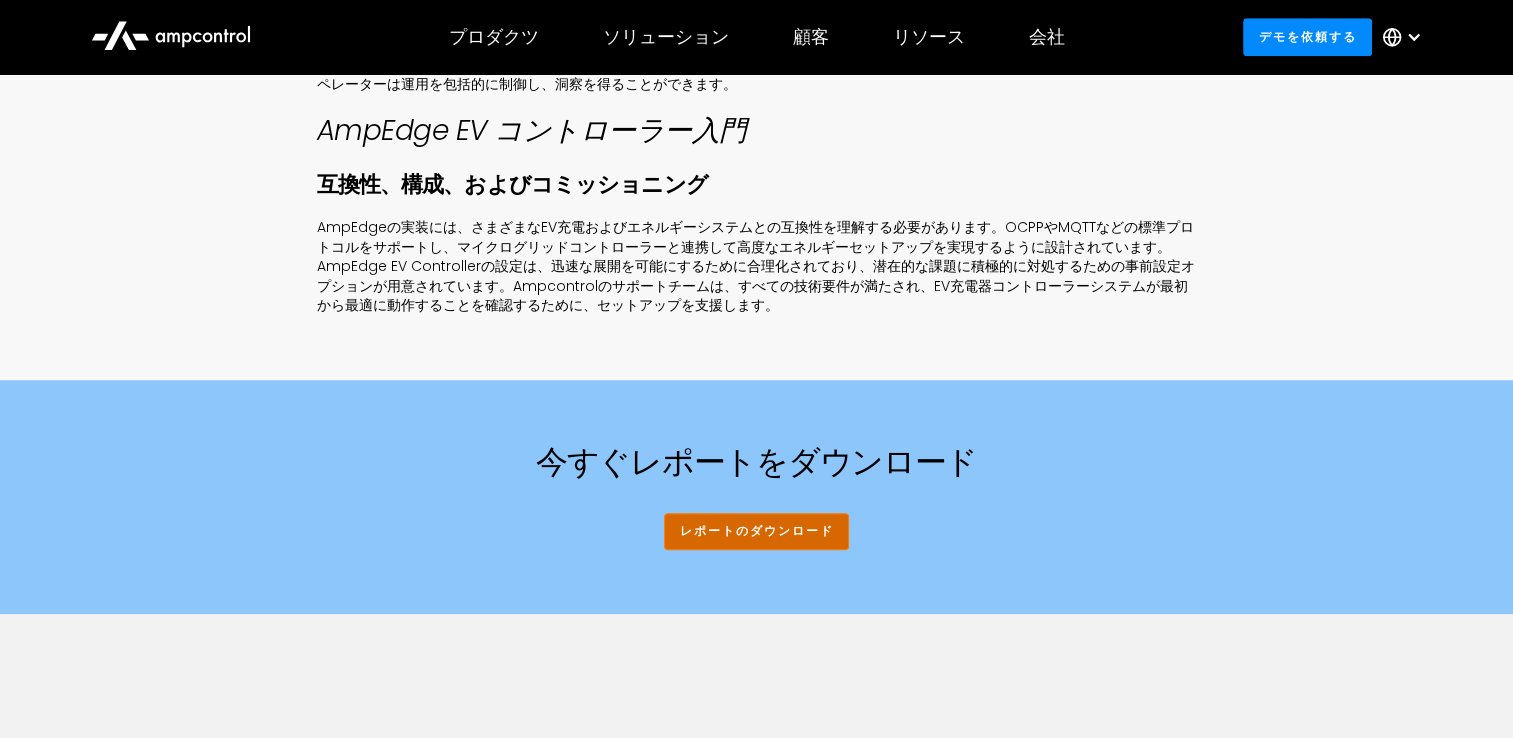 click on "レポートのダウンロード" at bounding box center (756, 531) 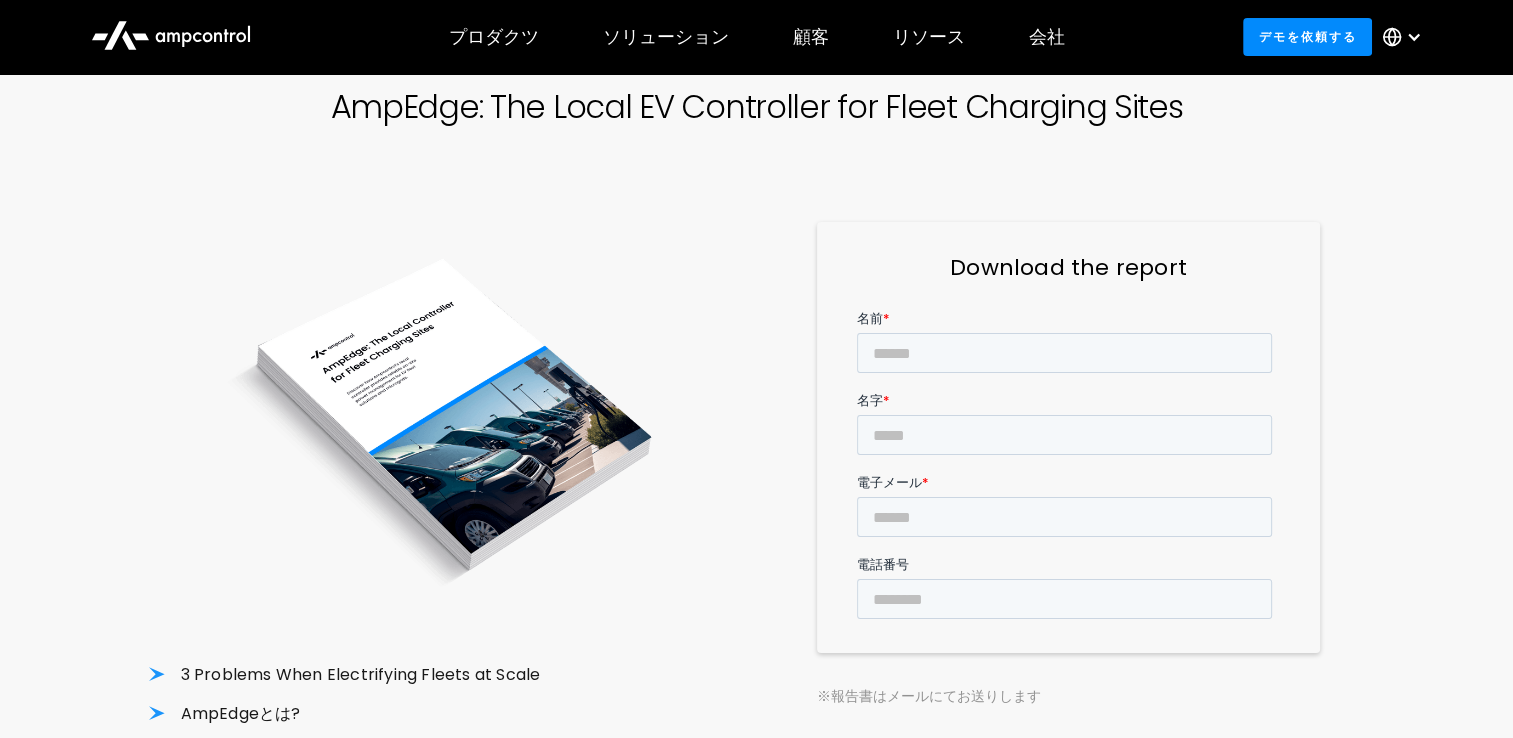scroll, scrollTop: 106, scrollLeft: 0, axis: vertical 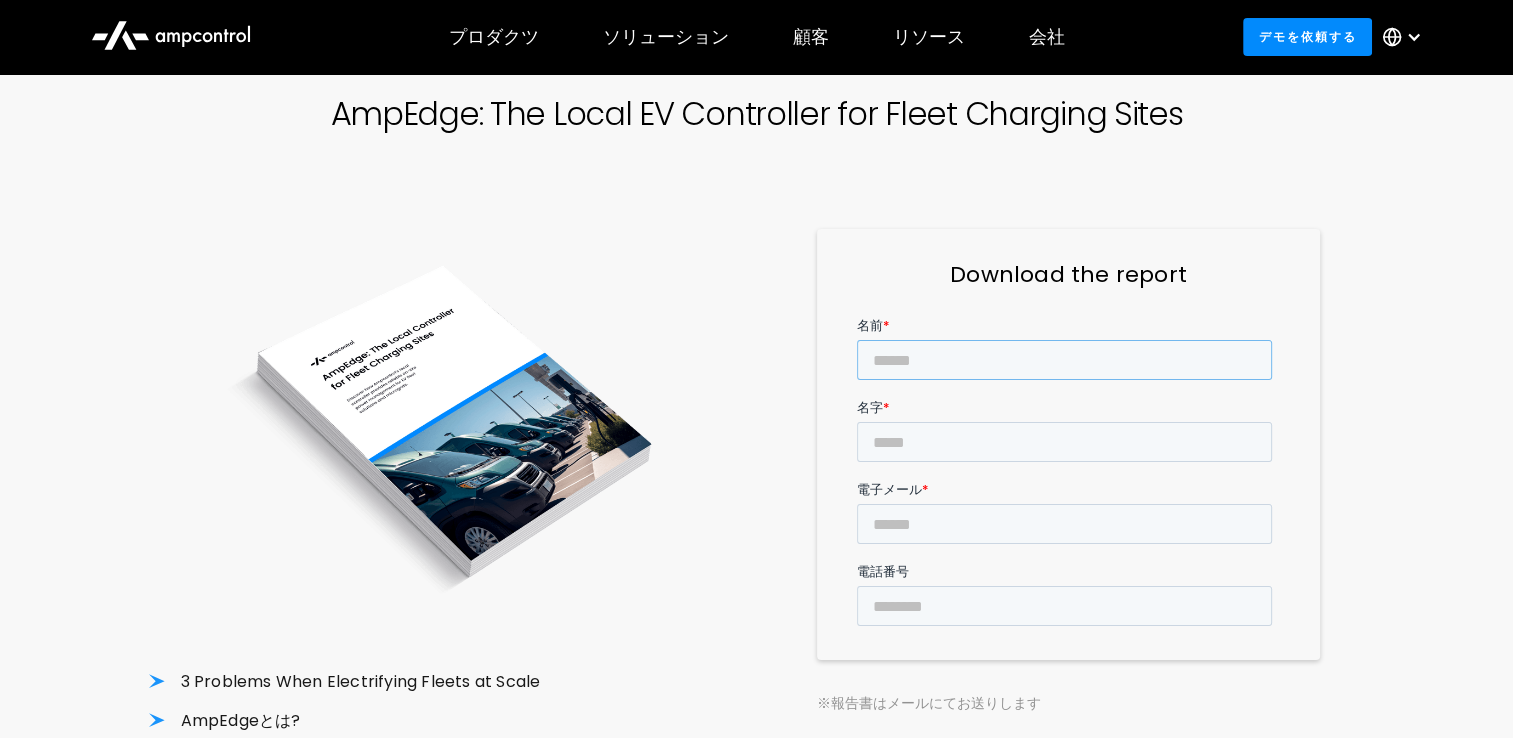 click on "名前 *" at bounding box center [1064, 359] 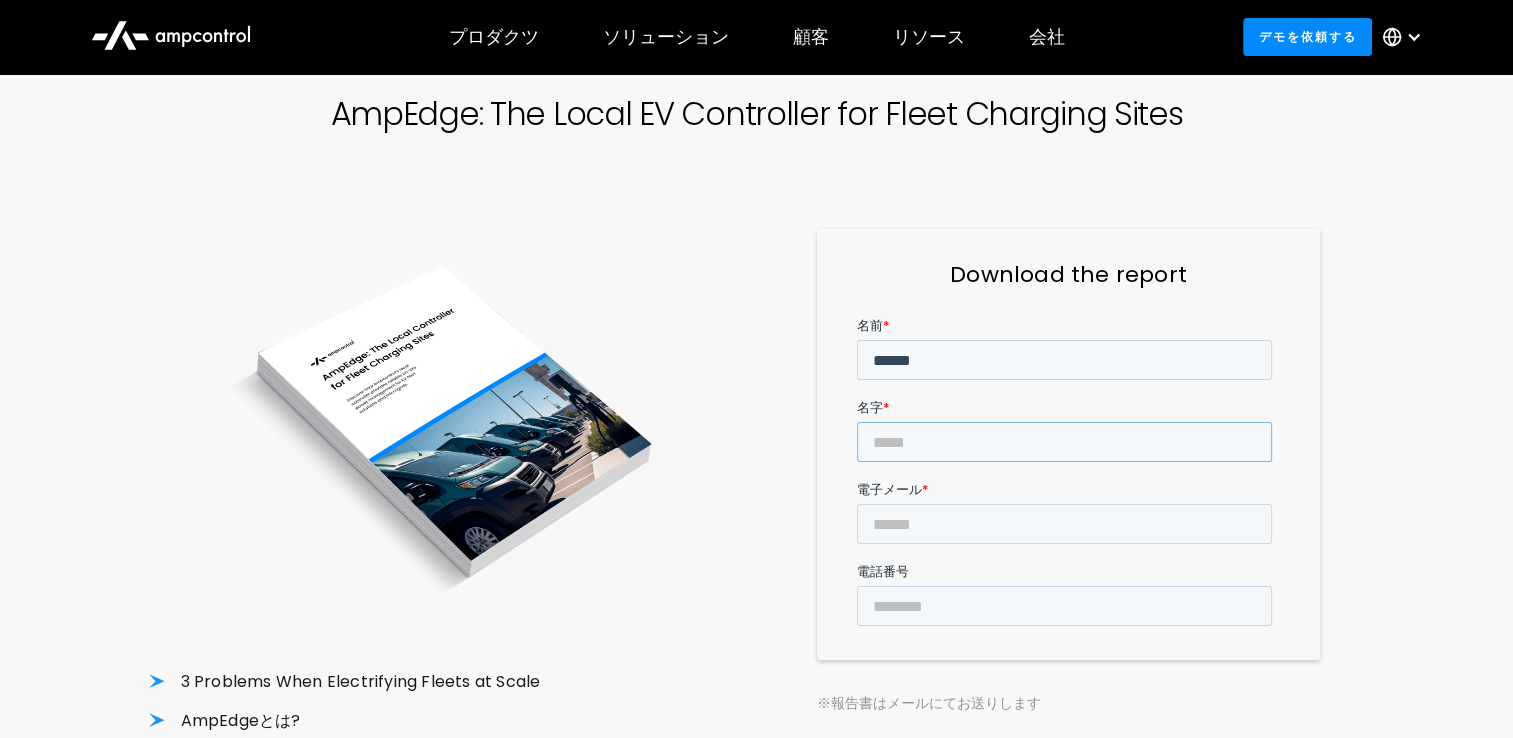 type on "******" 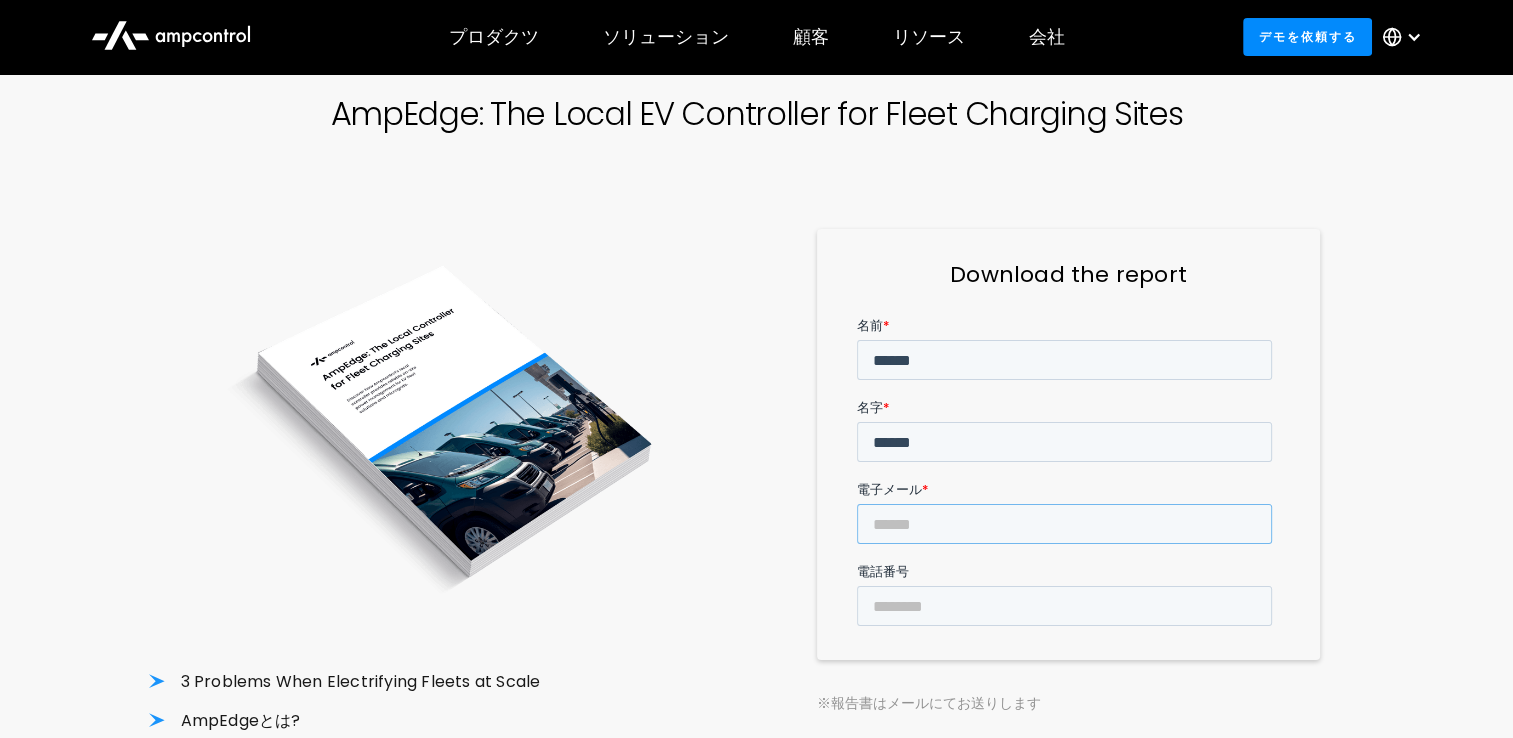 type on "**********" 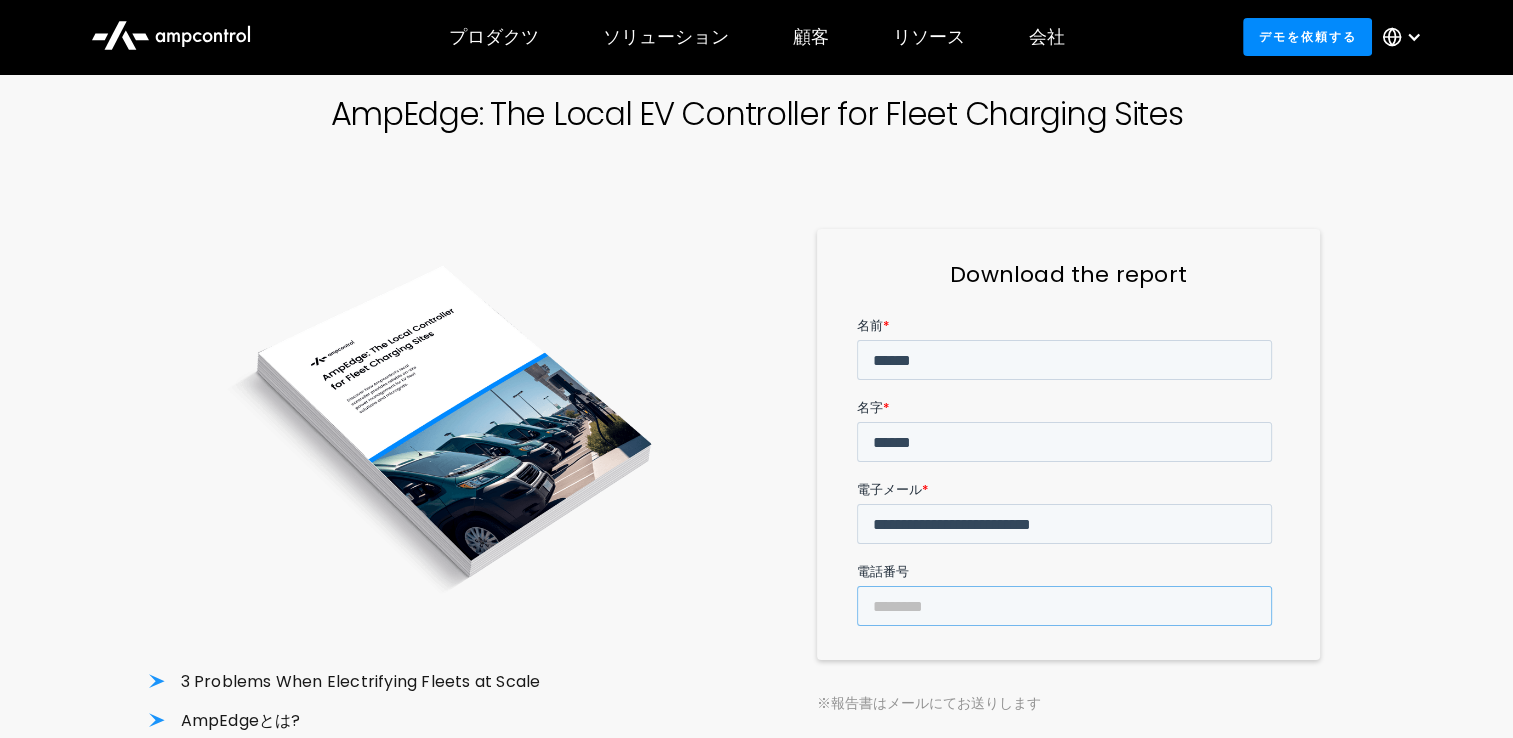 type on "**********" 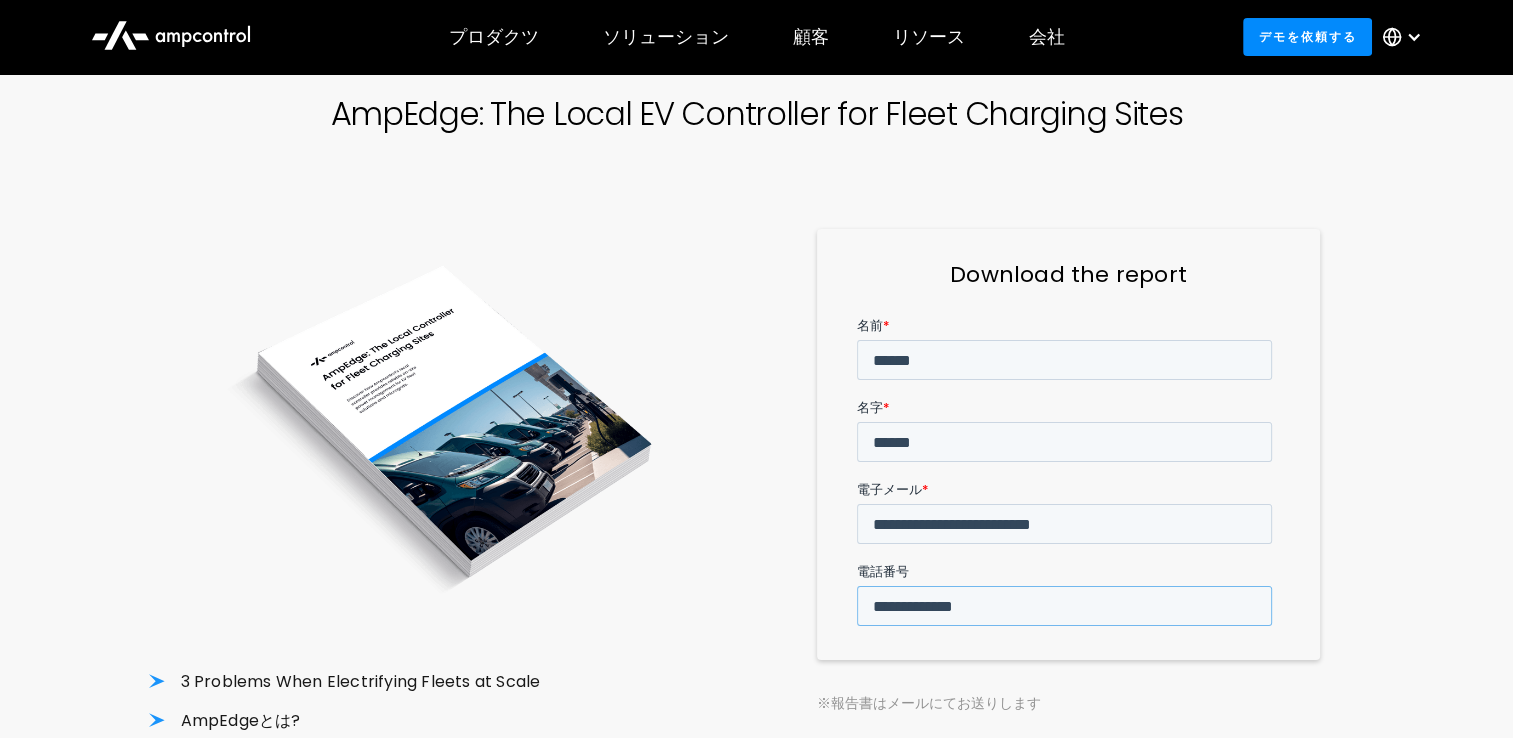 drag, startPoint x: 1224, startPoint y: 441, endPoint x: 1045, endPoint y: 438, distance: 179.02513 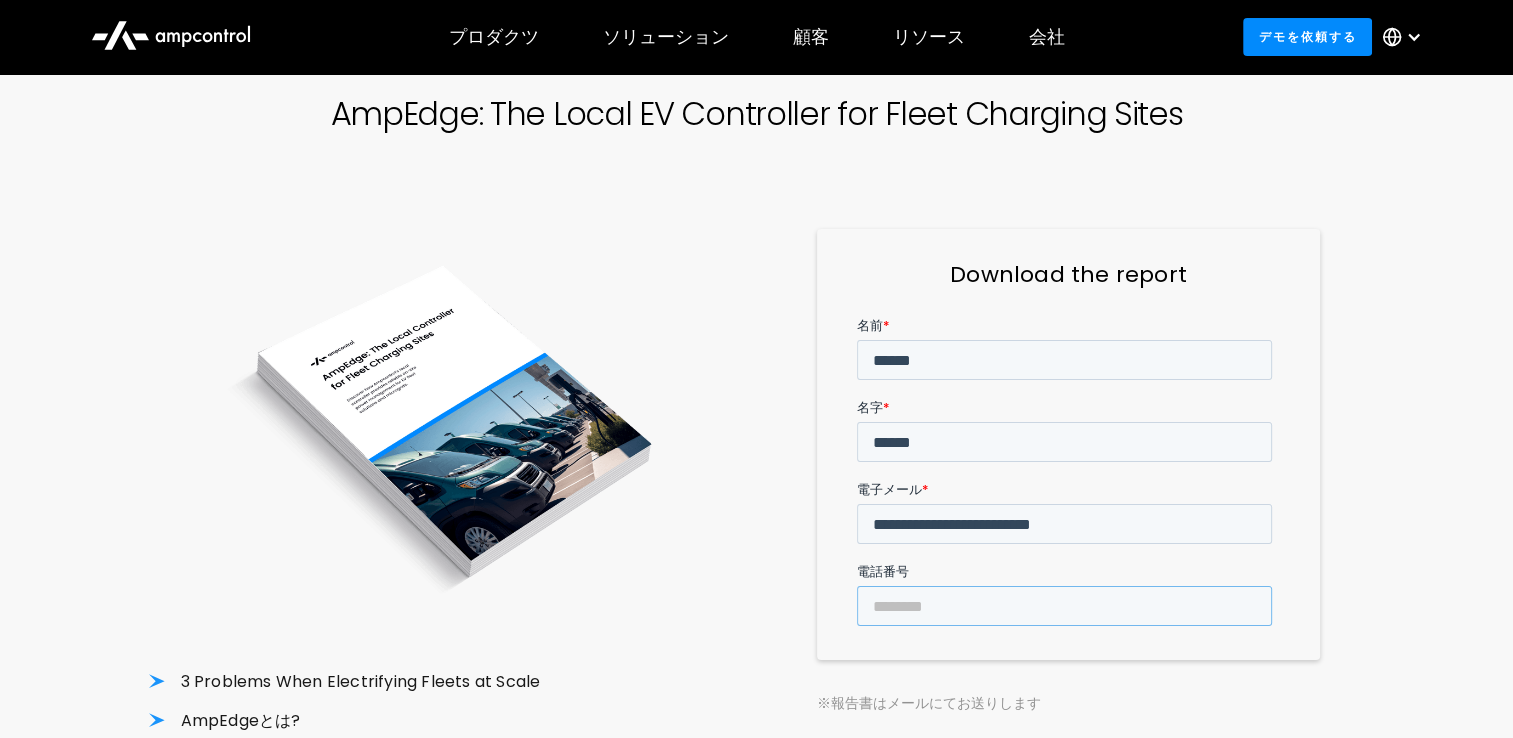 type 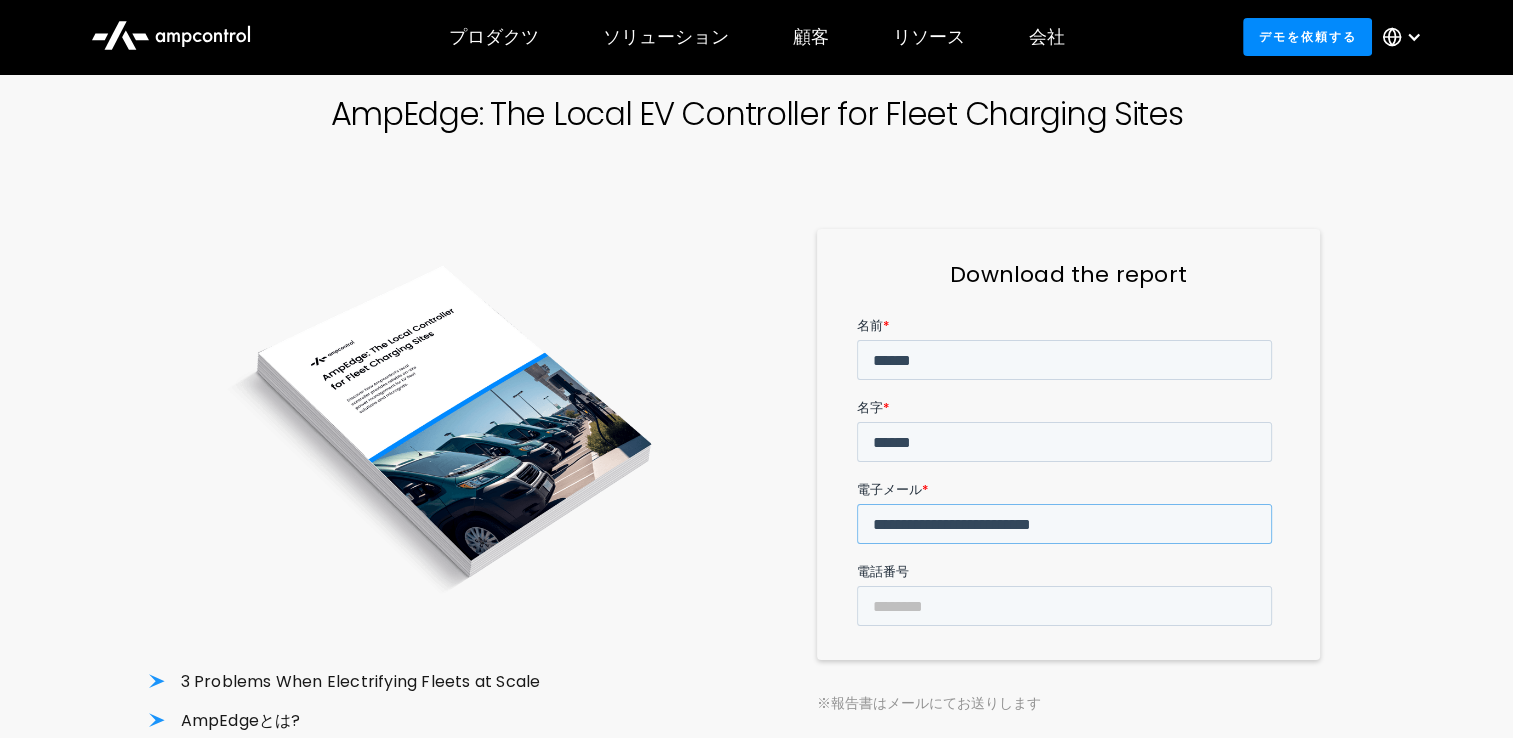 click on "**********" at bounding box center (1064, 523) 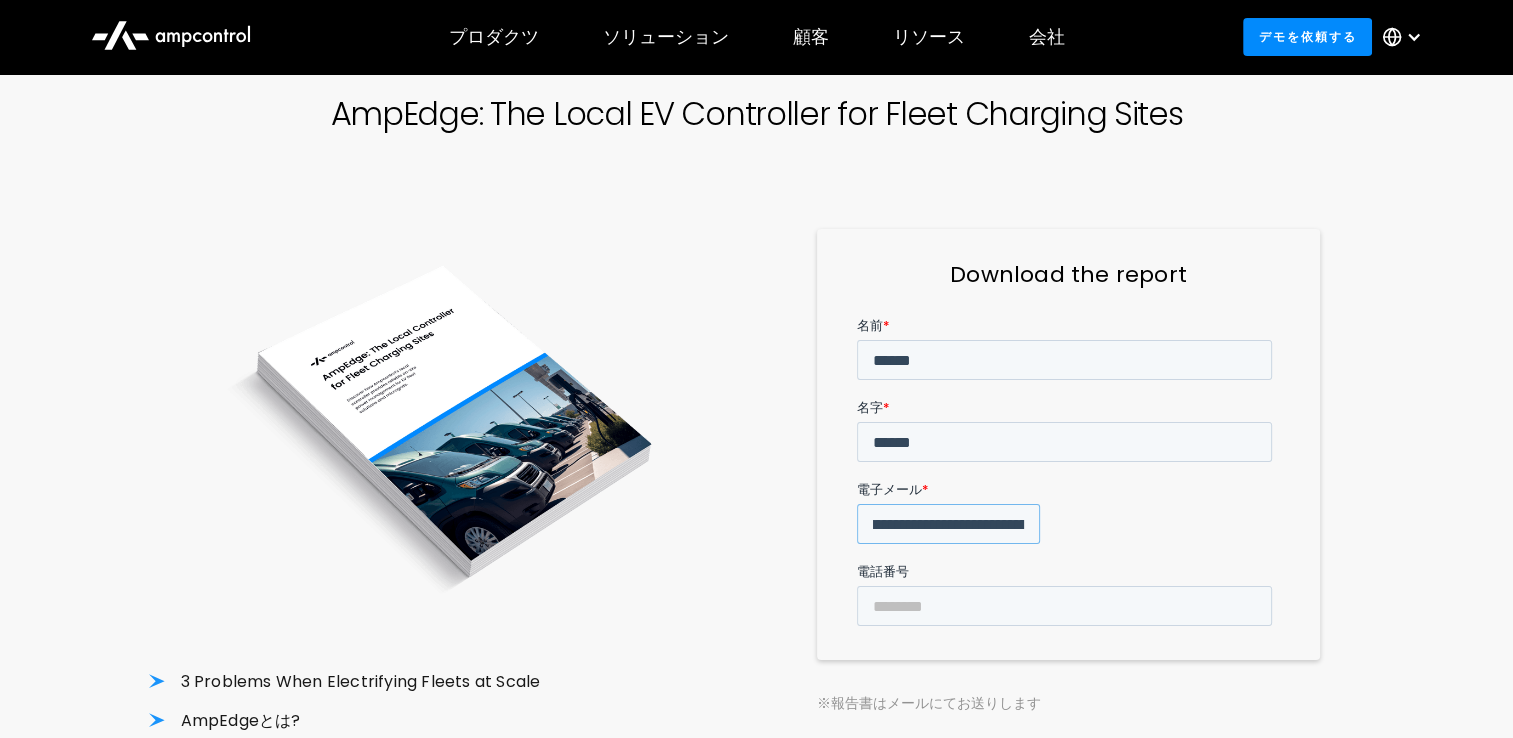 scroll, scrollTop: 0, scrollLeft: 36, axis: horizontal 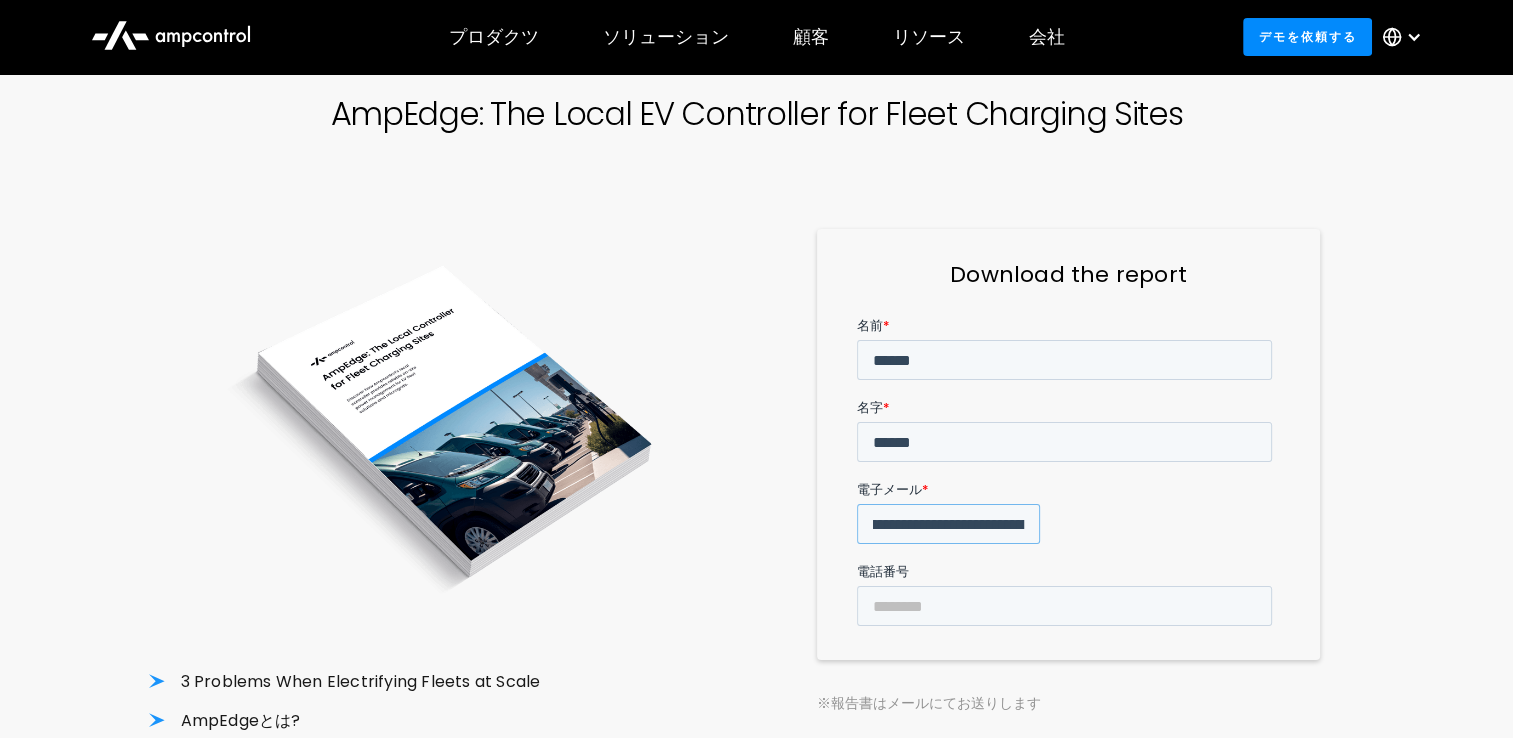 drag, startPoint x: 979, startPoint y: 451, endPoint x: 986, endPoint y: 443, distance: 10.630146 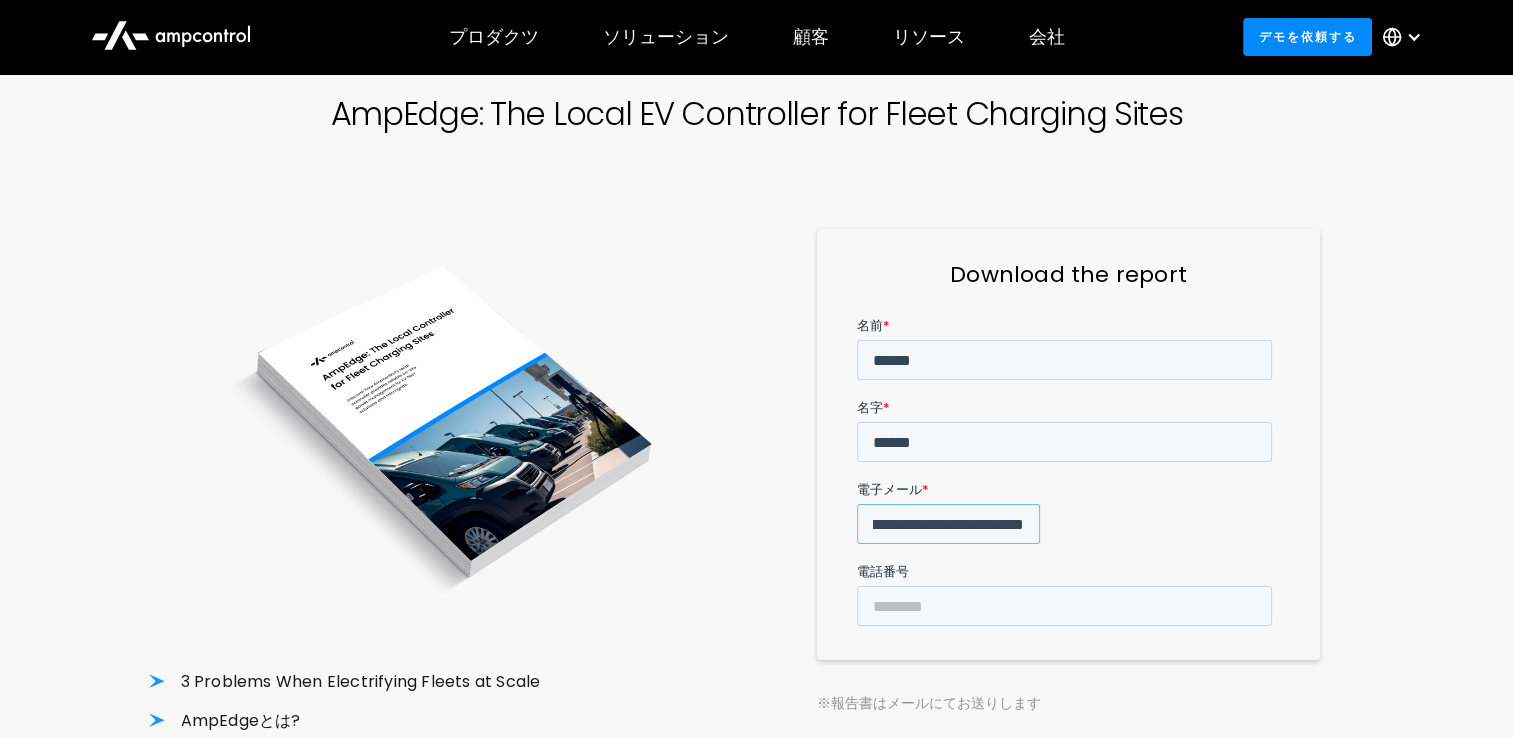 drag, startPoint x: 985, startPoint y: 441, endPoint x: 1109, endPoint y: 439, distance: 124.01613 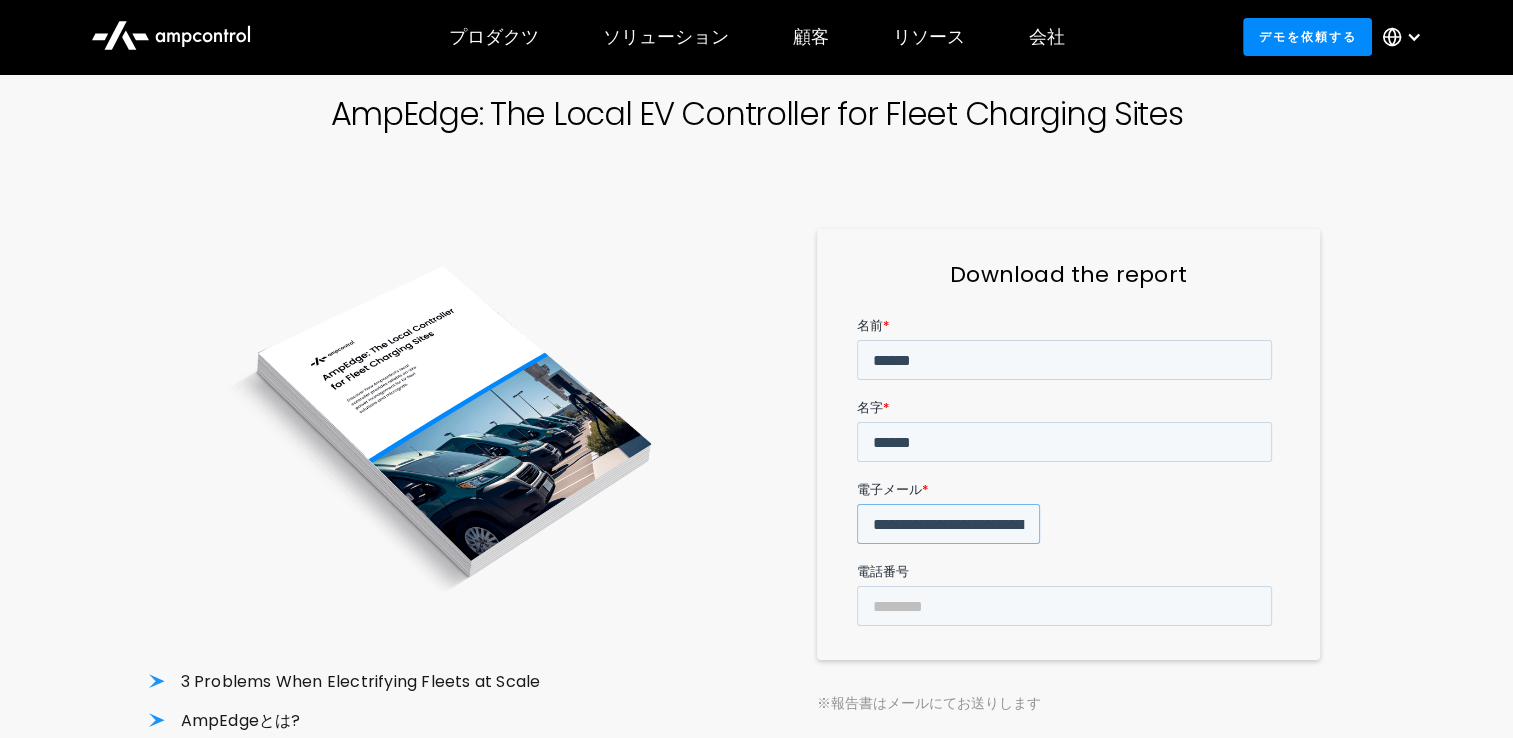drag, startPoint x: 1003, startPoint y: 439, endPoint x: 798, endPoint y: 440, distance: 205.00244 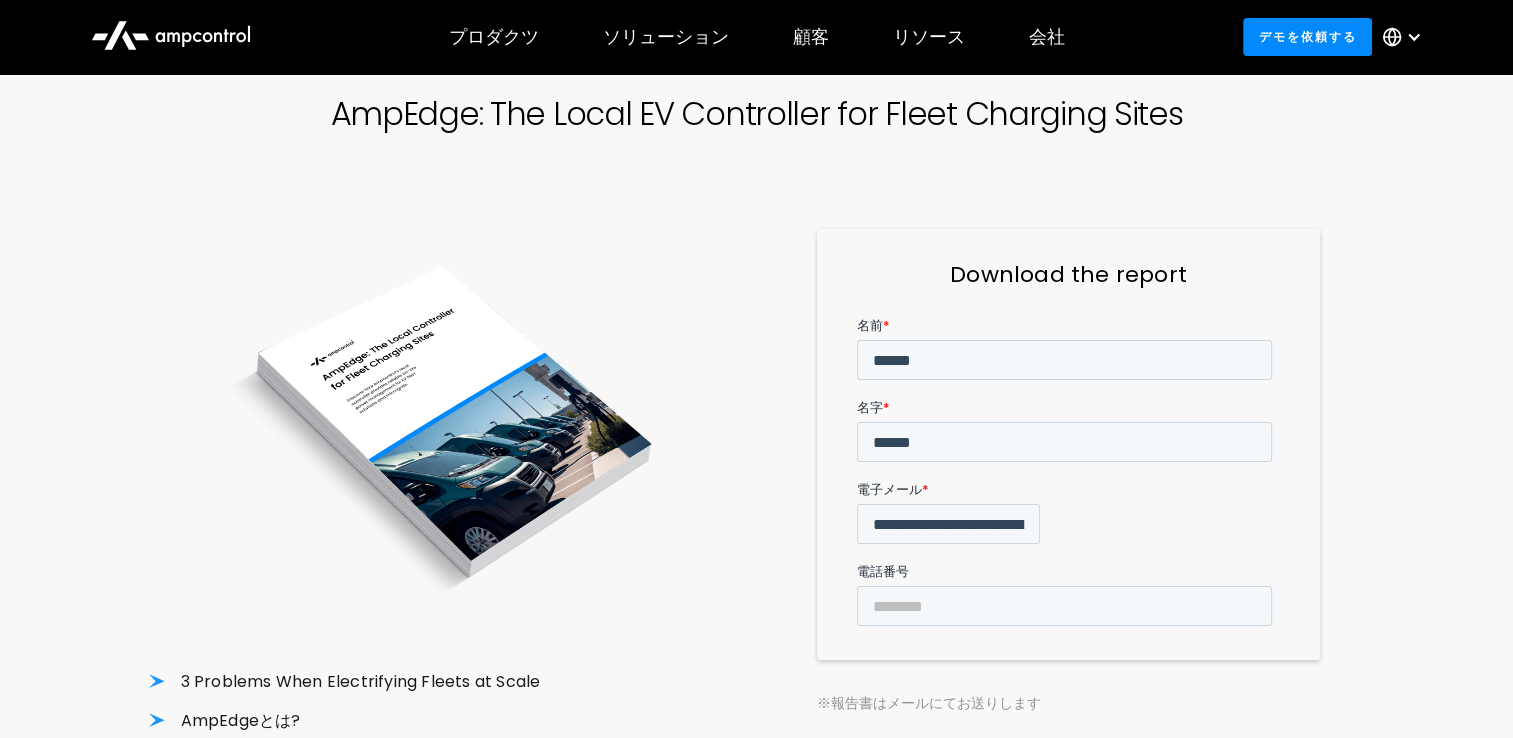 click on "3 Problems When Electrifying Fleets at Scale AmpEdgeとは? AmpEdge Local Charger Controllerの統合ガイド Ampcontrol CloudとAmpEdgeの組み合わせ Download the report
※報告書はメールにてお送りします" at bounding box center (757, 519) 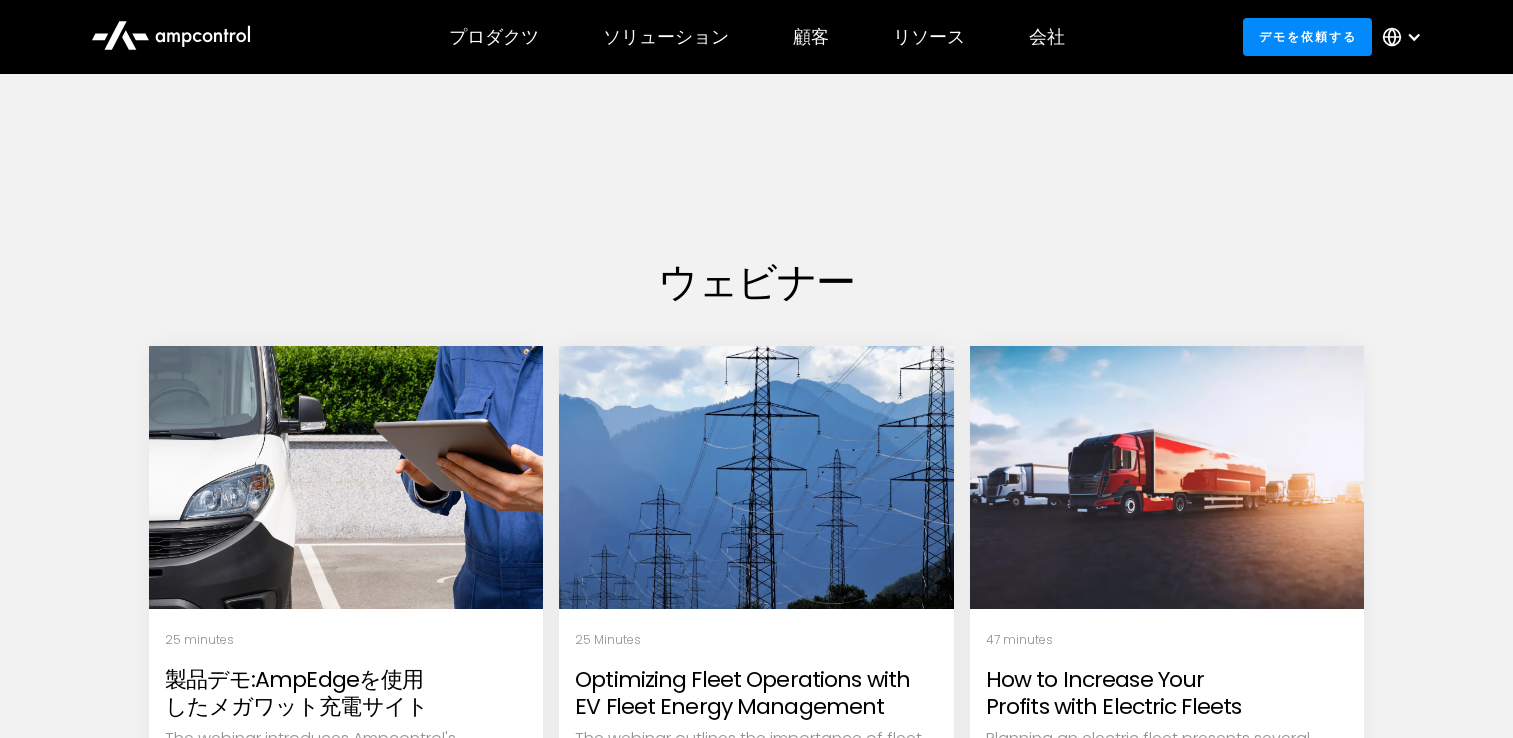 scroll, scrollTop: 0, scrollLeft: 0, axis: both 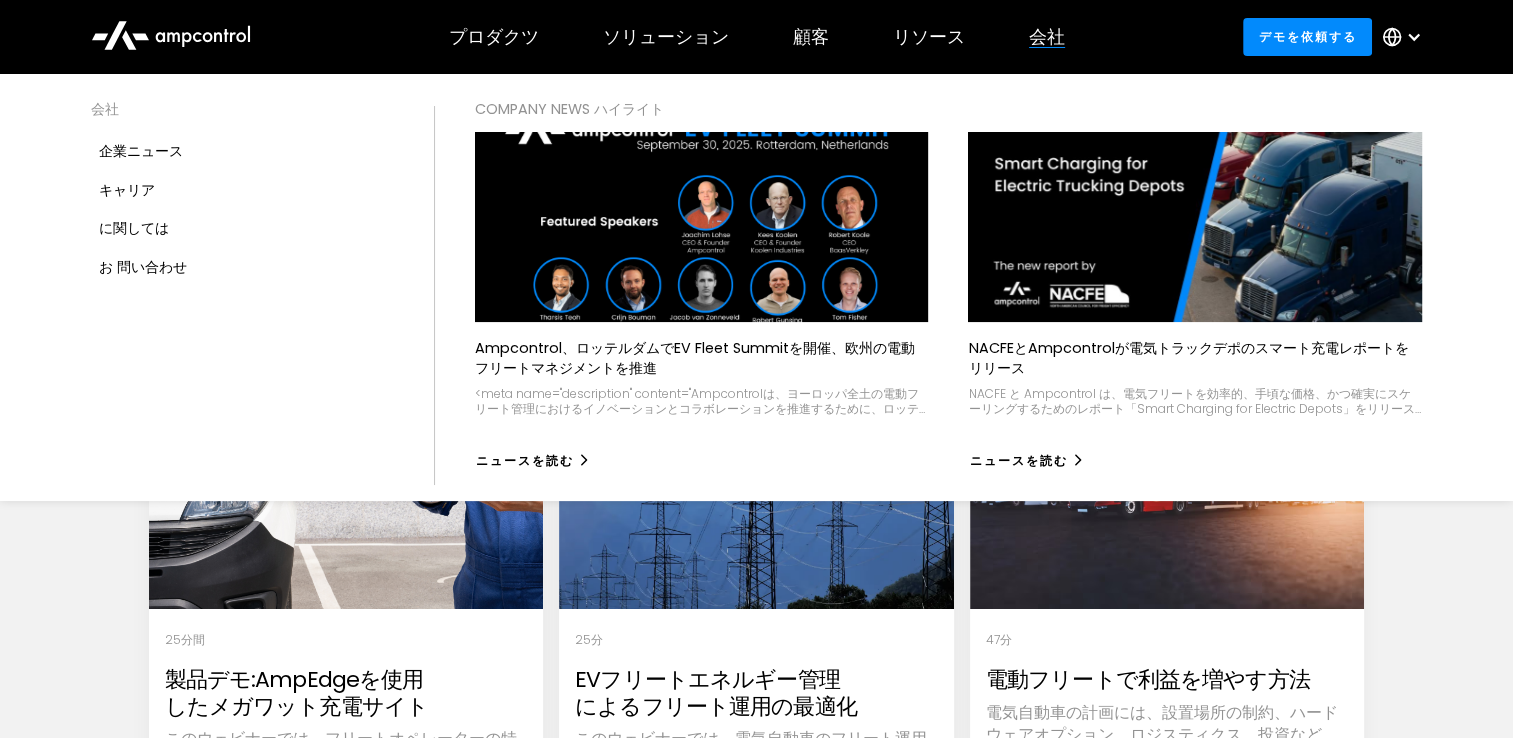 click on "会社" at bounding box center (1047, 37) 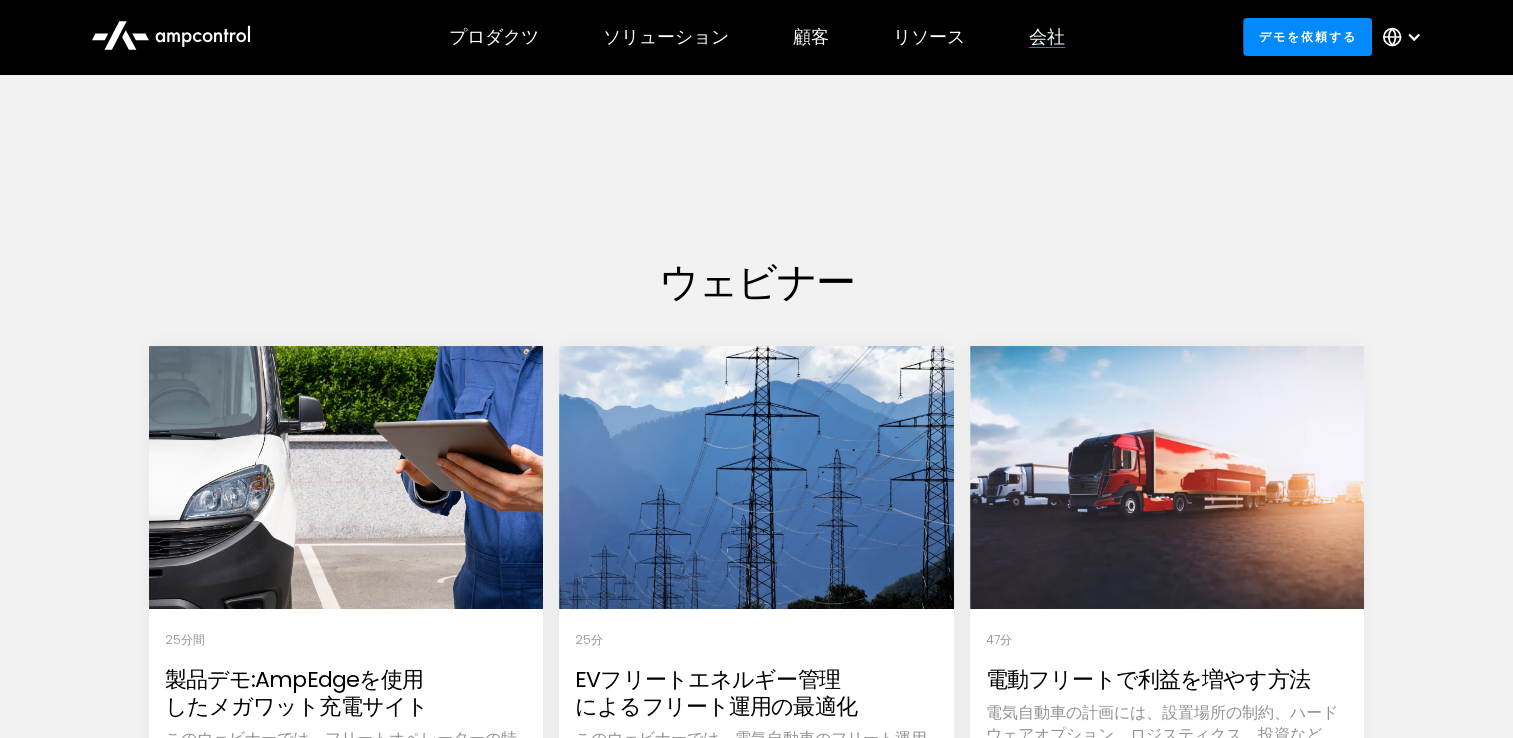 click on "会社" at bounding box center (1047, 37) 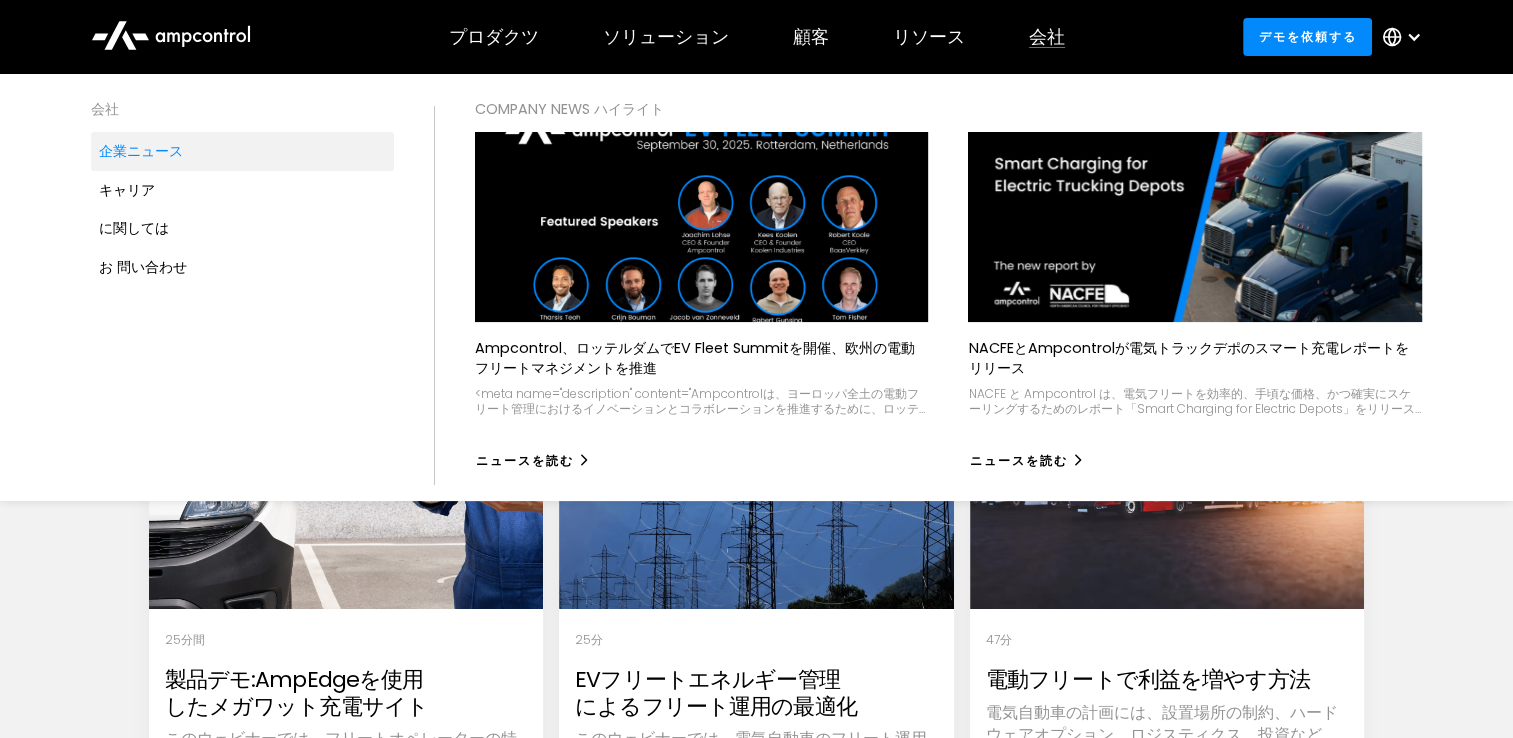 click on "企業ニュース" at bounding box center [141, 151] 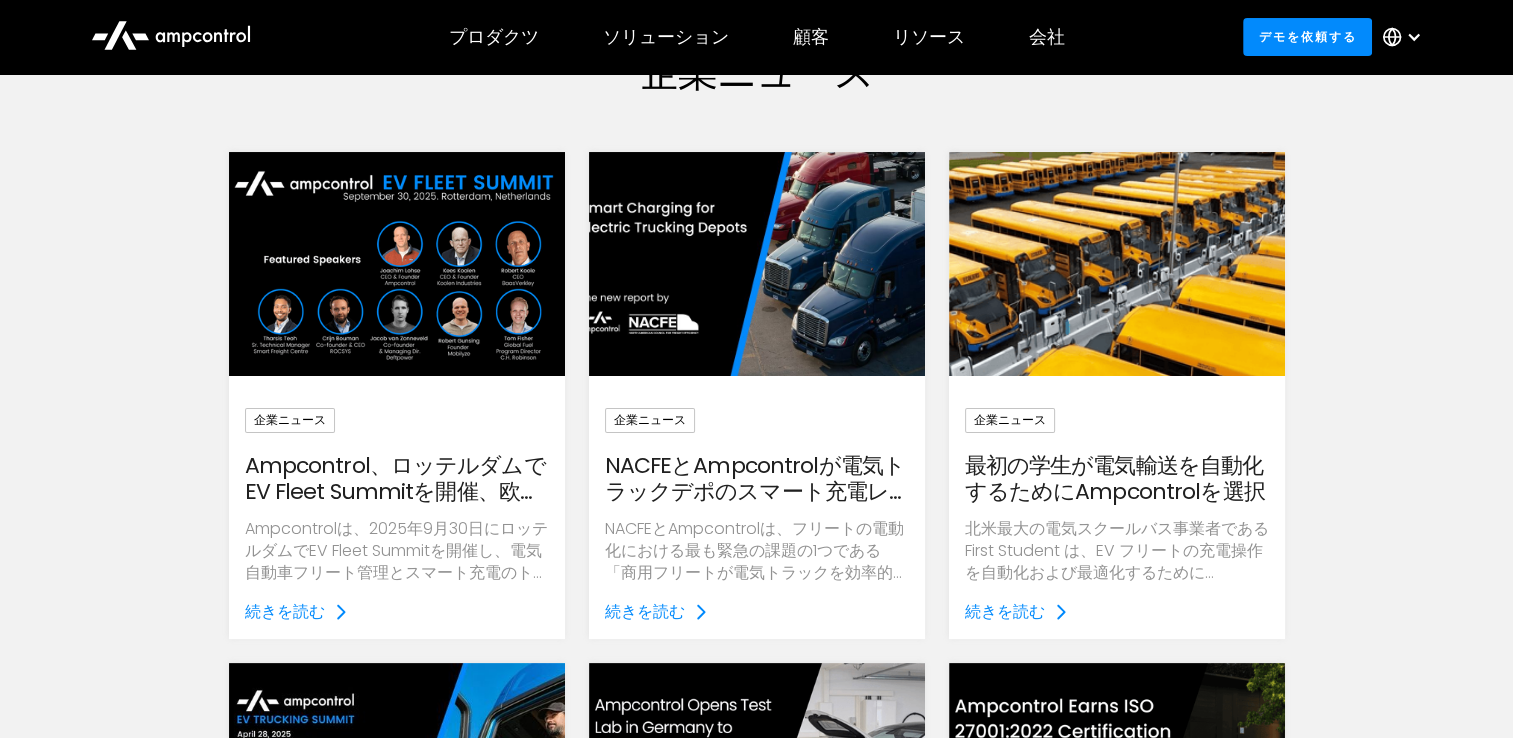 scroll, scrollTop: 300, scrollLeft: 0, axis: vertical 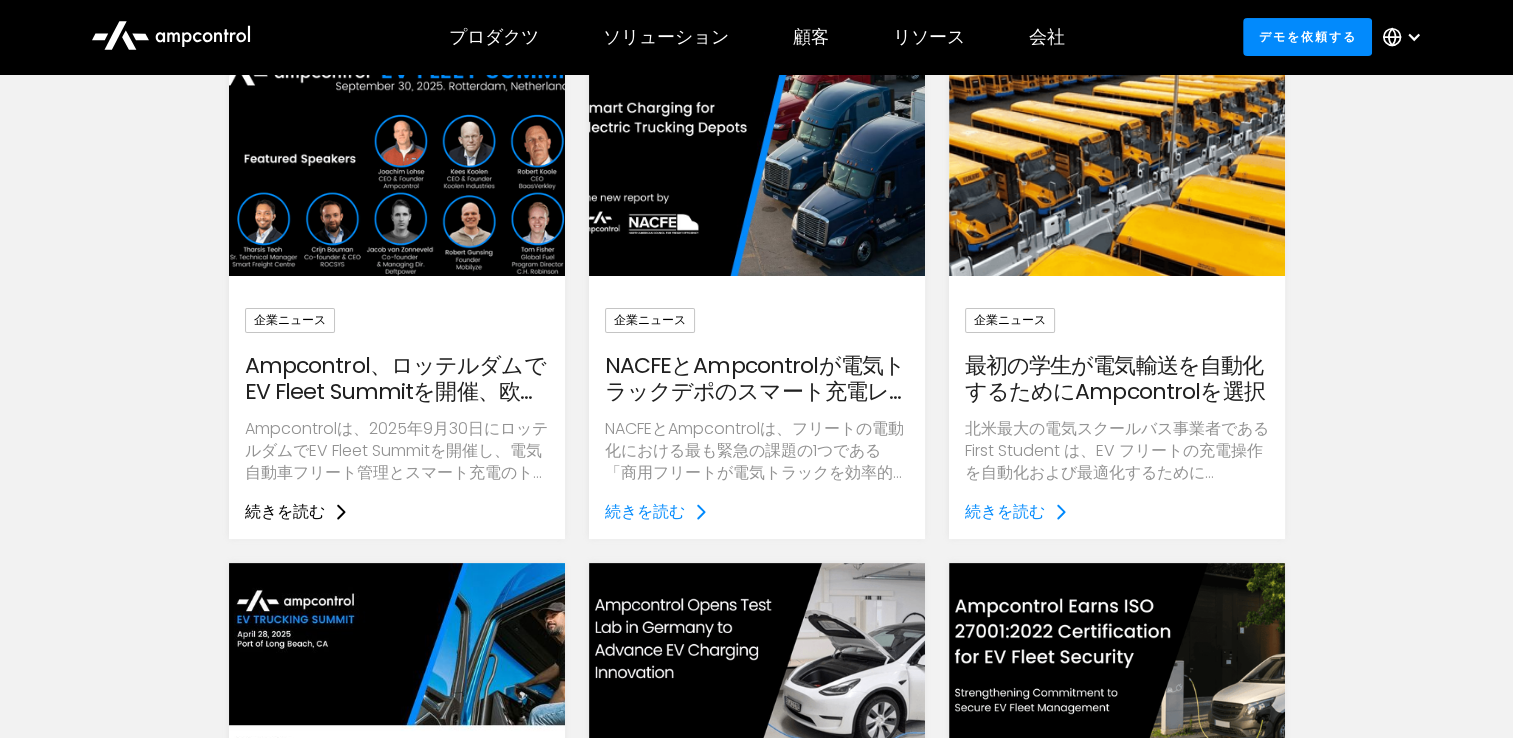 click on "続きを読む" at bounding box center (285, 512) 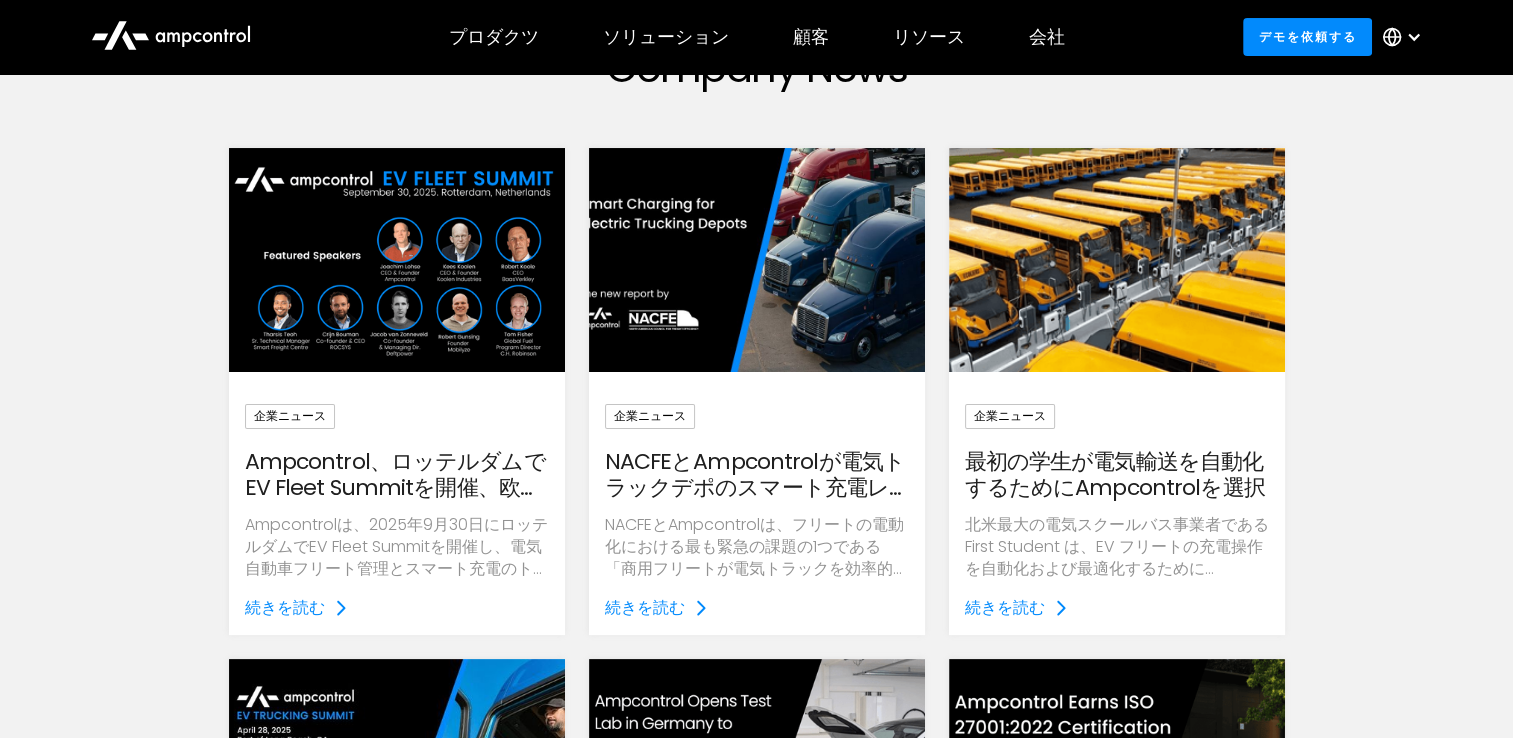 scroll, scrollTop: 200, scrollLeft: 0, axis: vertical 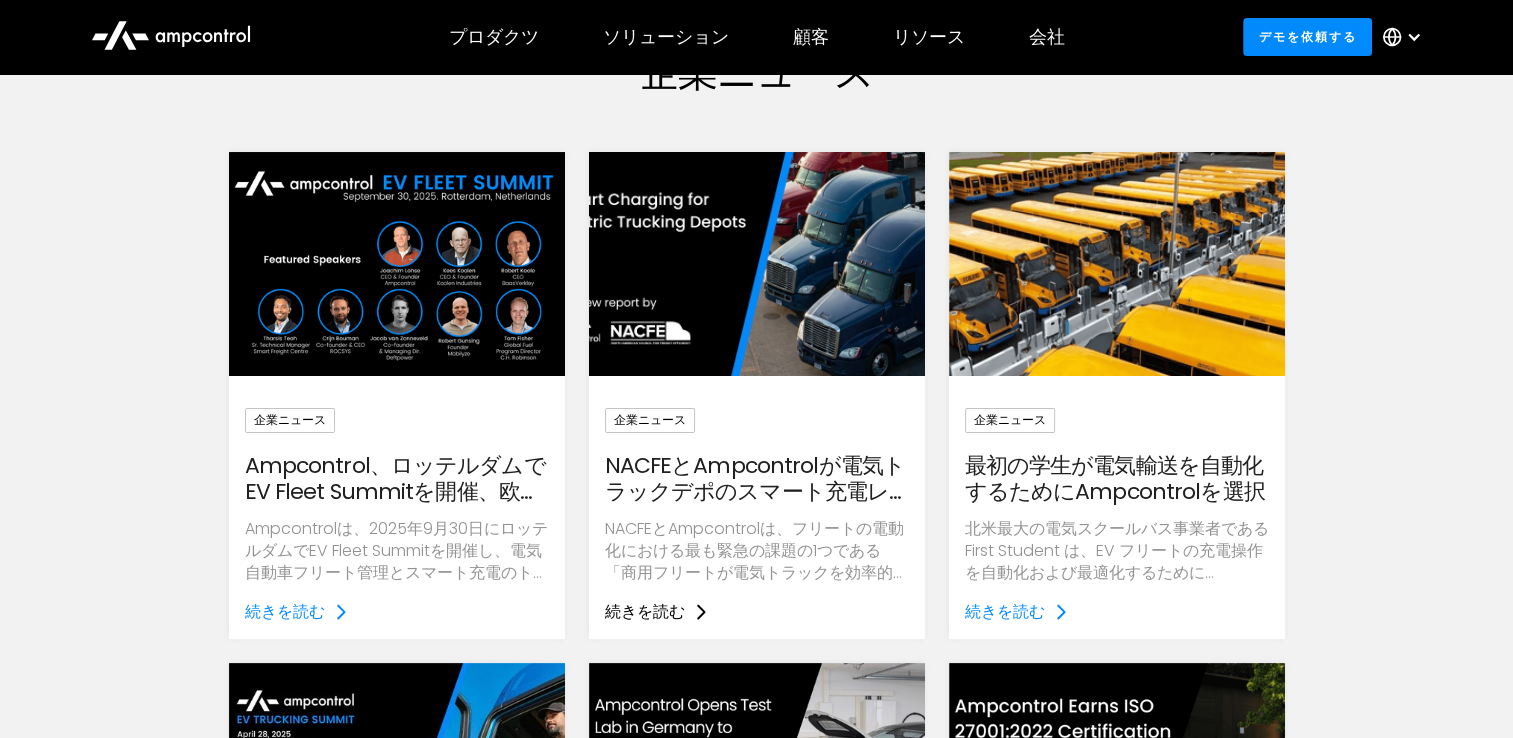 click on "続きを読む" at bounding box center [645, 612] 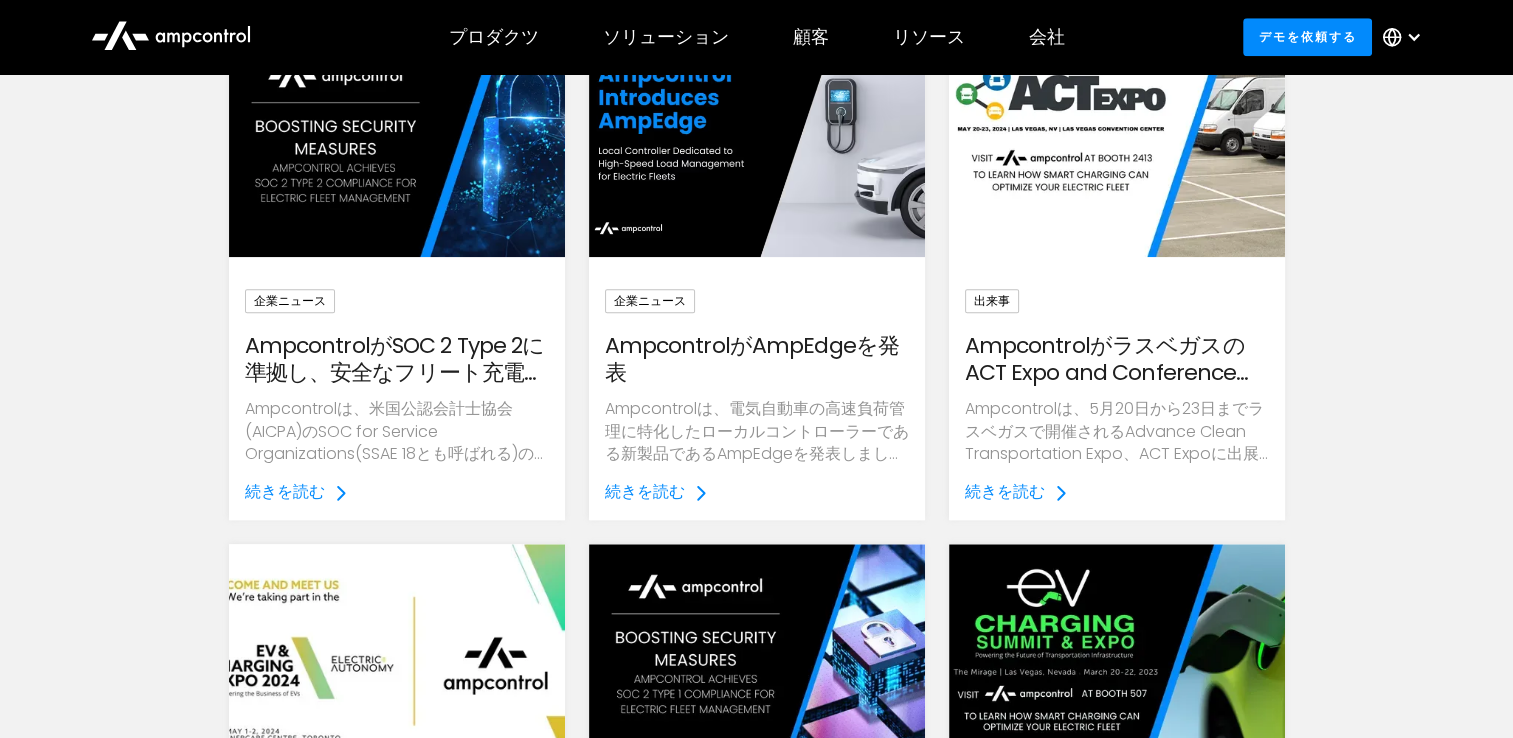 scroll, scrollTop: 1900, scrollLeft: 0, axis: vertical 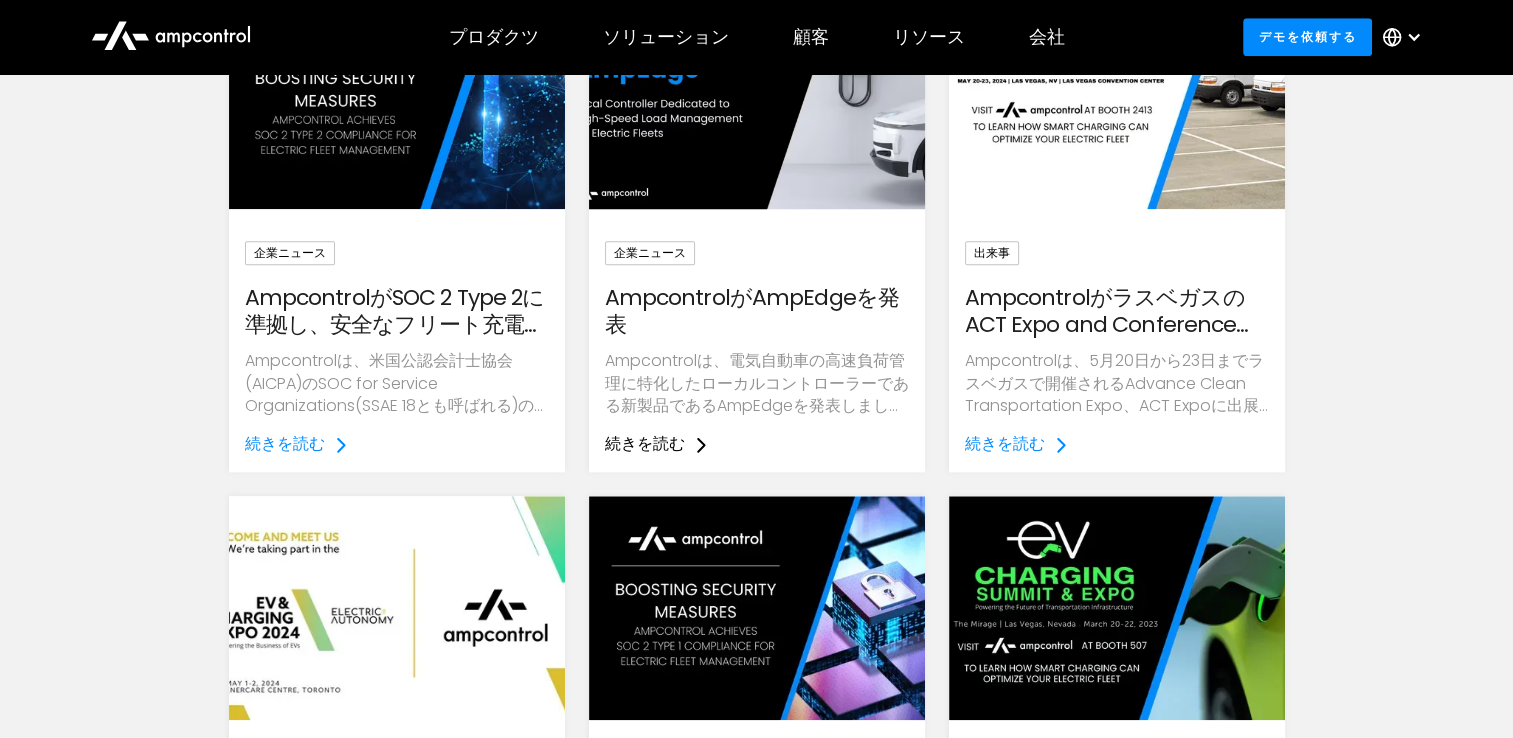 click on "続きを読む" at bounding box center (645, 444) 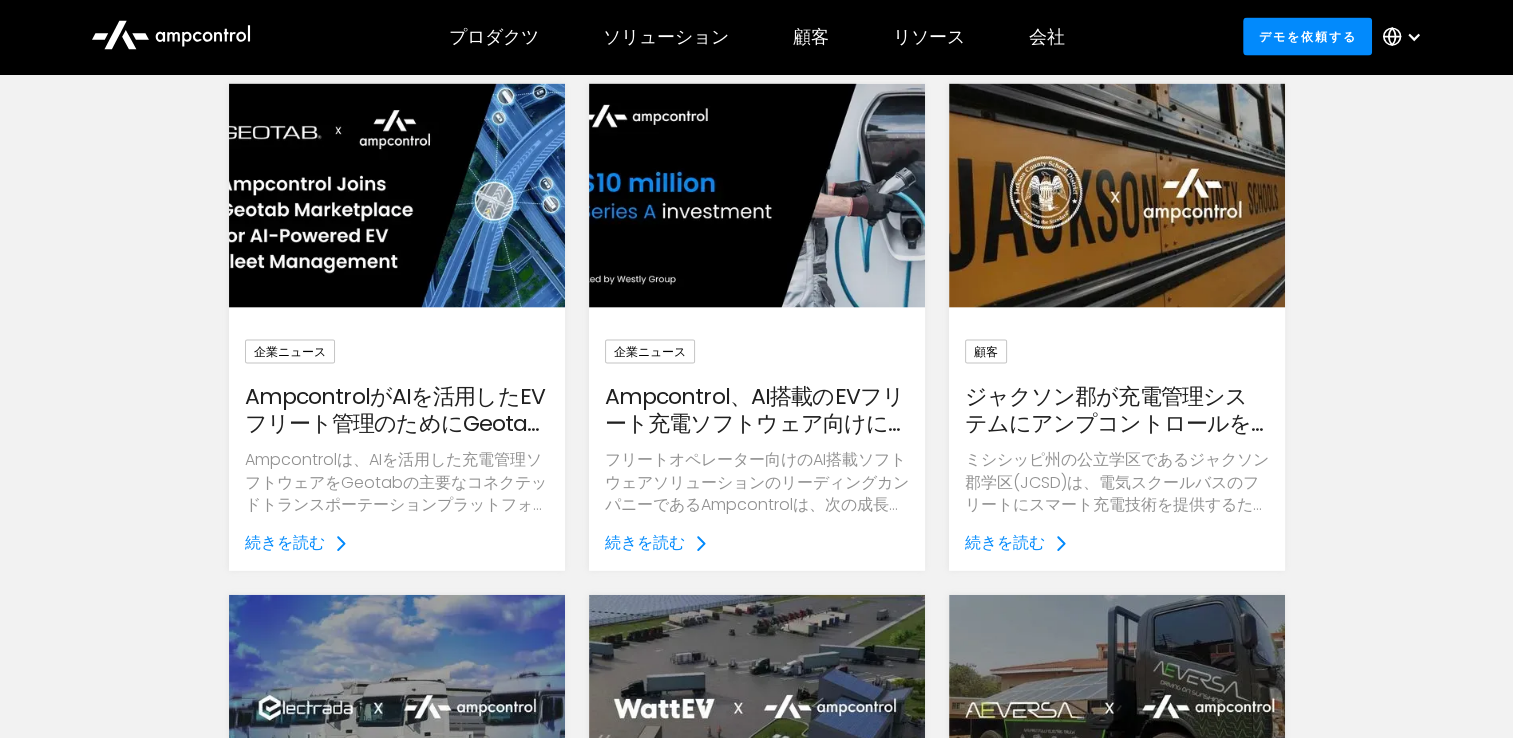 scroll, scrollTop: 4400, scrollLeft: 0, axis: vertical 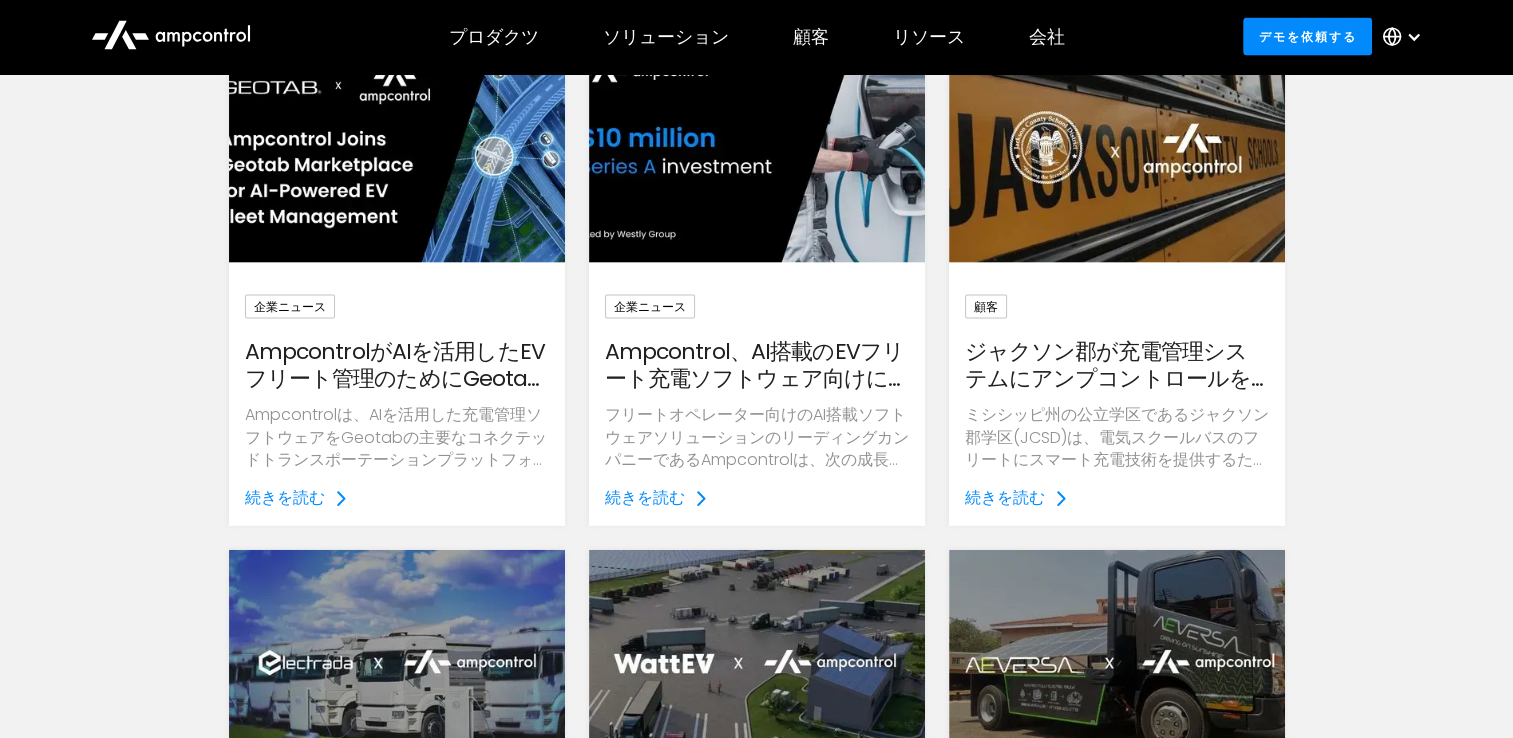 drag, startPoint x: 307, startPoint y: 496, endPoint x: 109, endPoint y: 414, distance: 214.30818 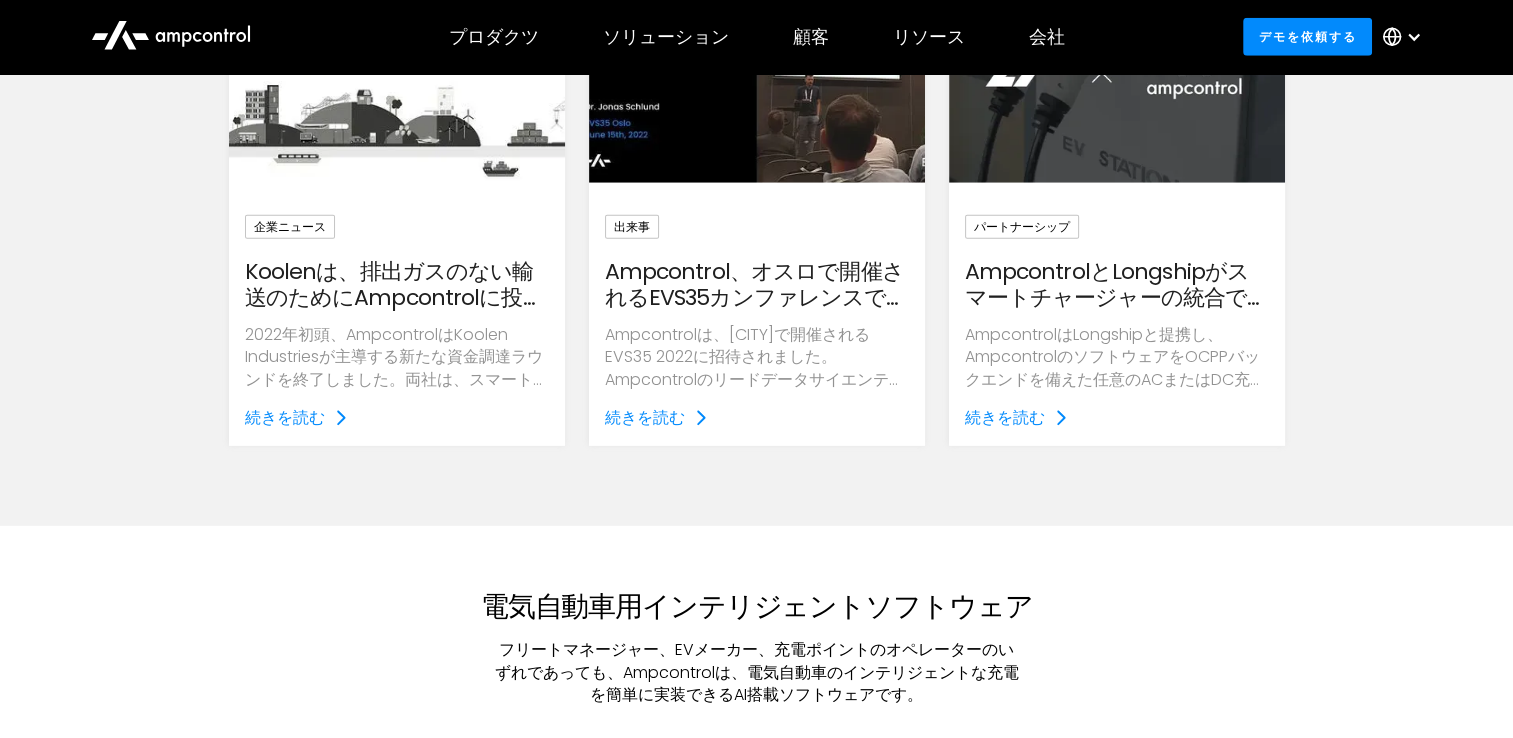 scroll, scrollTop: 5400, scrollLeft: 0, axis: vertical 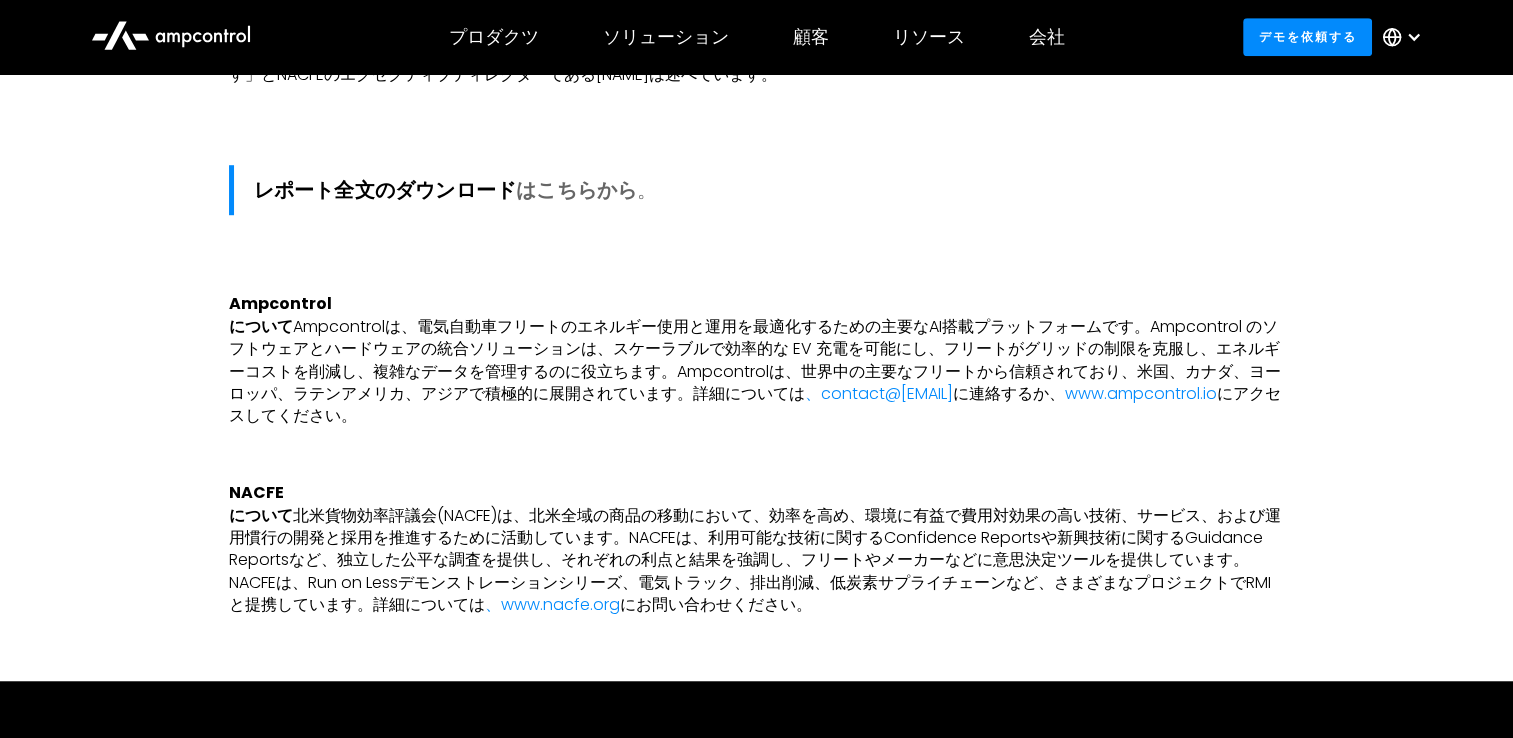 click on "はこちらから" at bounding box center (576, 190) 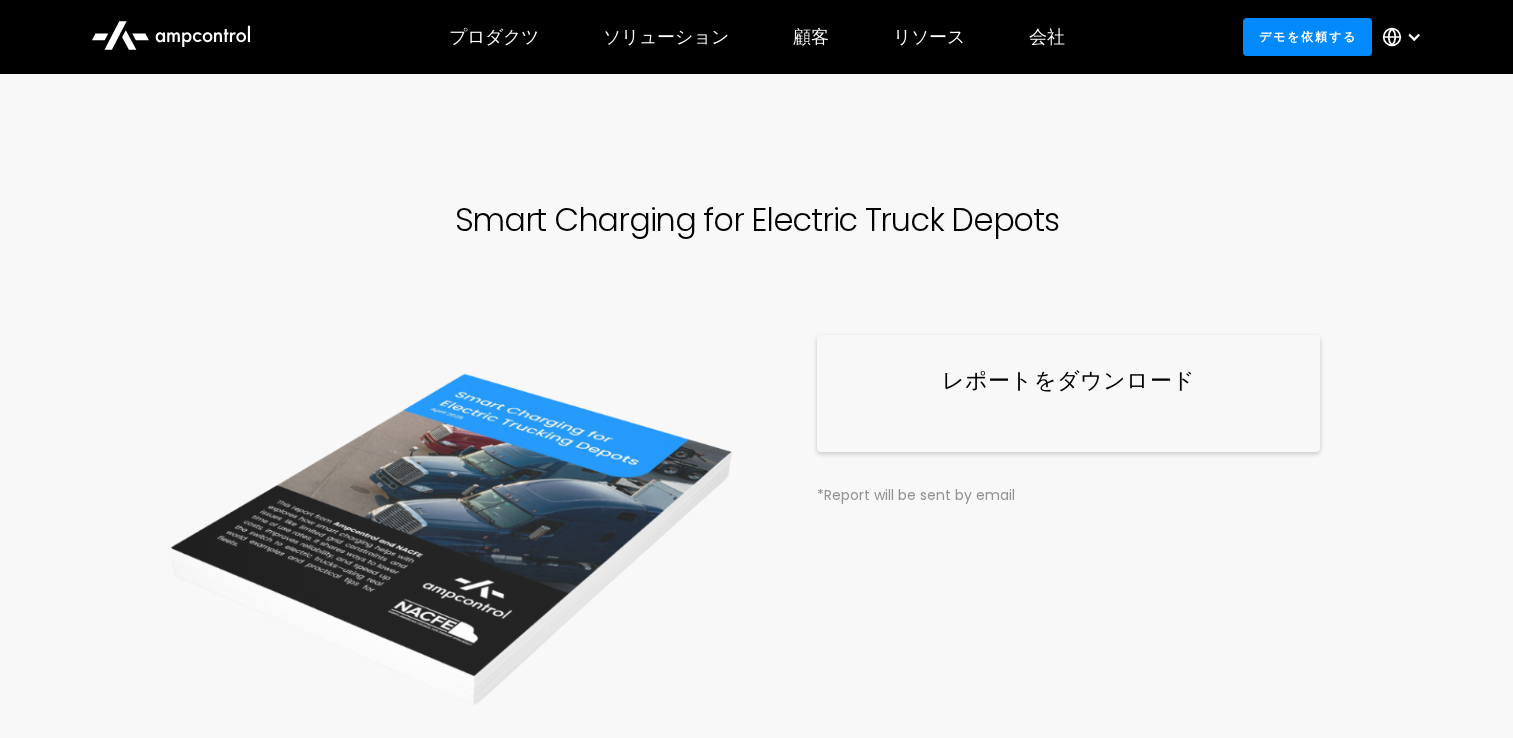 scroll, scrollTop: 0, scrollLeft: 0, axis: both 